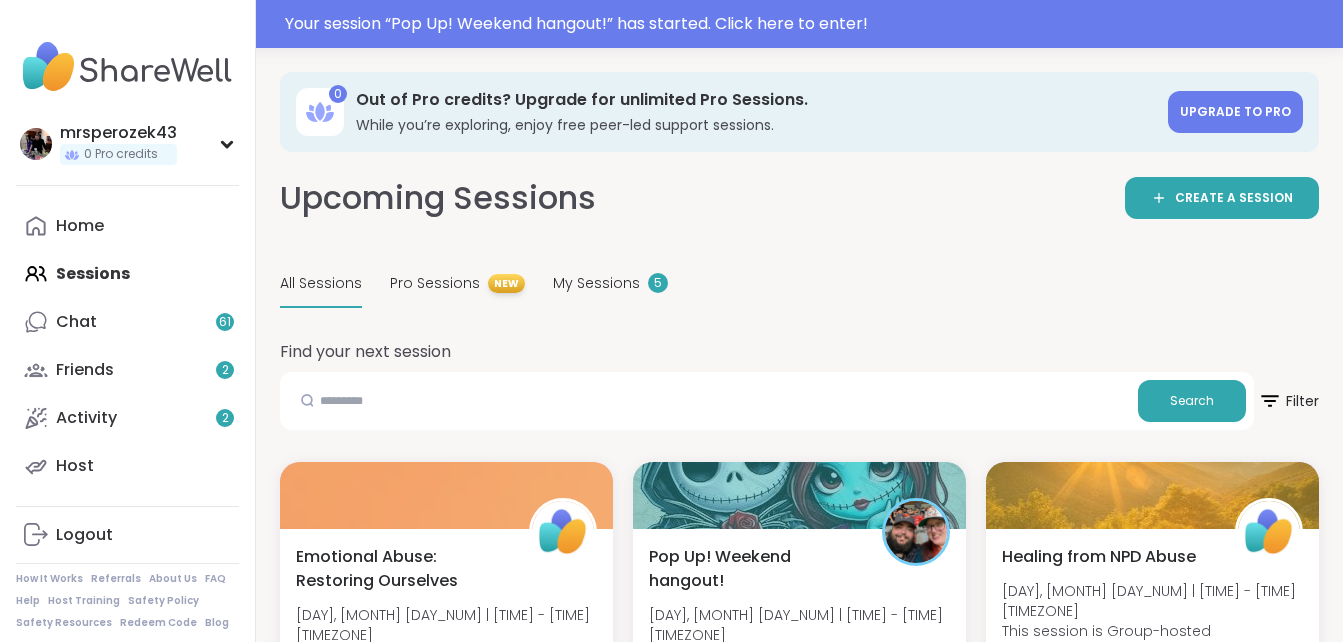 scroll, scrollTop: 0, scrollLeft: 0, axis: both 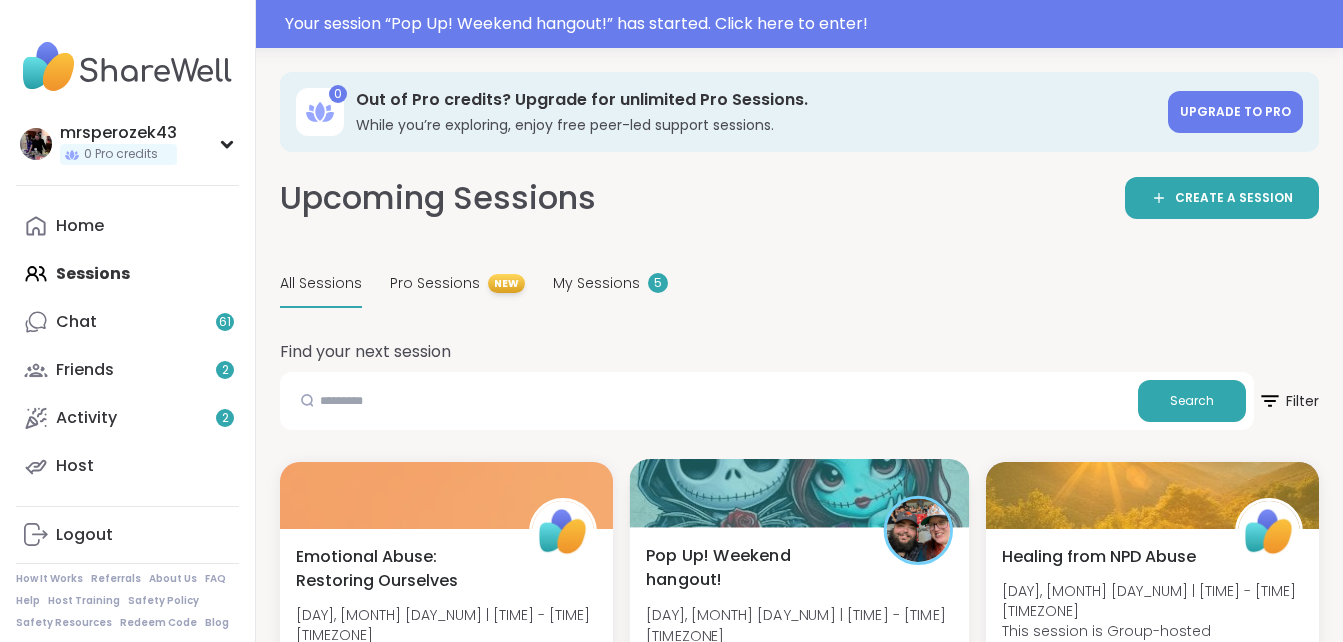 click on "Pop Up! Weekend hangout! Sat, Aug 02 | 8:00AM - 9:00AM MDT Hosted by  Dom_F Self-care Healthy habits General mental health + 1  more topic SESSION LIVE" at bounding box center (800, 646) 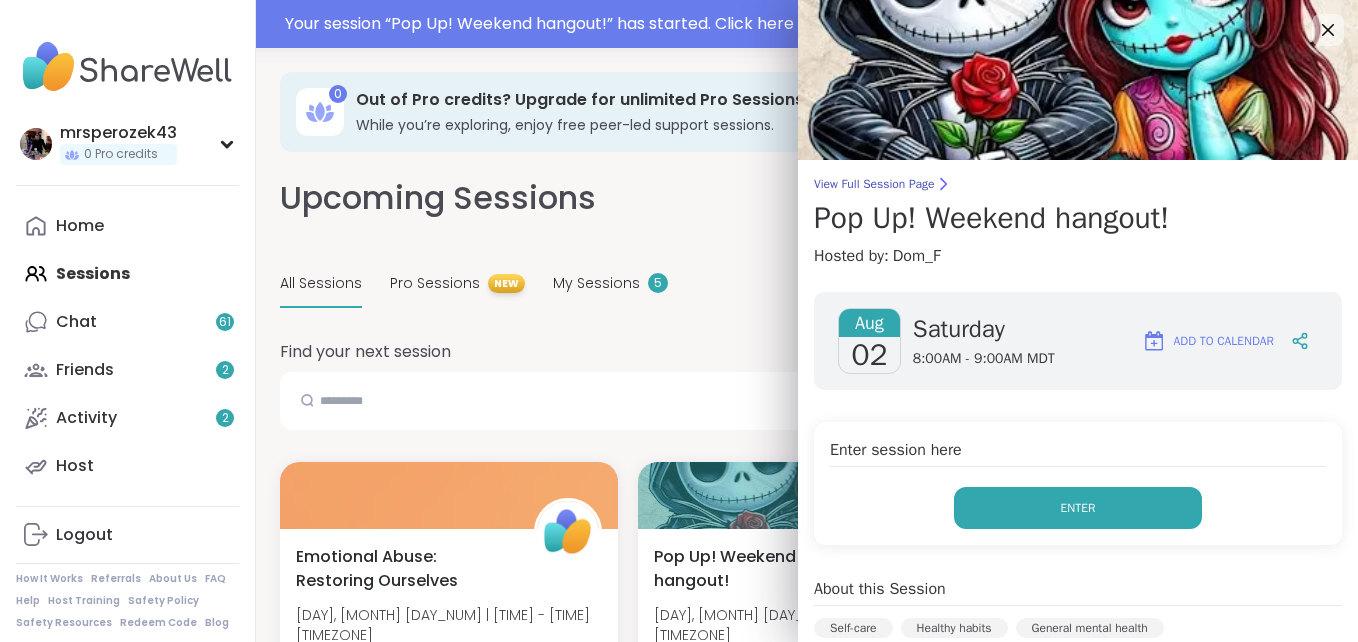 click on "Enter" at bounding box center (1078, 508) 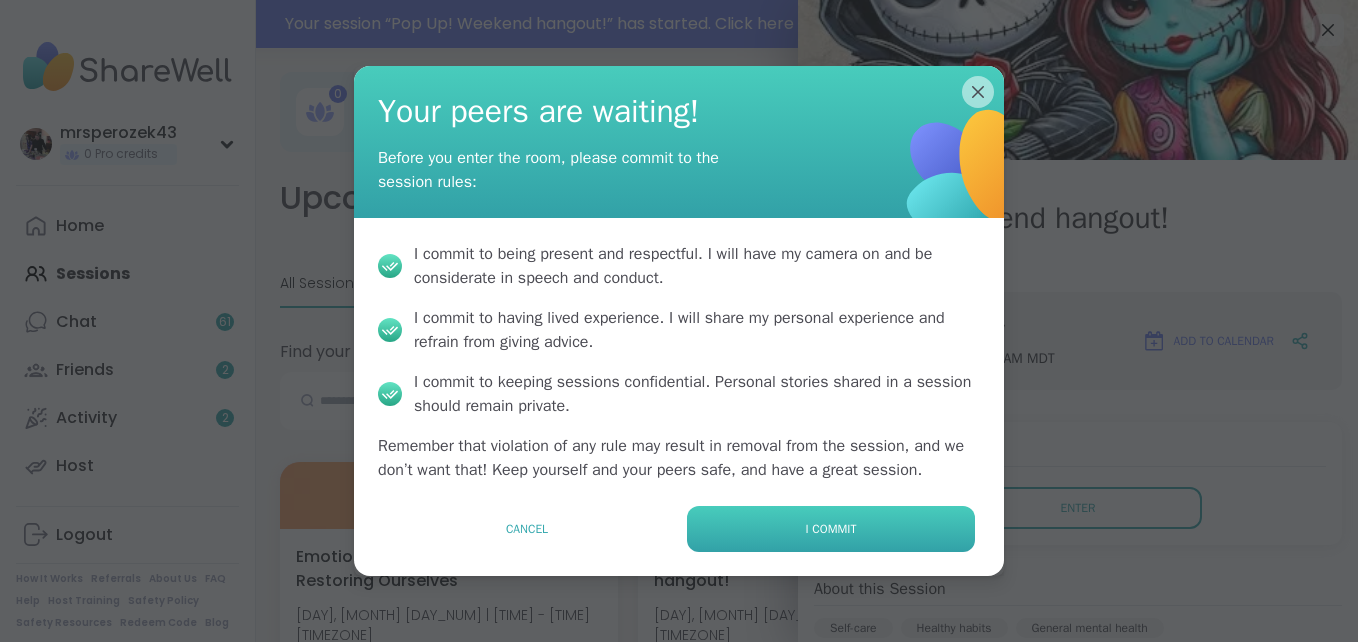 click on "I commit" at bounding box center (831, 529) 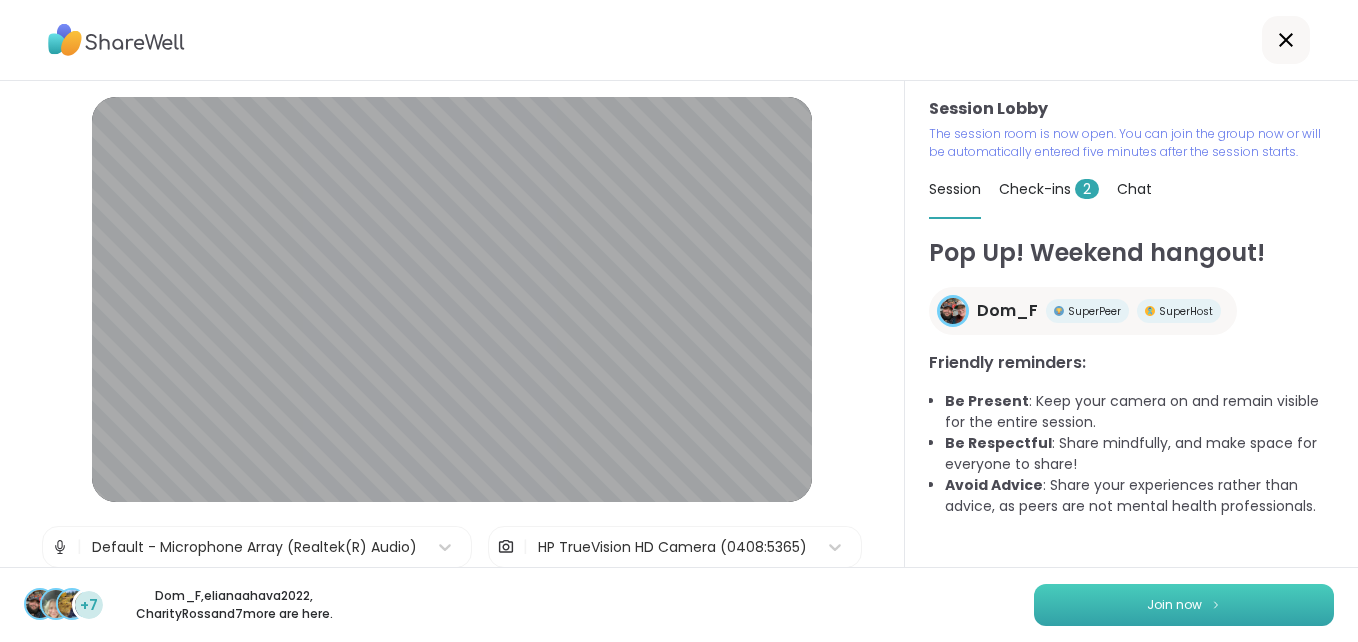 click on "Join now" at bounding box center (1174, 605) 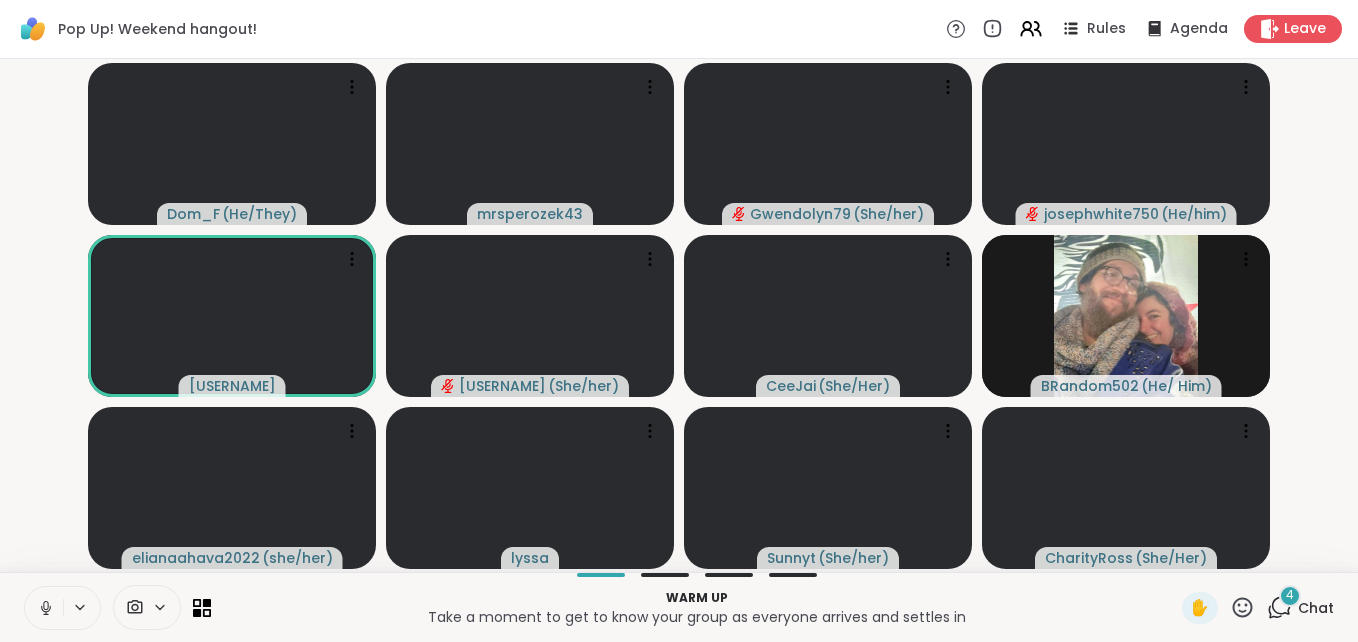click 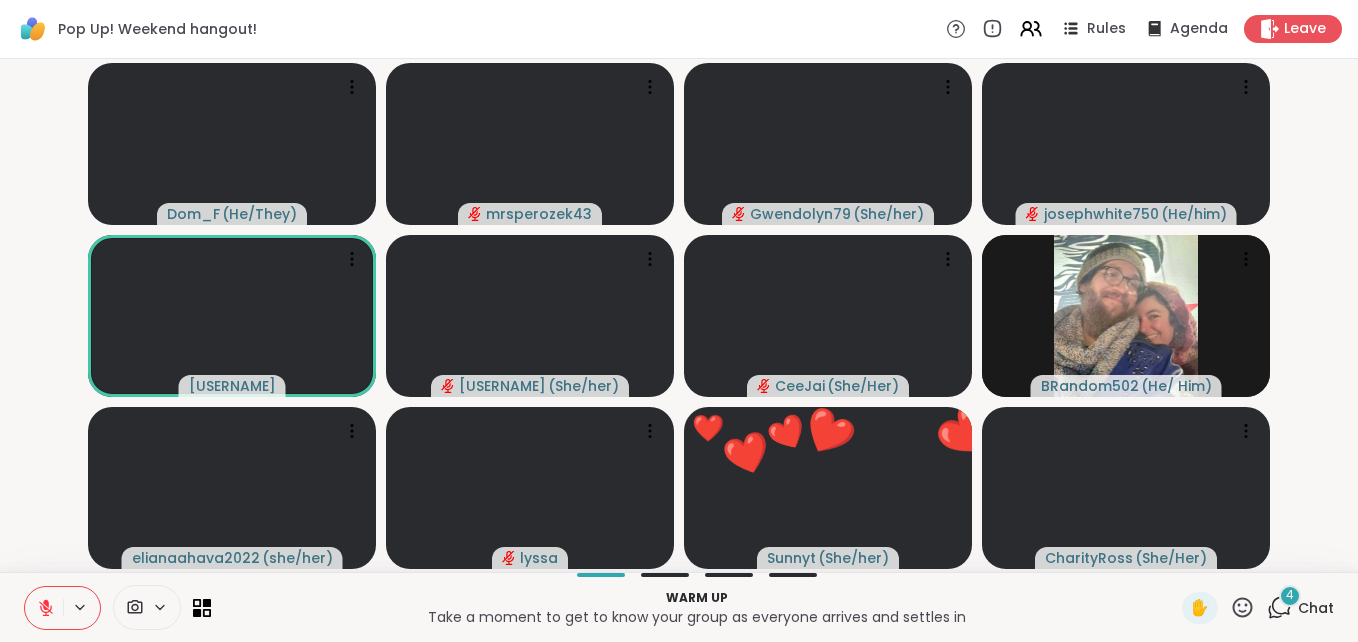 click on "4" at bounding box center (1290, 596) 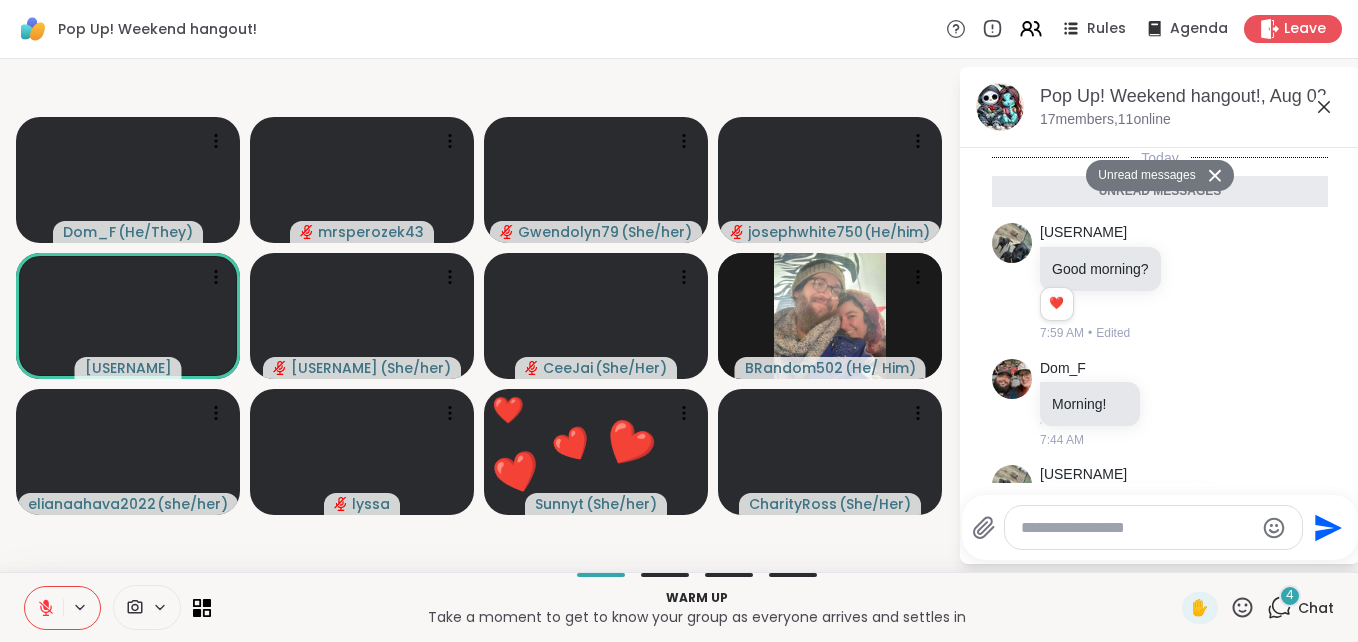 scroll, scrollTop: 552, scrollLeft: 0, axis: vertical 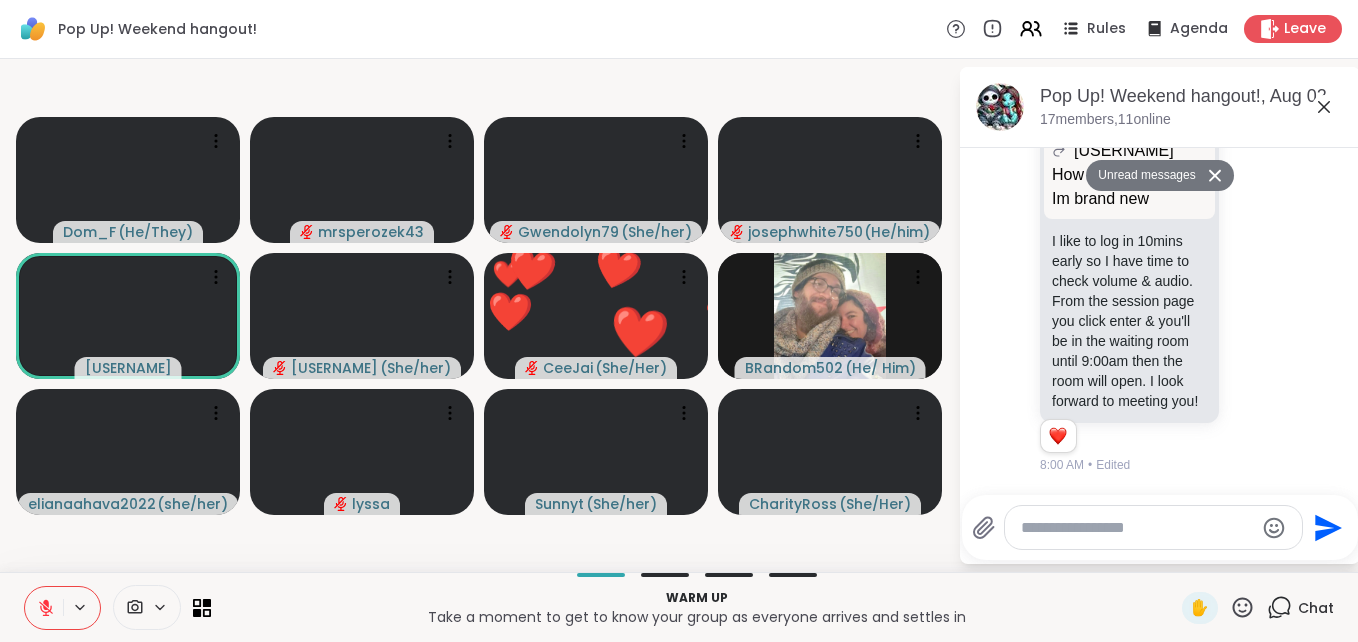 click 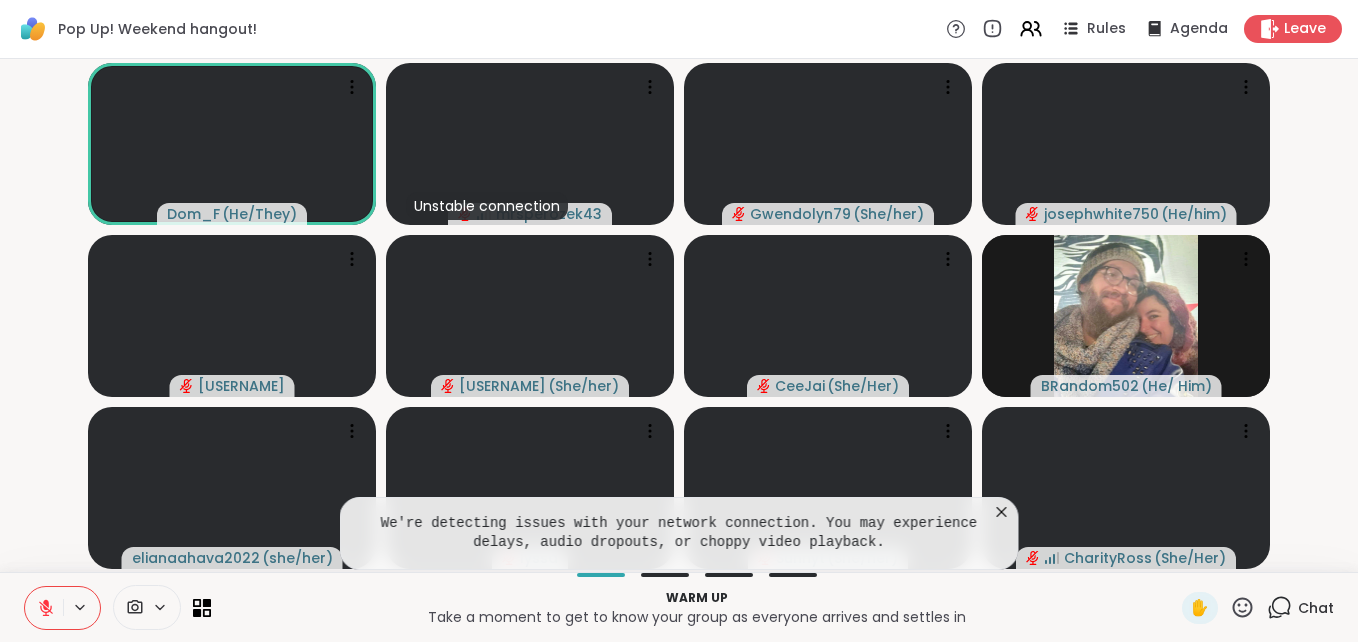 click 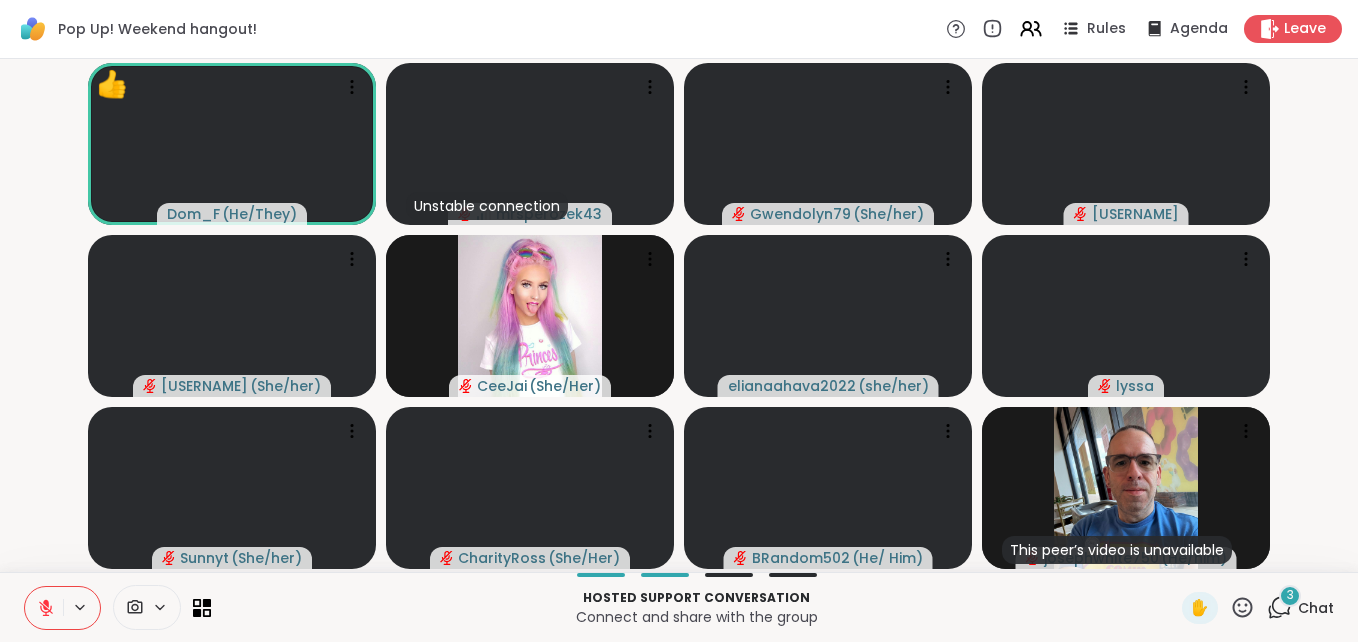 click on "3" at bounding box center (1290, 595) 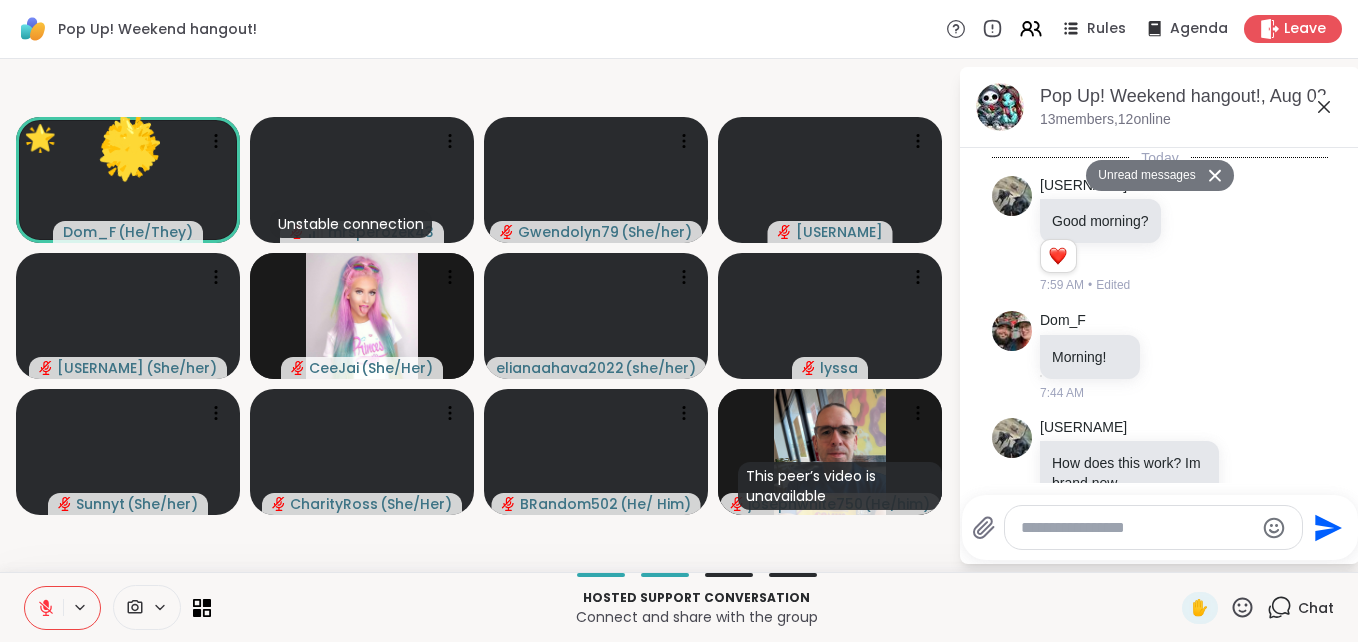 scroll, scrollTop: 1109, scrollLeft: 0, axis: vertical 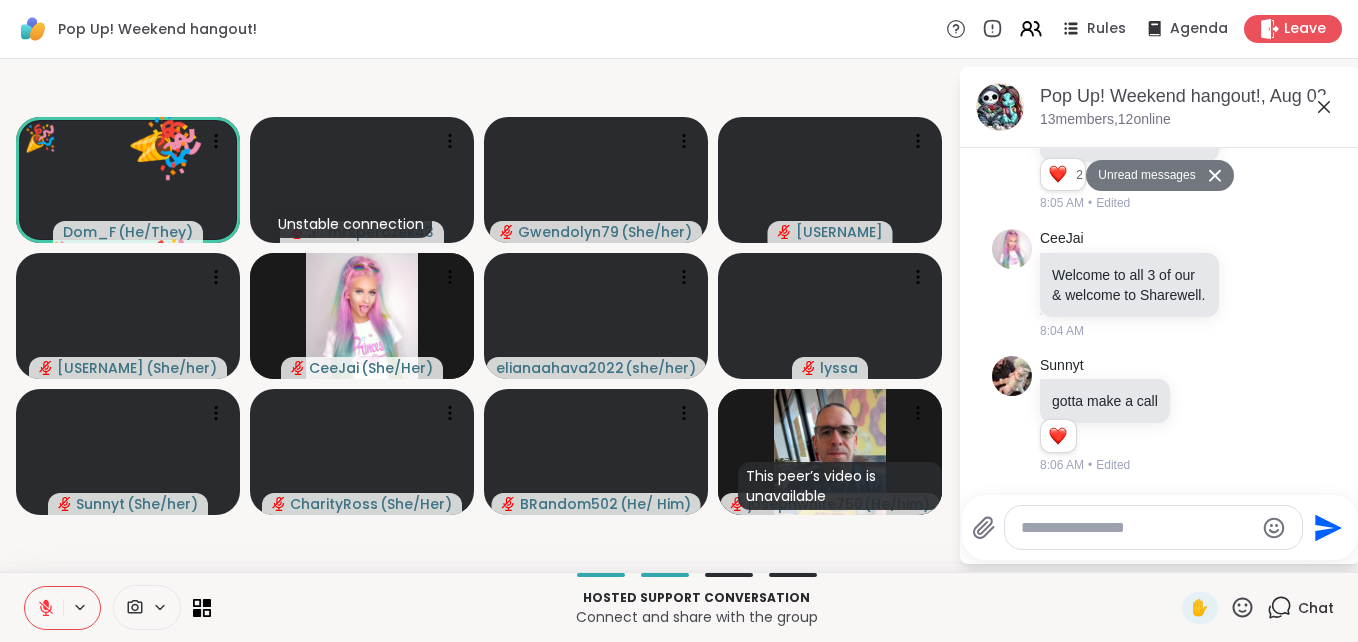click at bounding box center (1153, 527) 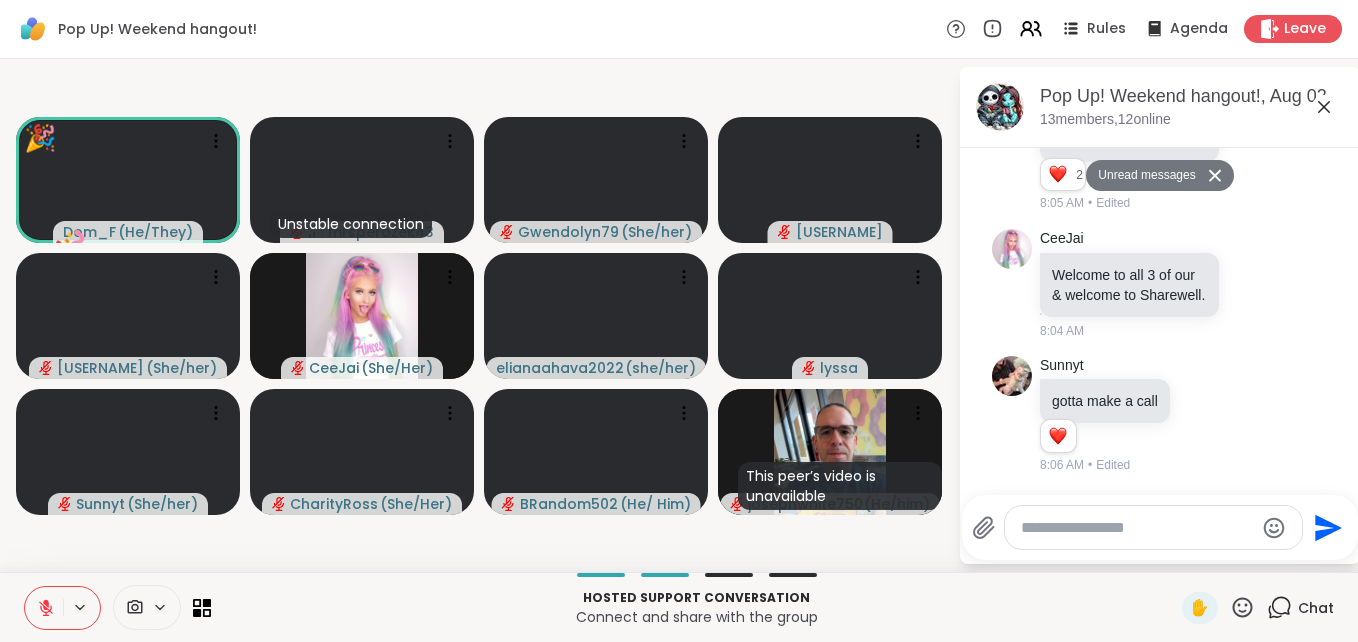 click at bounding box center (1137, 528) 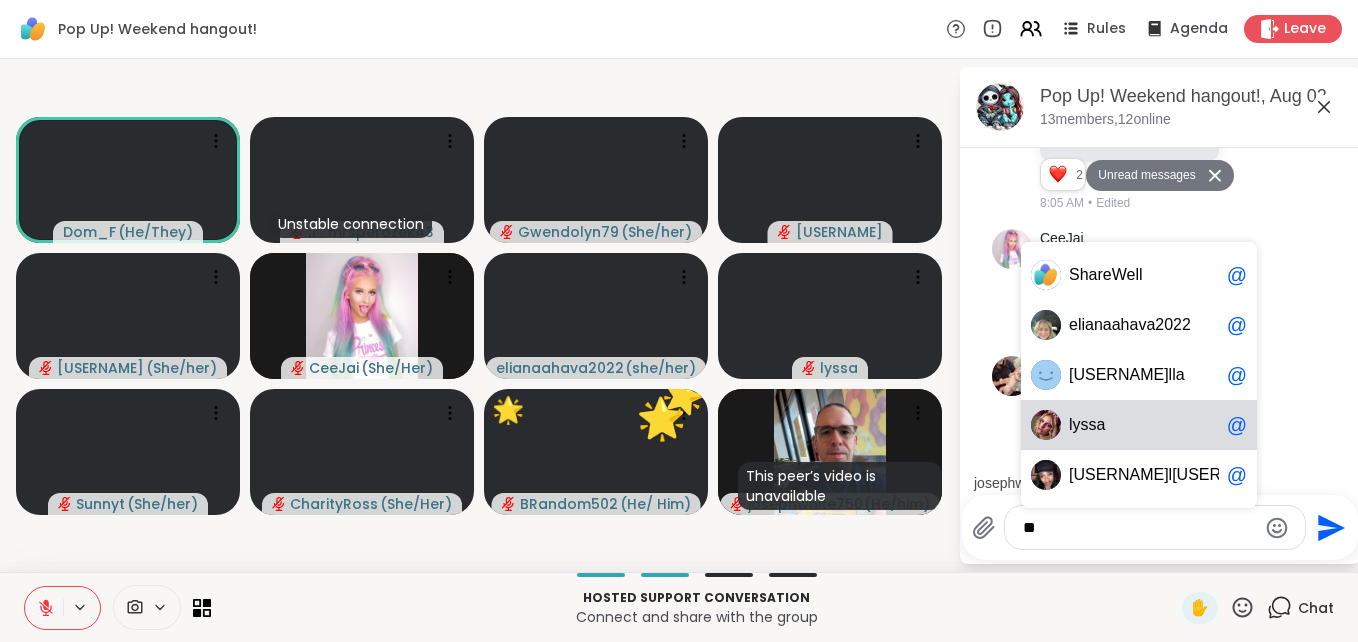 click on "yssa" at bounding box center (1089, 425) 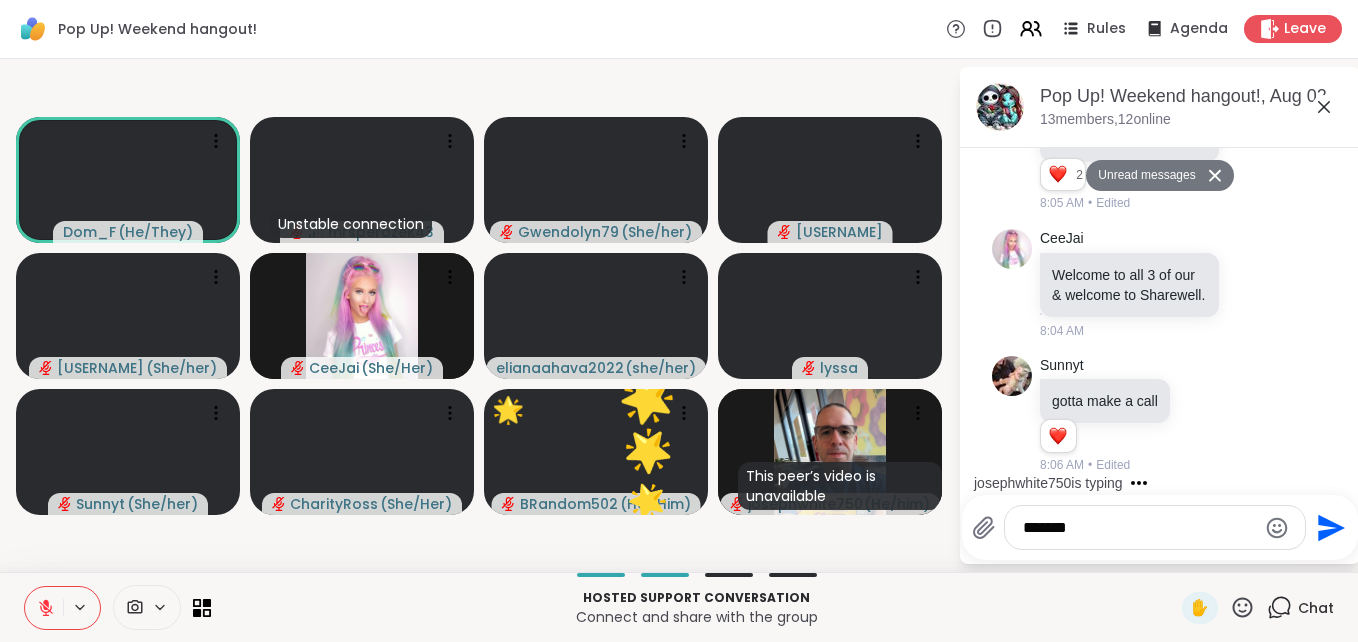 click on "gotta make a call" at bounding box center [1105, 401] 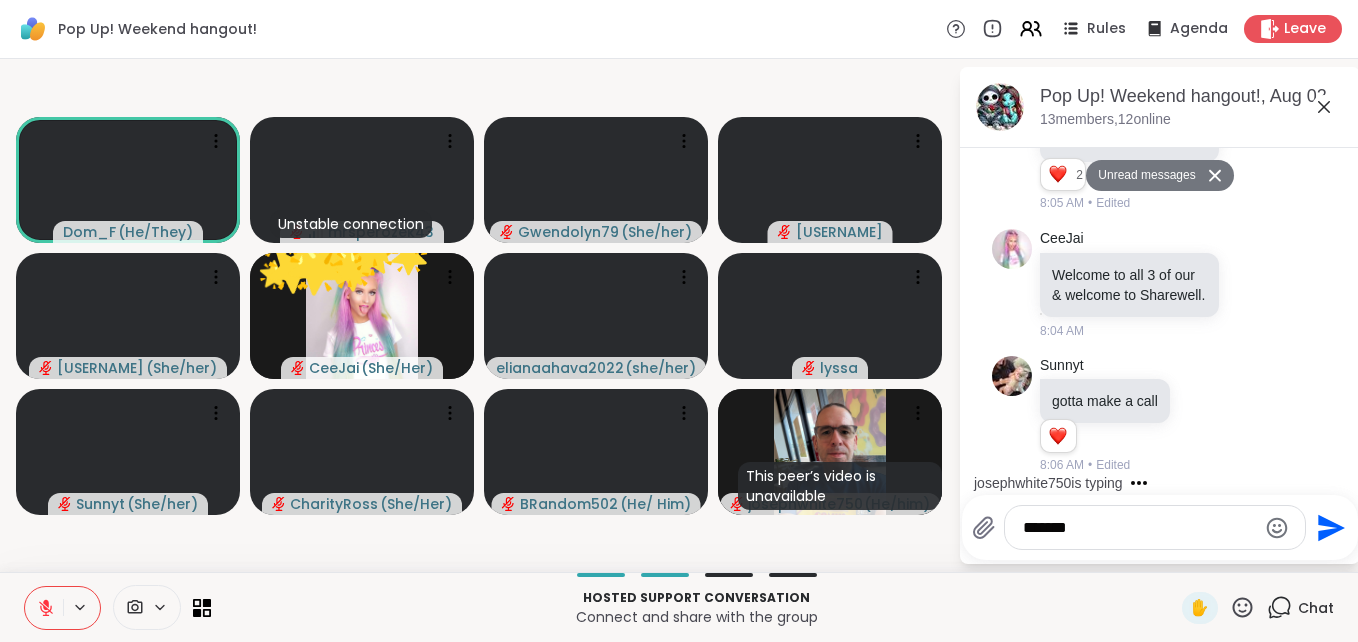 click on "******" at bounding box center [1139, 528] 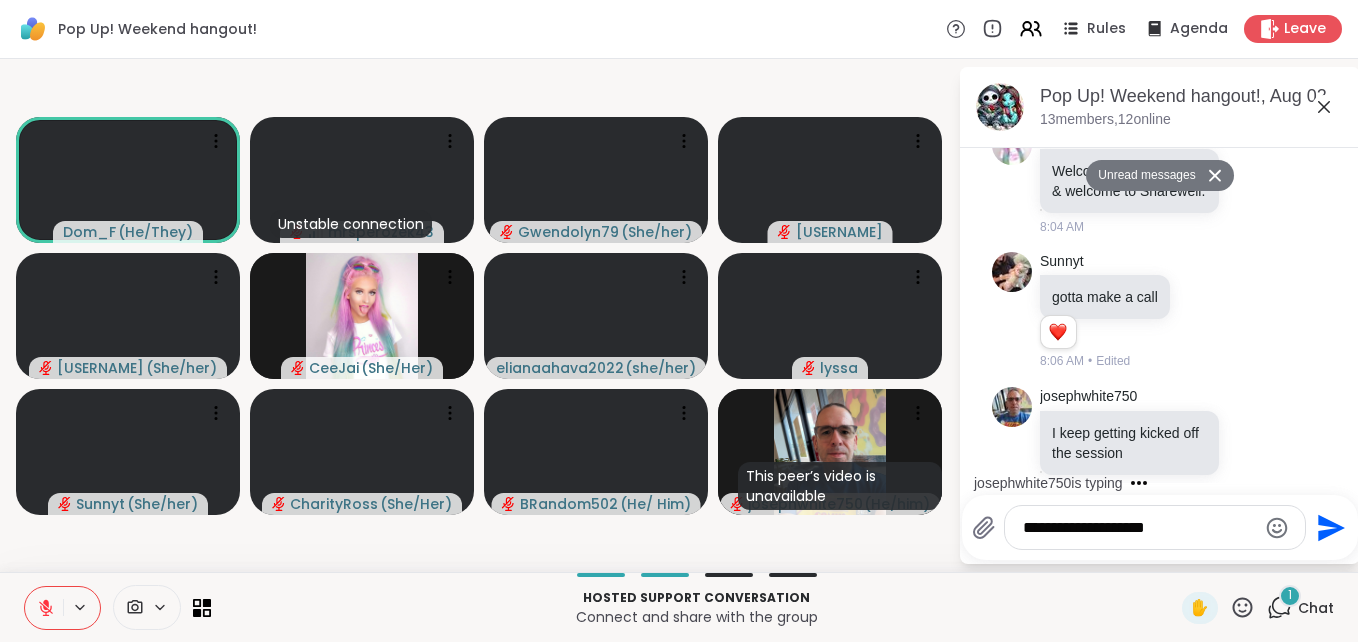 scroll, scrollTop: 1188, scrollLeft: 0, axis: vertical 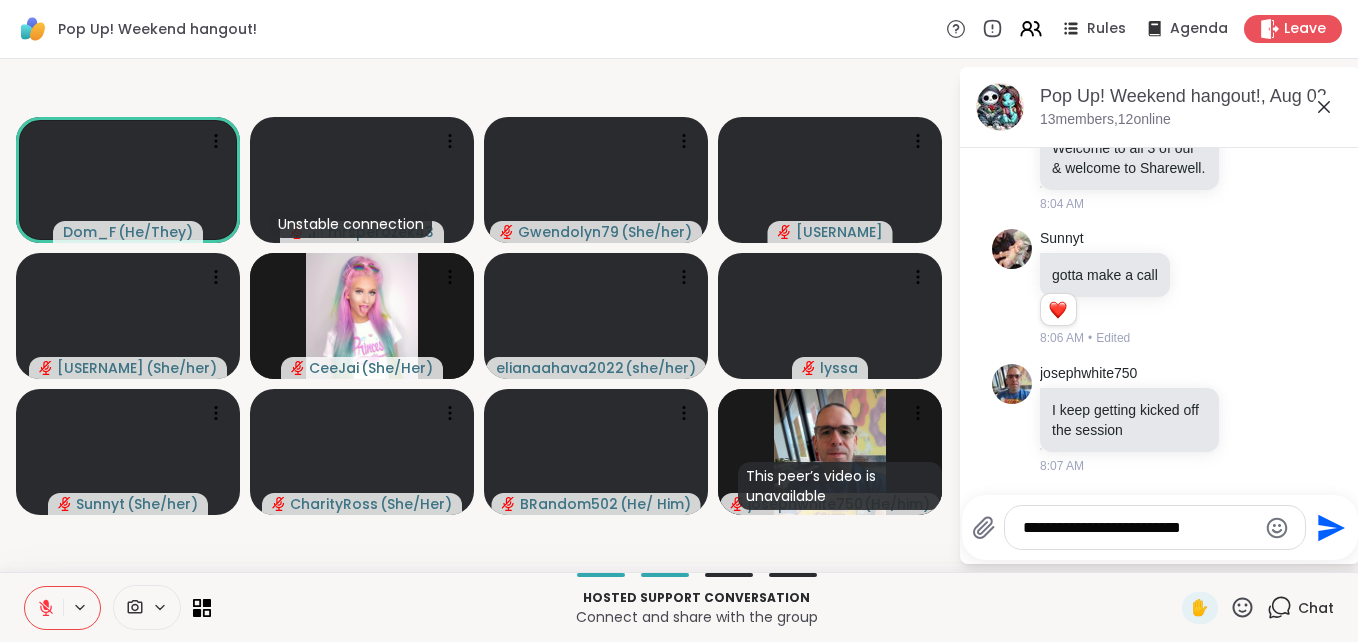 type on "**********" 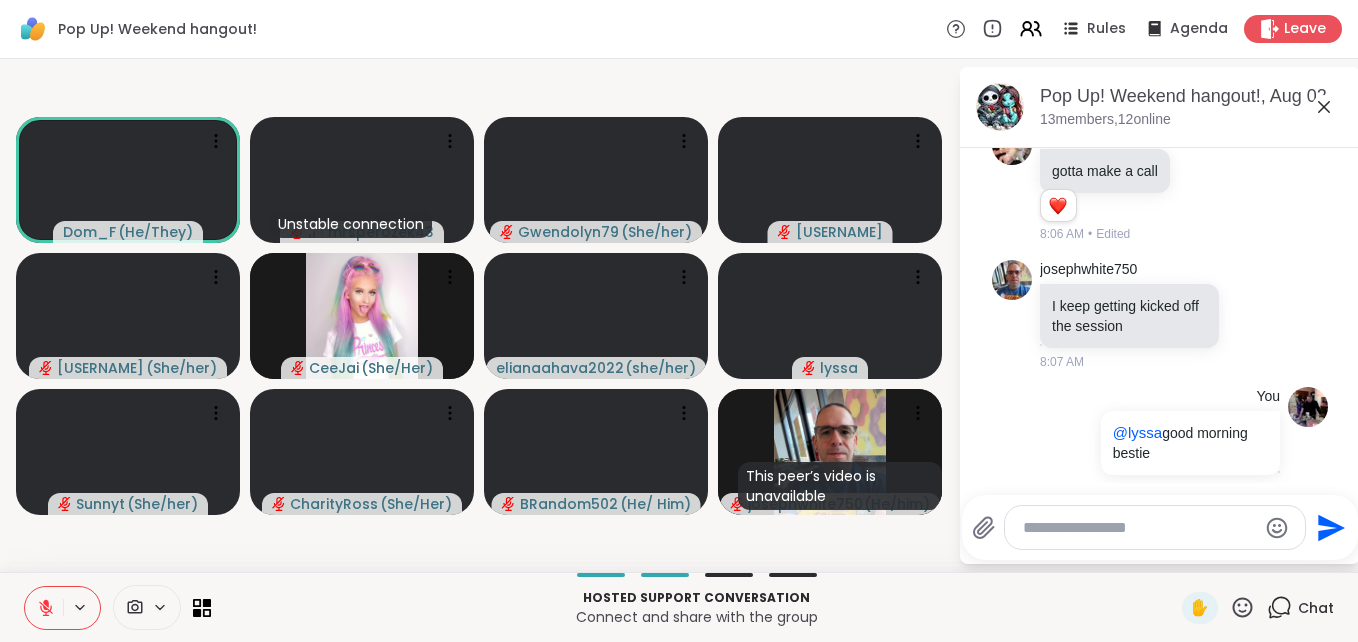 scroll, scrollTop: 1315, scrollLeft: 0, axis: vertical 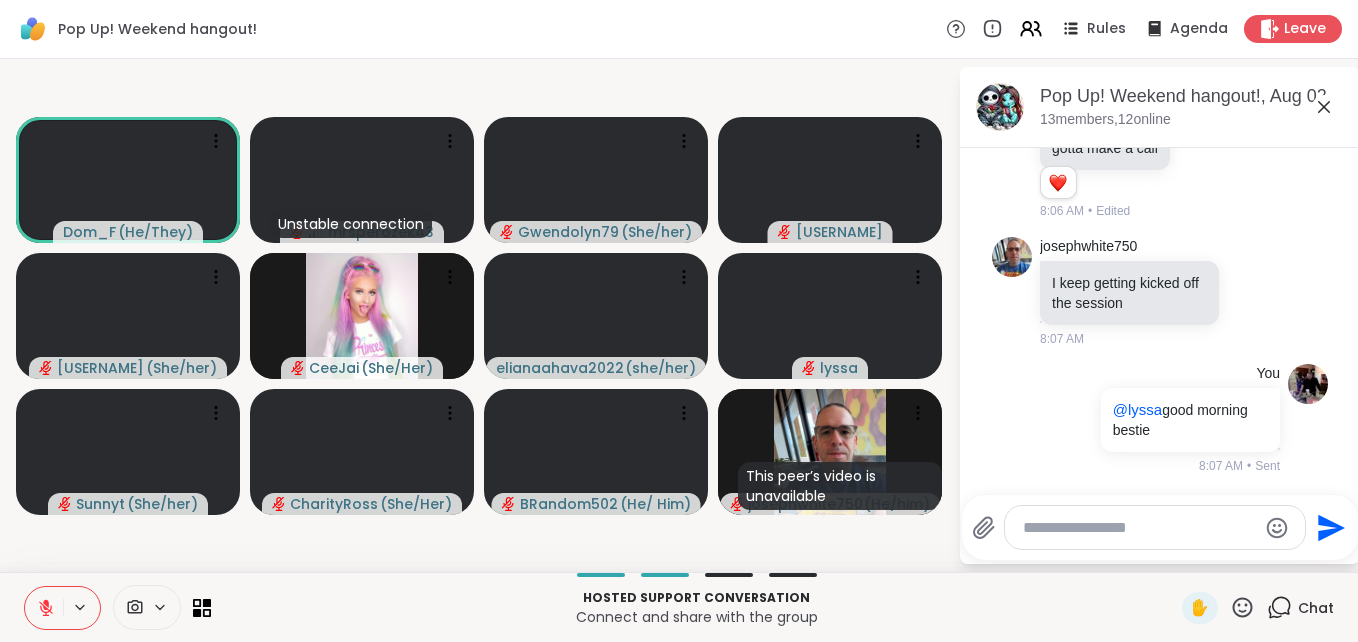 click 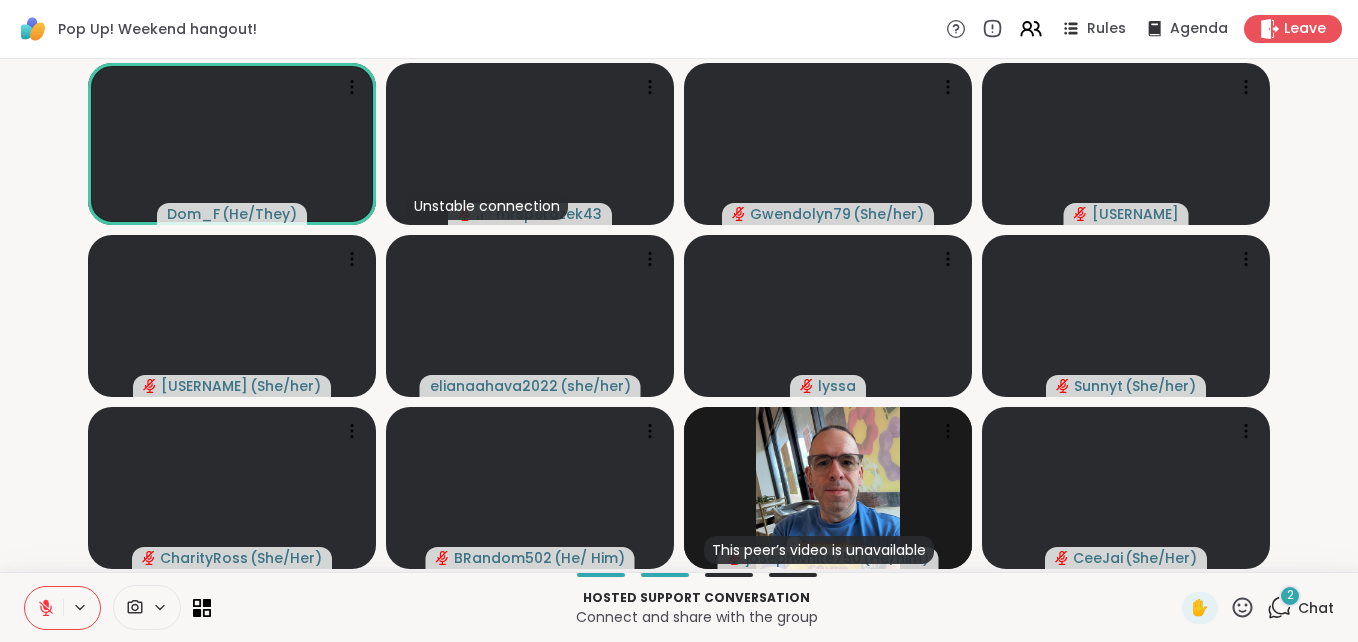 click on "2" at bounding box center [1290, 595] 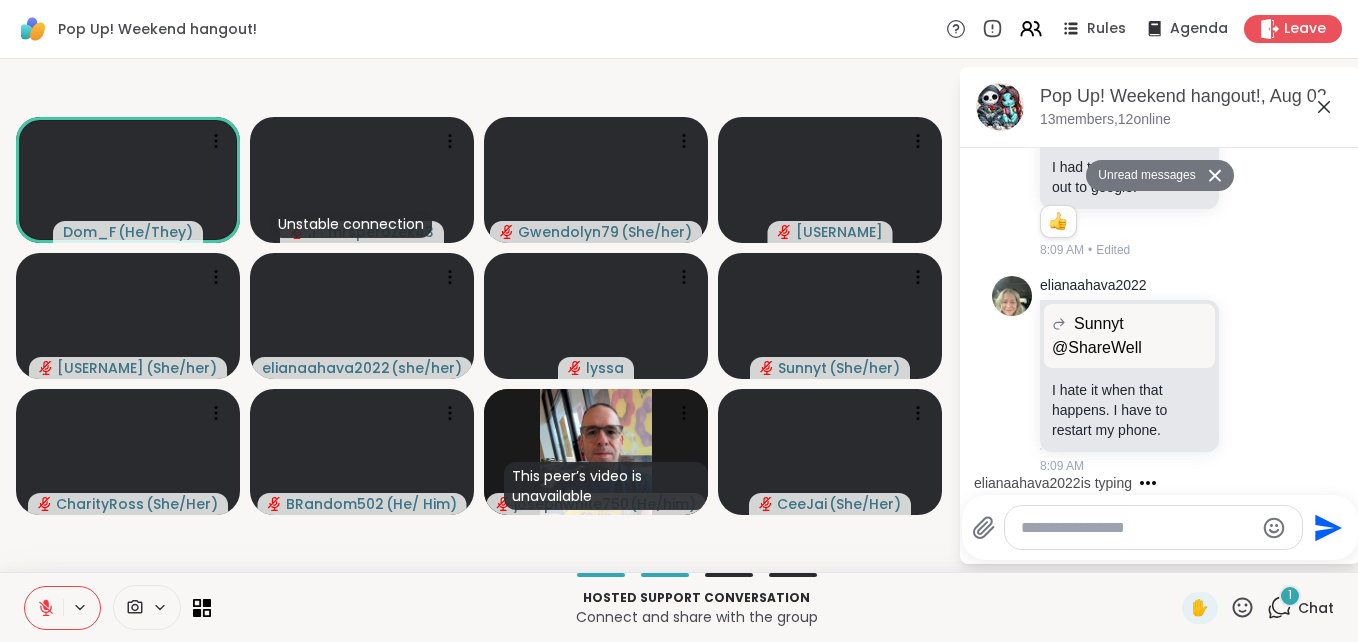 scroll, scrollTop: 2080, scrollLeft: 0, axis: vertical 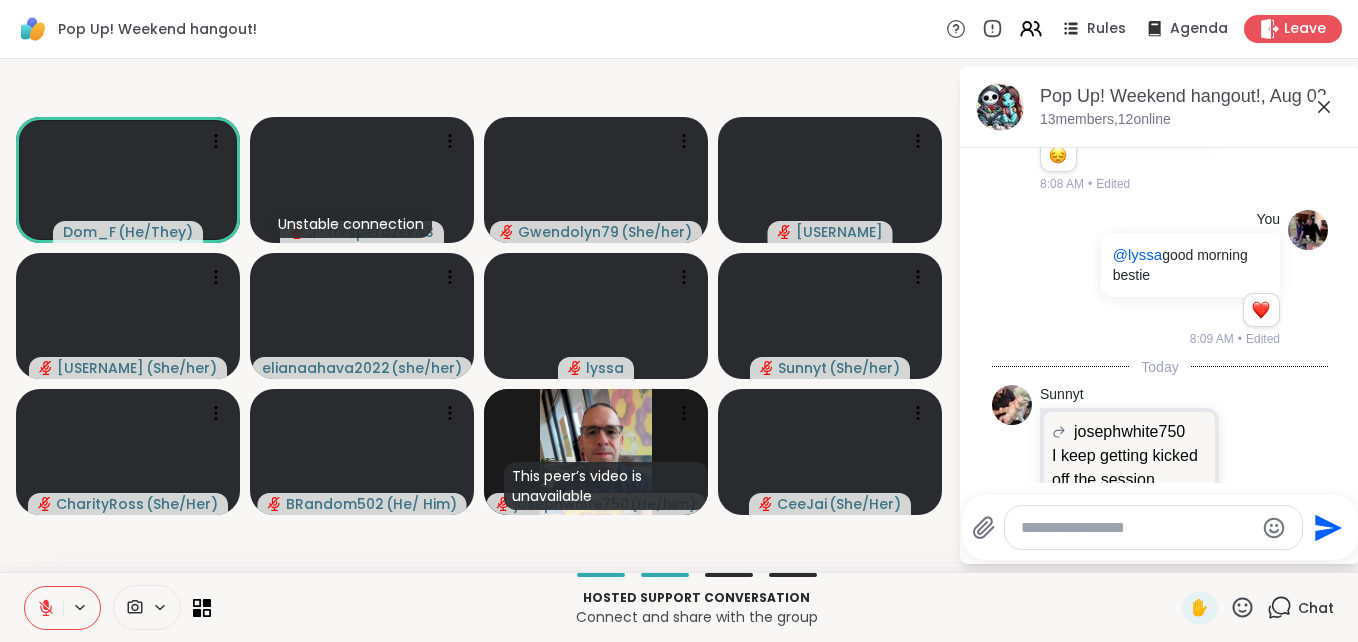 click 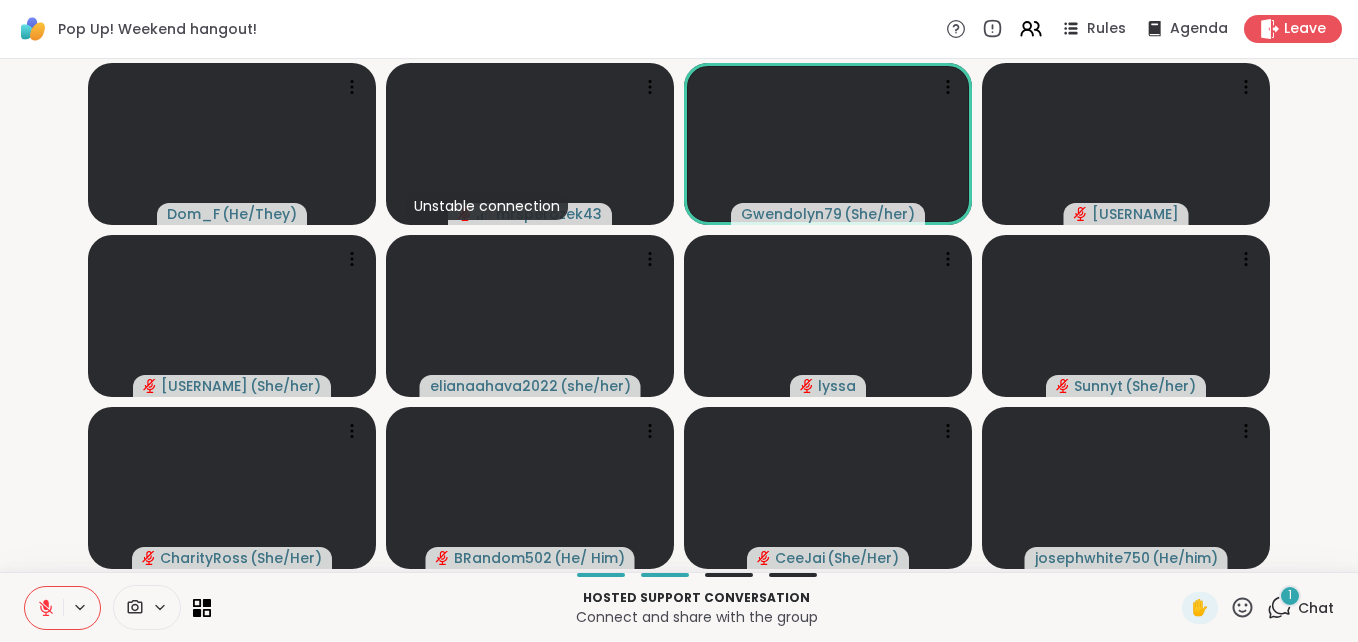 click on "1" at bounding box center [1290, 596] 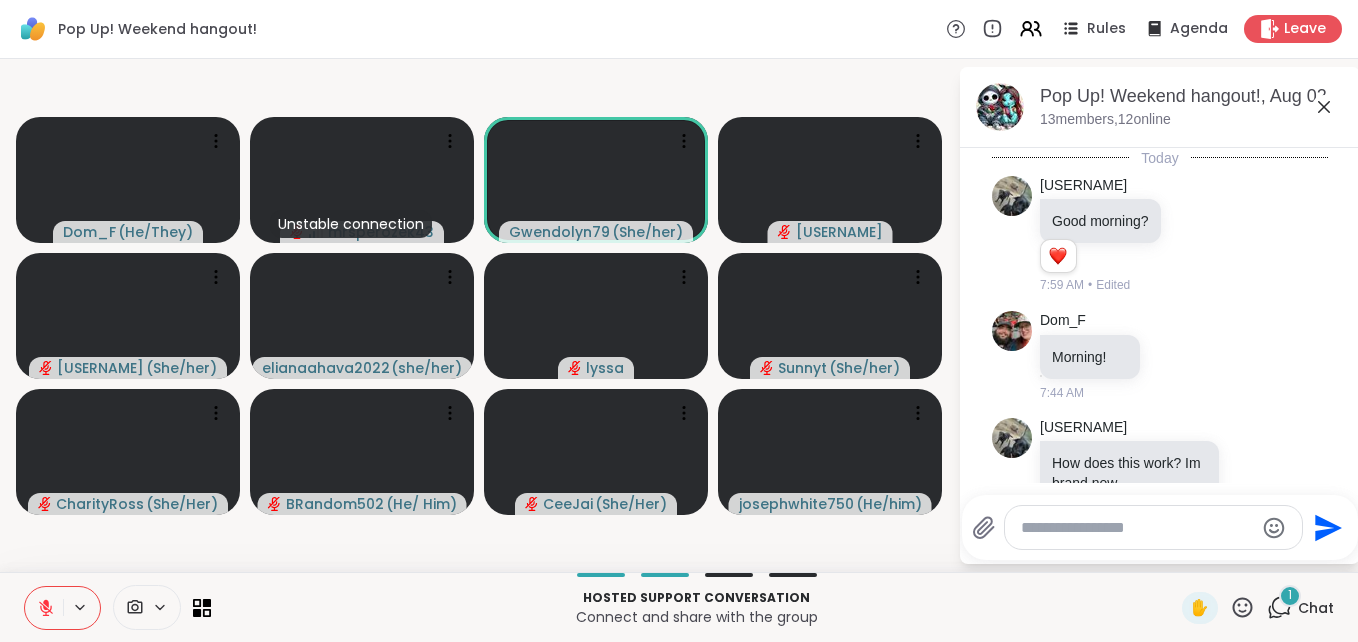 scroll, scrollTop: 2303, scrollLeft: 0, axis: vertical 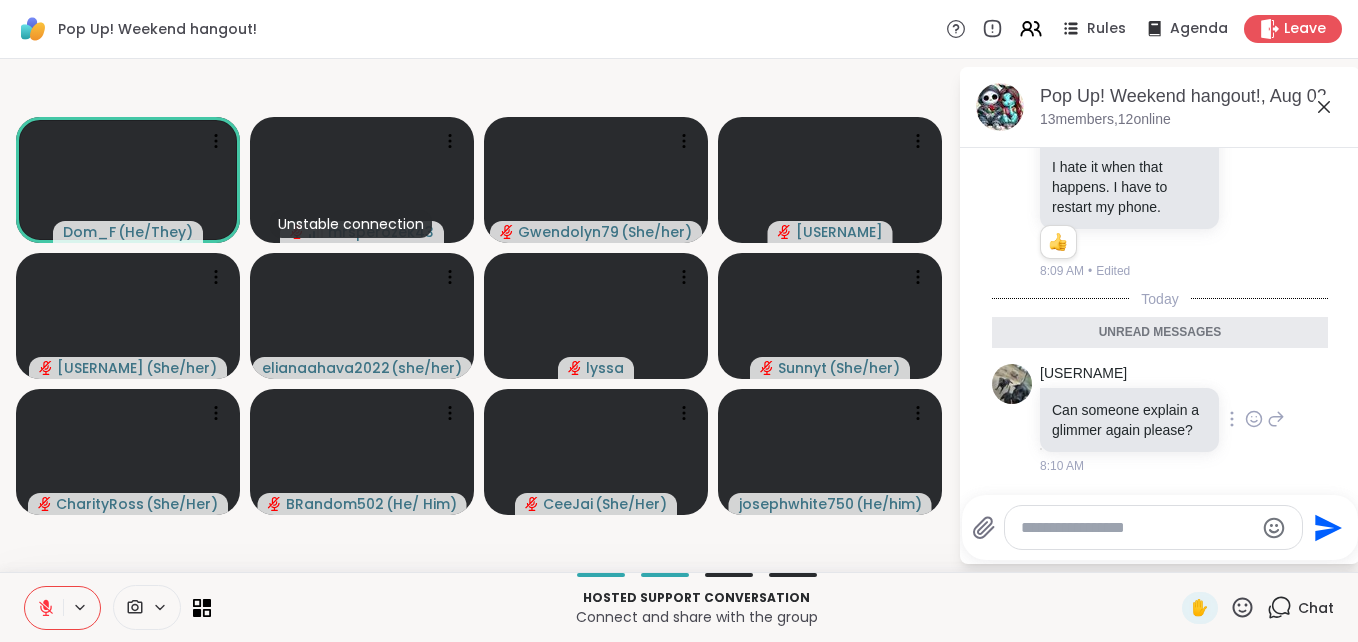 click 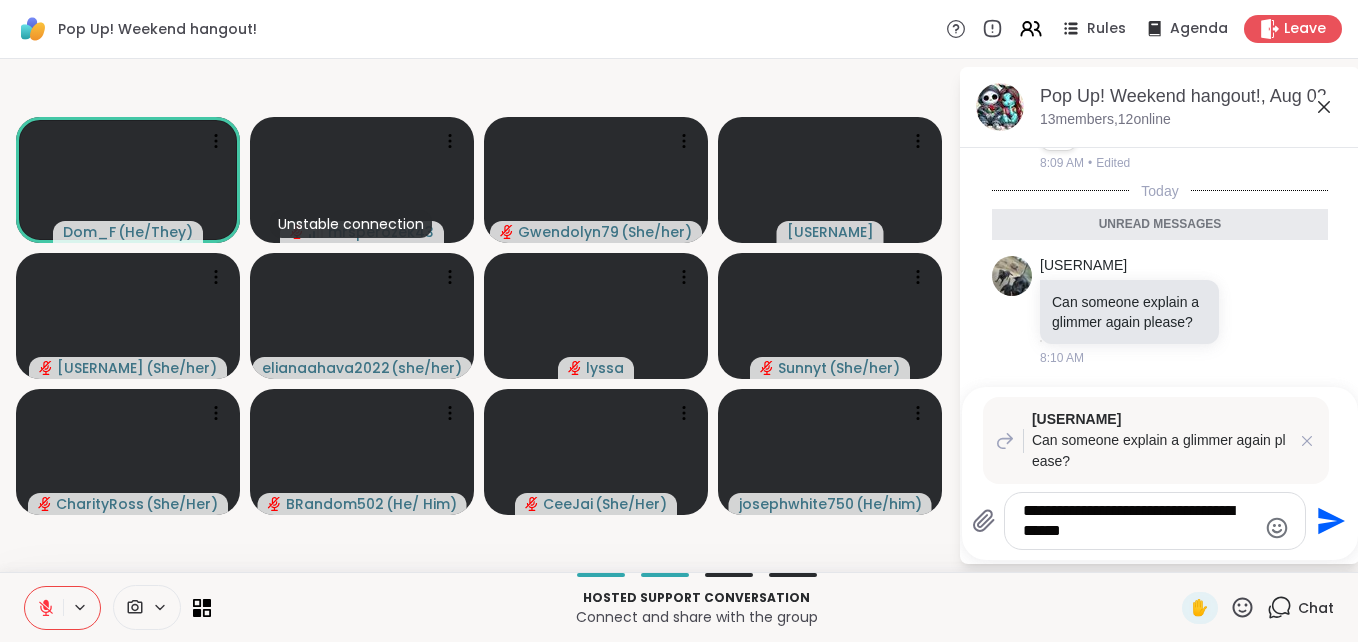 type on "**********" 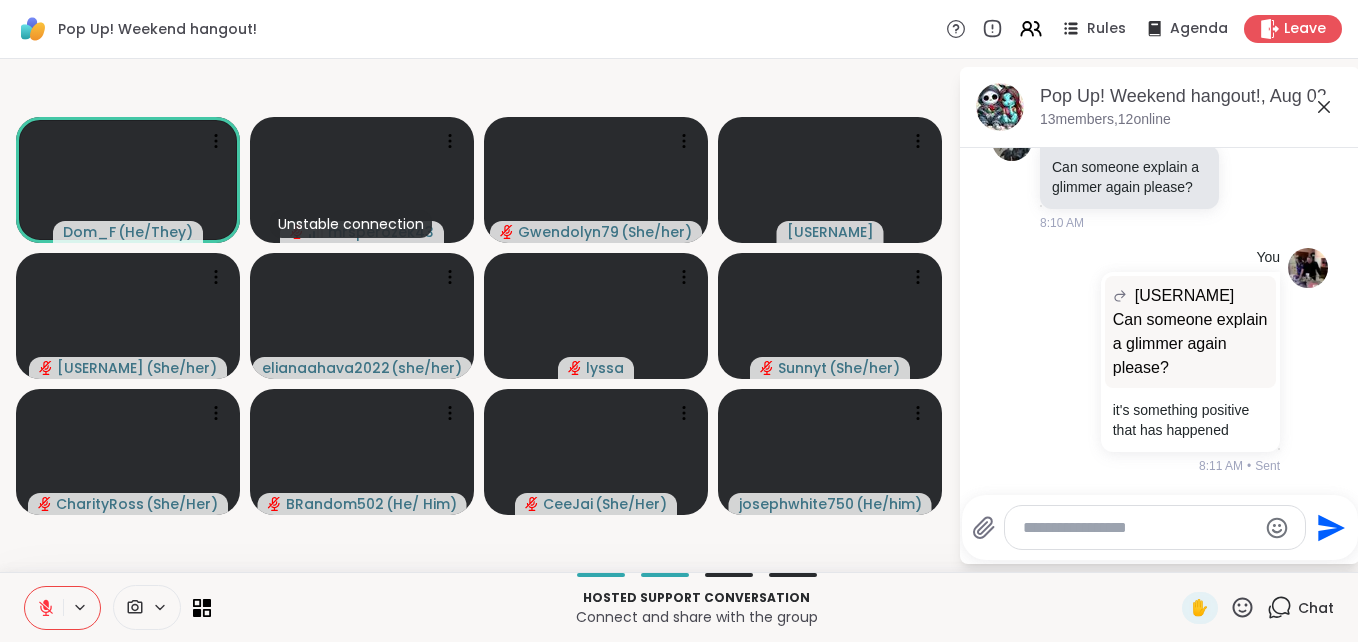 scroll, scrollTop: 2518, scrollLeft: 0, axis: vertical 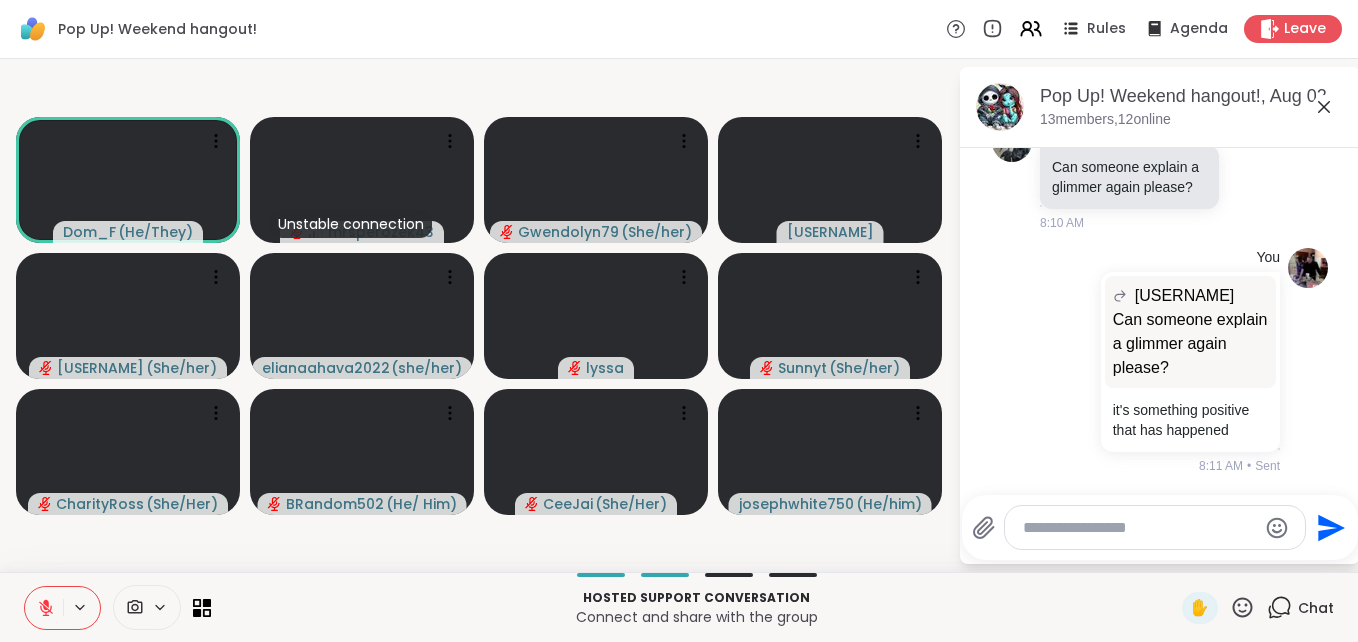click 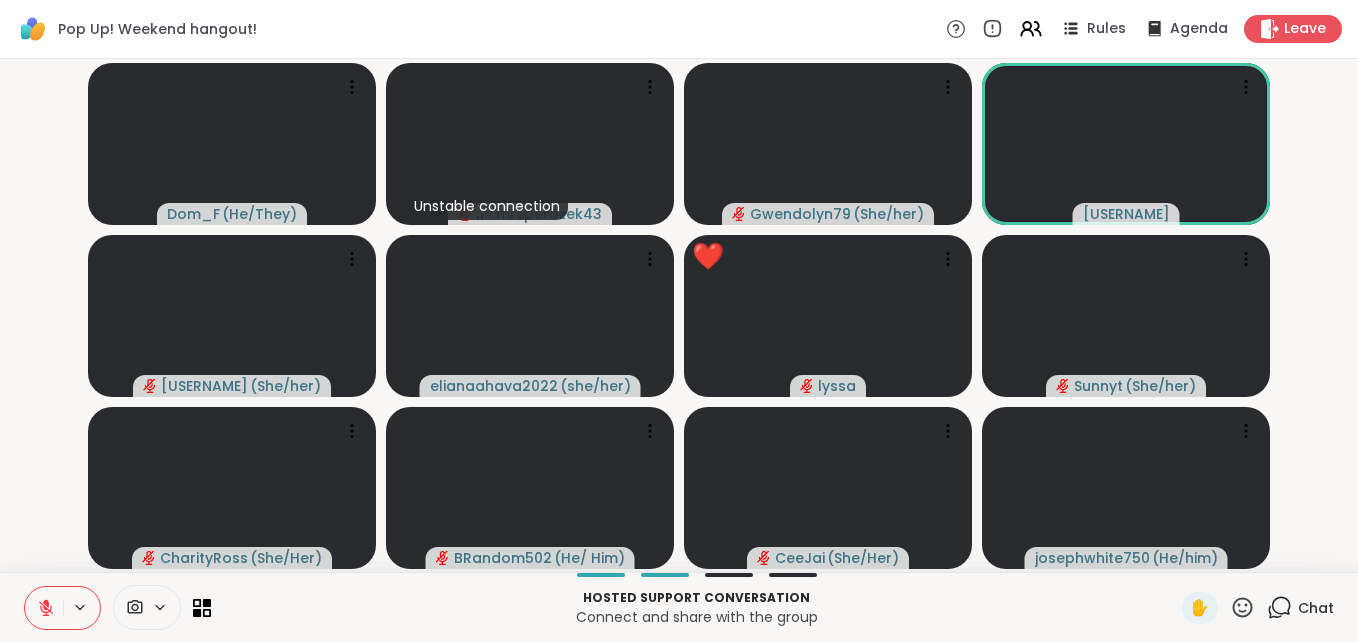 click 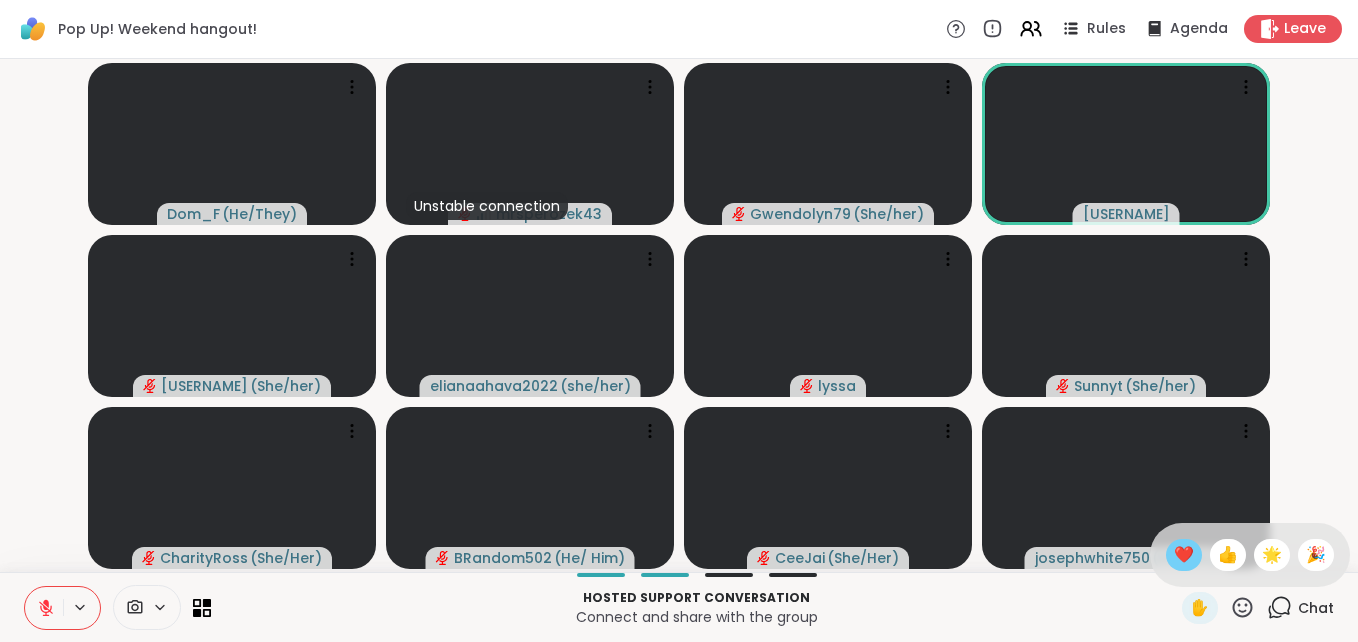 click on "❤️" at bounding box center (1184, 555) 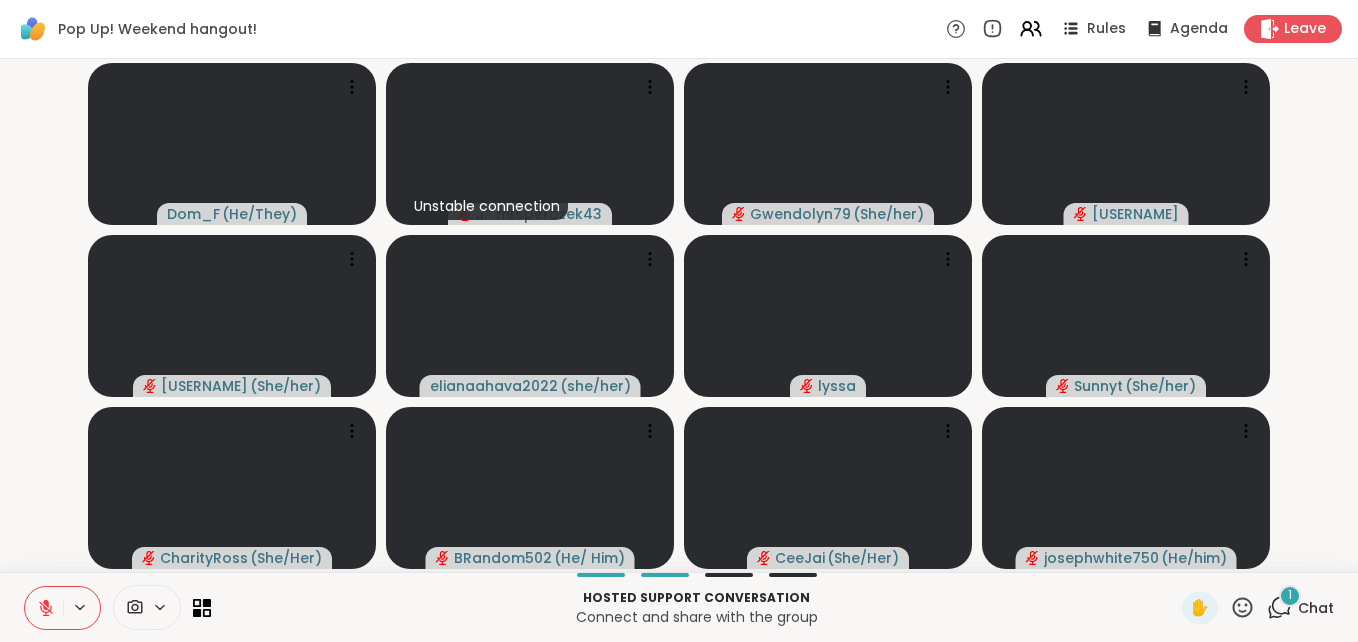 click on "1" at bounding box center (1290, 596) 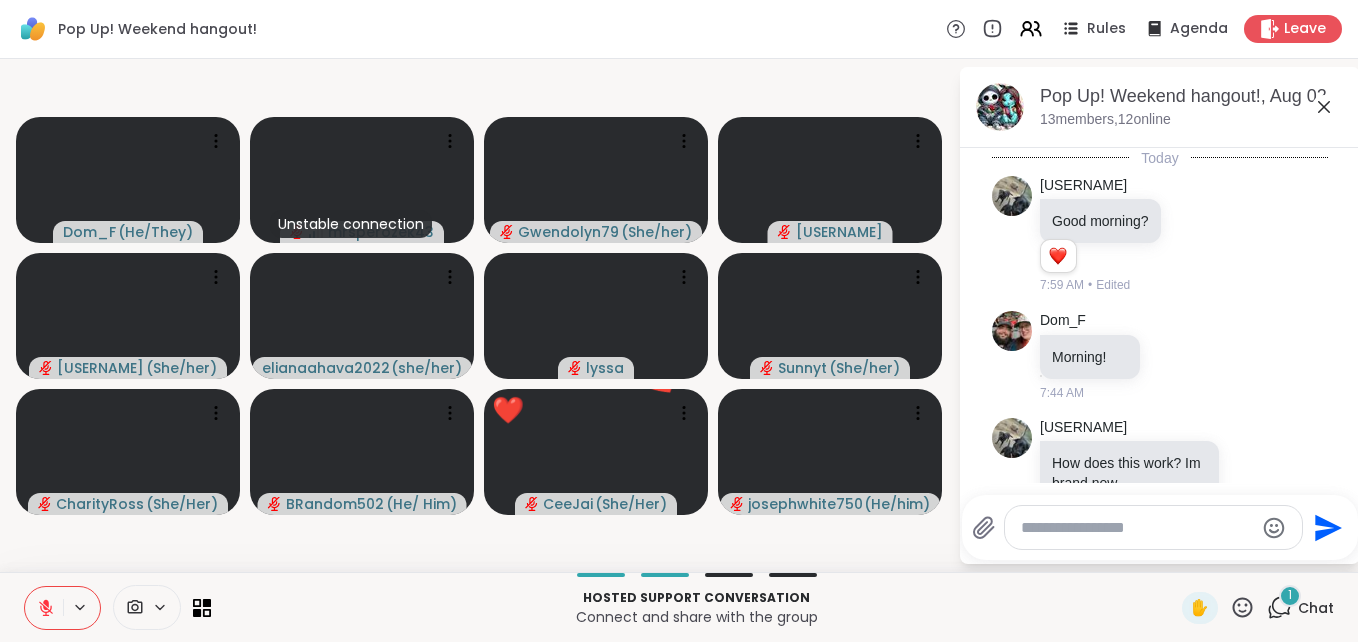 scroll, scrollTop: 2692, scrollLeft: 0, axis: vertical 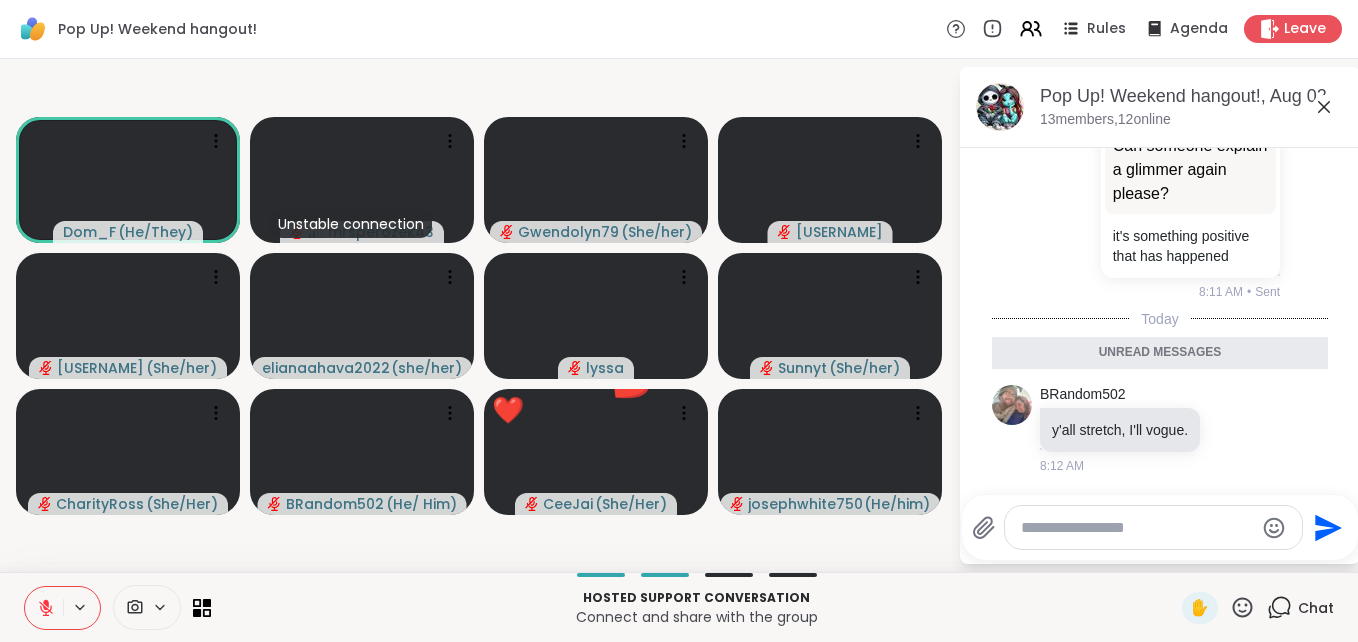 click 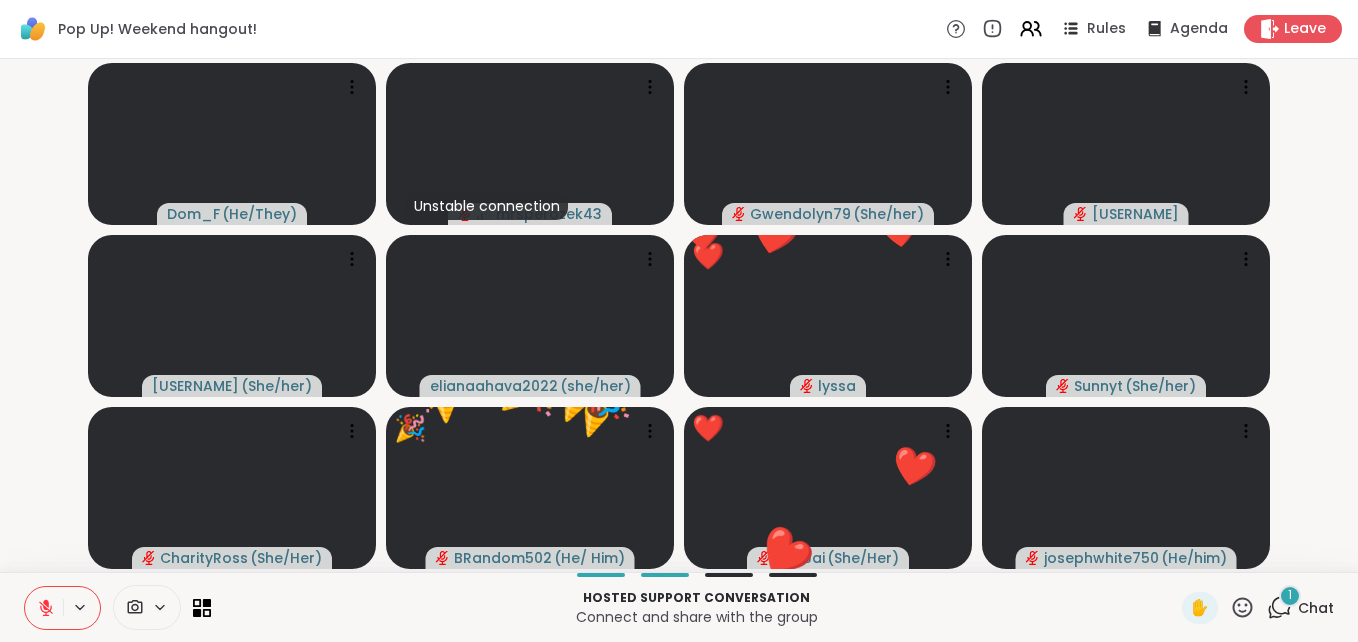 click on "1" at bounding box center (1290, 596) 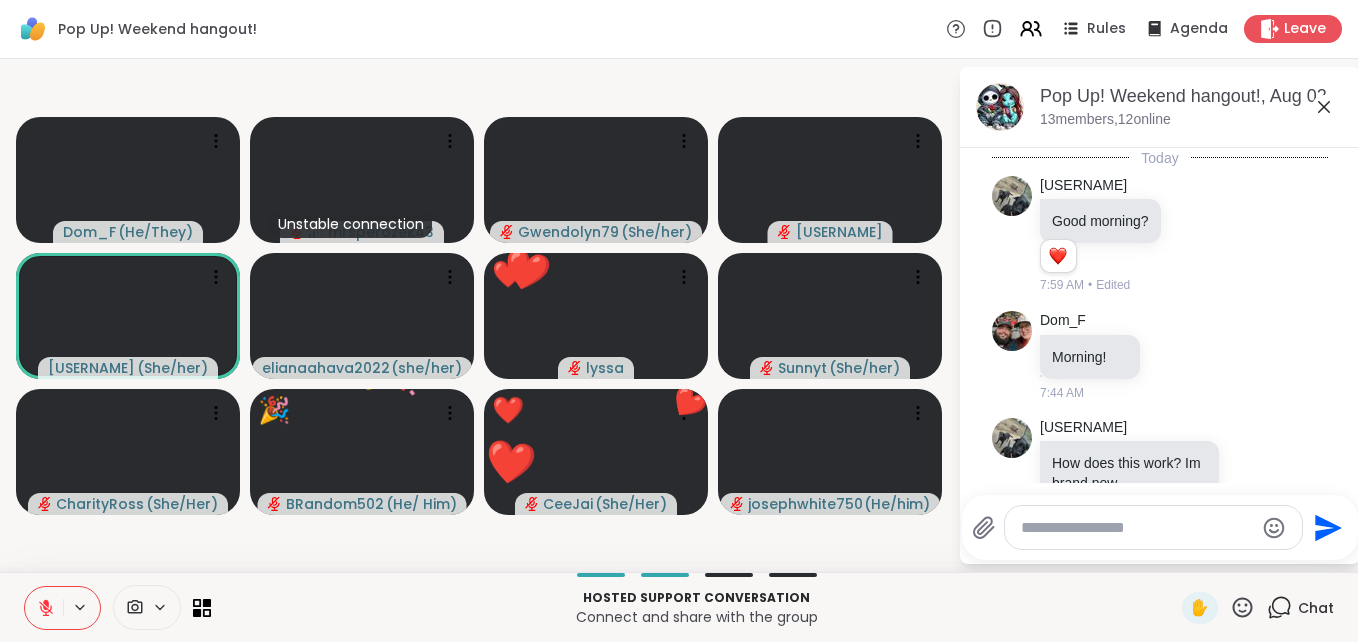 scroll, scrollTop: 2827, scrollLeft: 0, axis: vertical 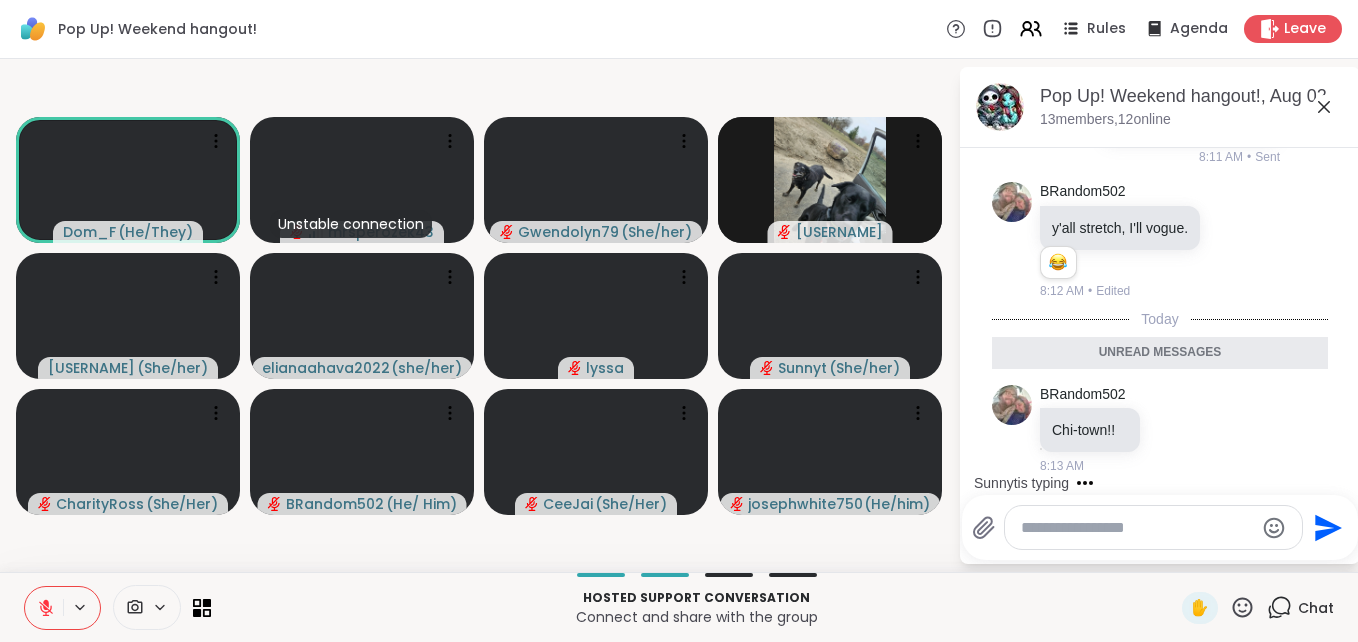 click 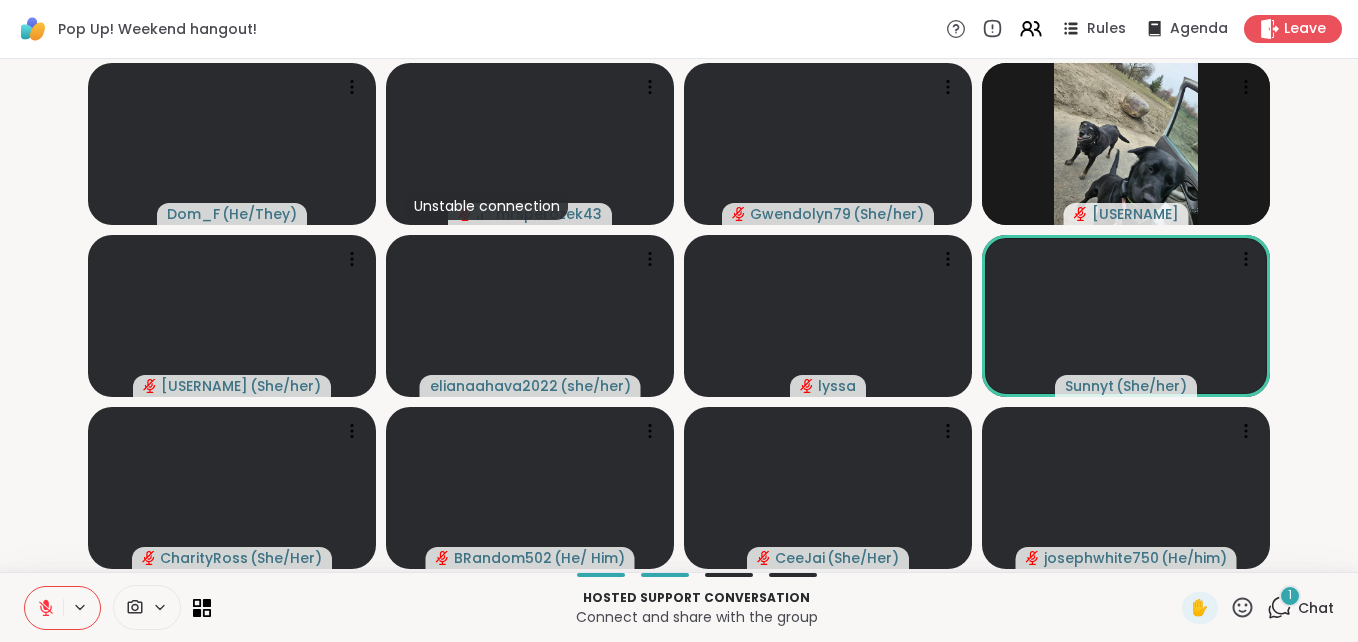 click on "1" at bounding box center [1290, 596] 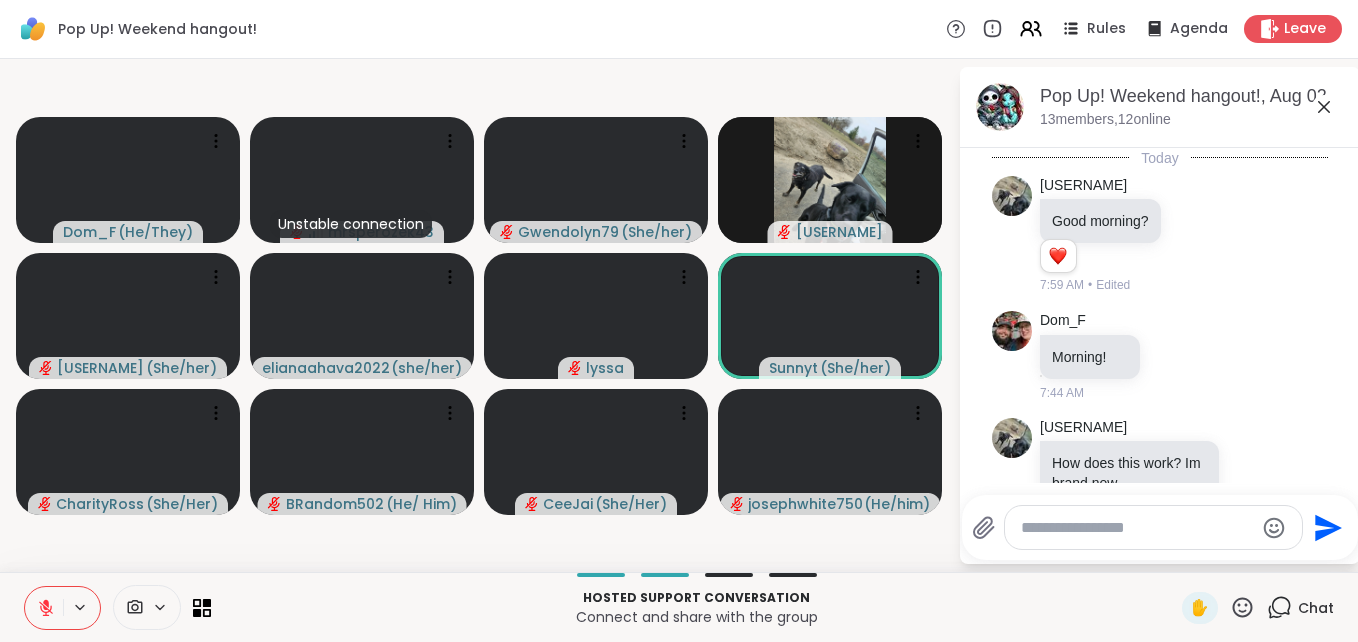 scroll, scrollTop: 3114, scrollLeft: 0, axis: vertical 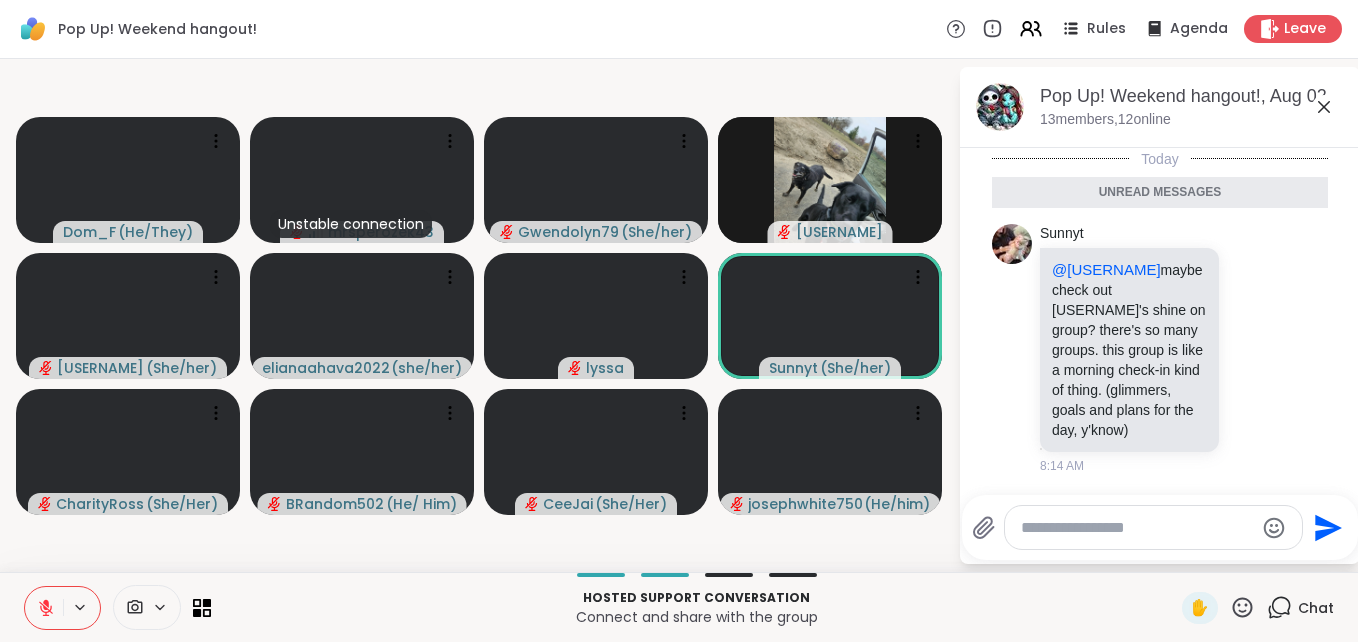 click 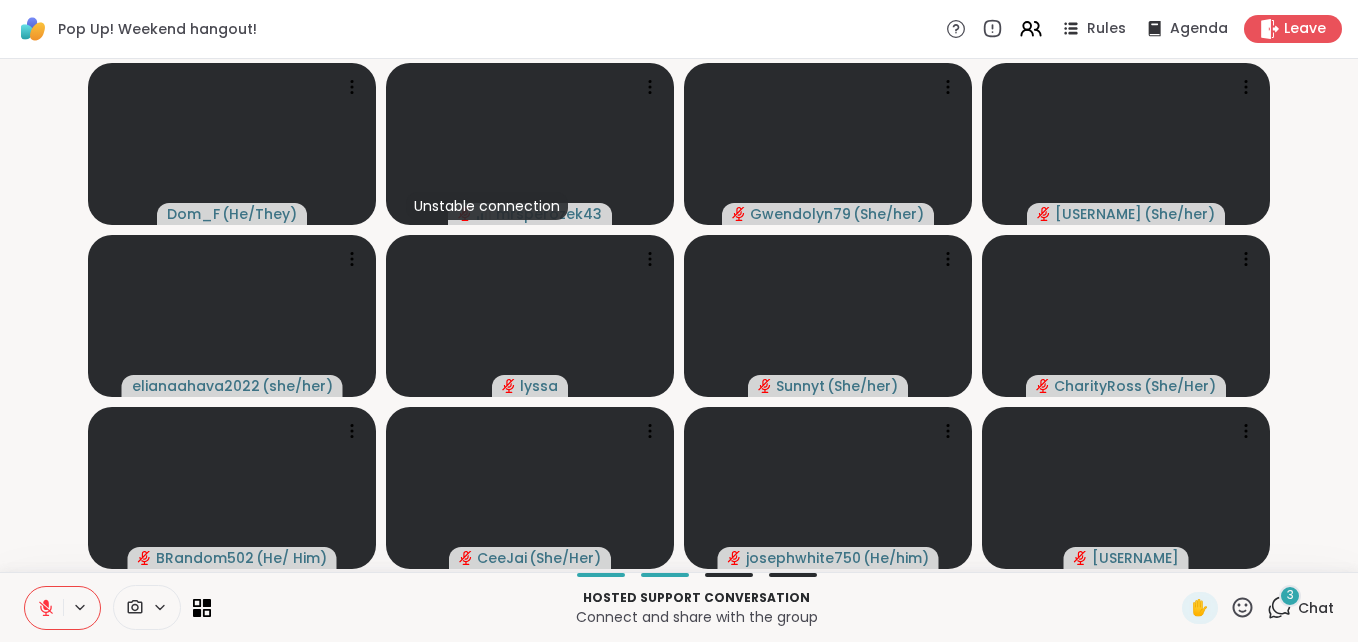click 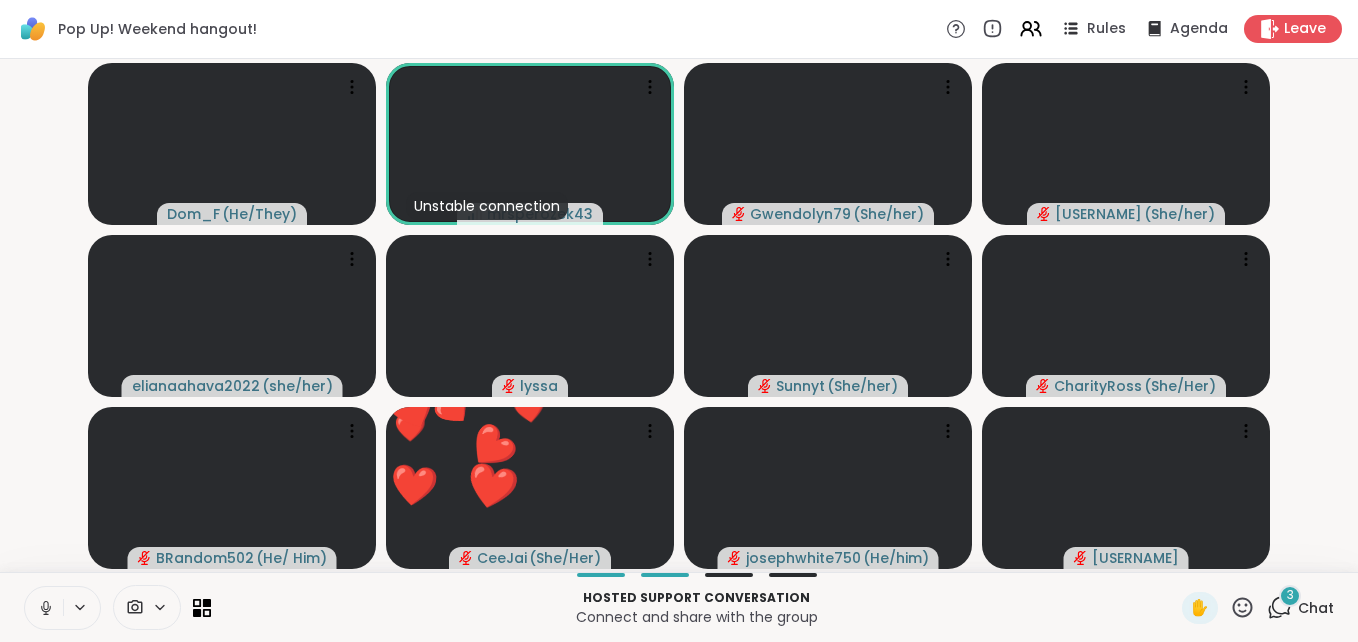 click 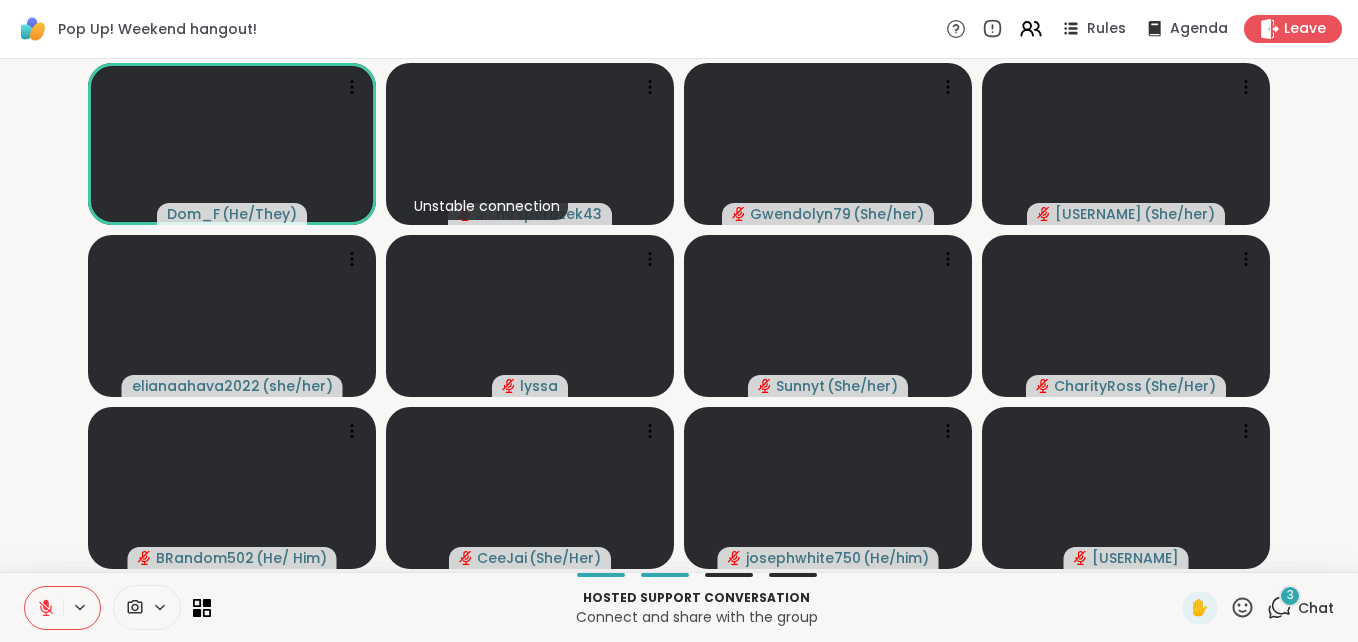 click at bounding box center (44, 608) 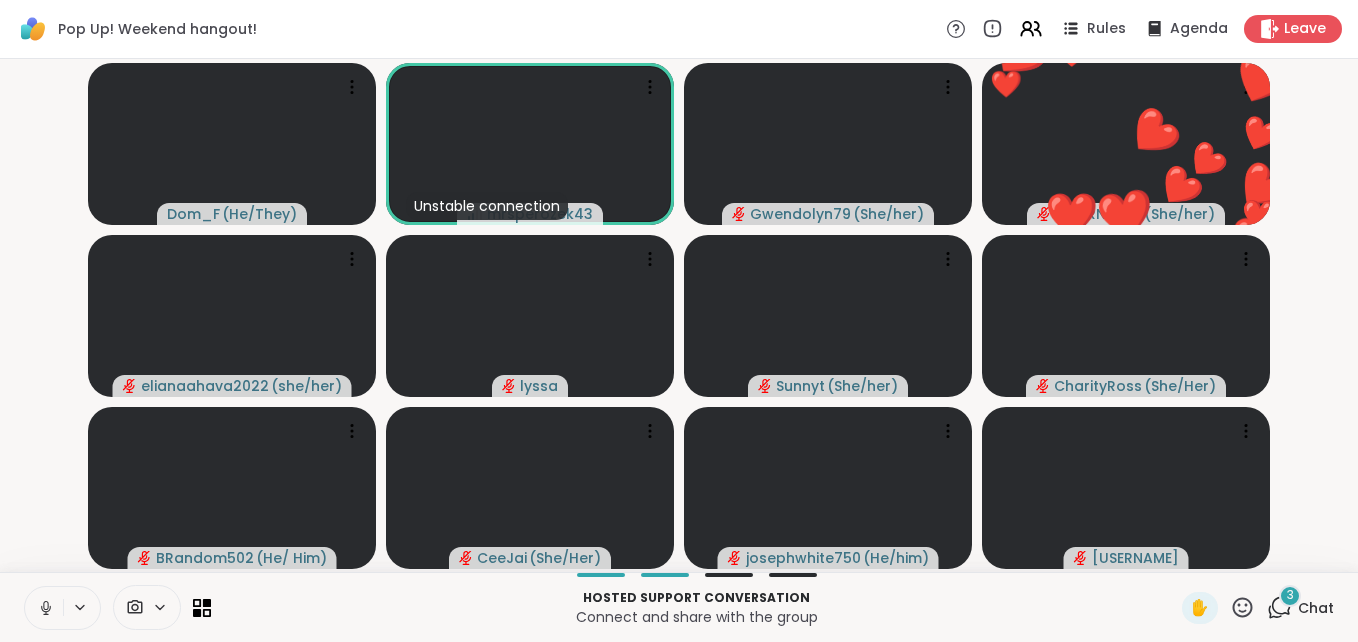 click 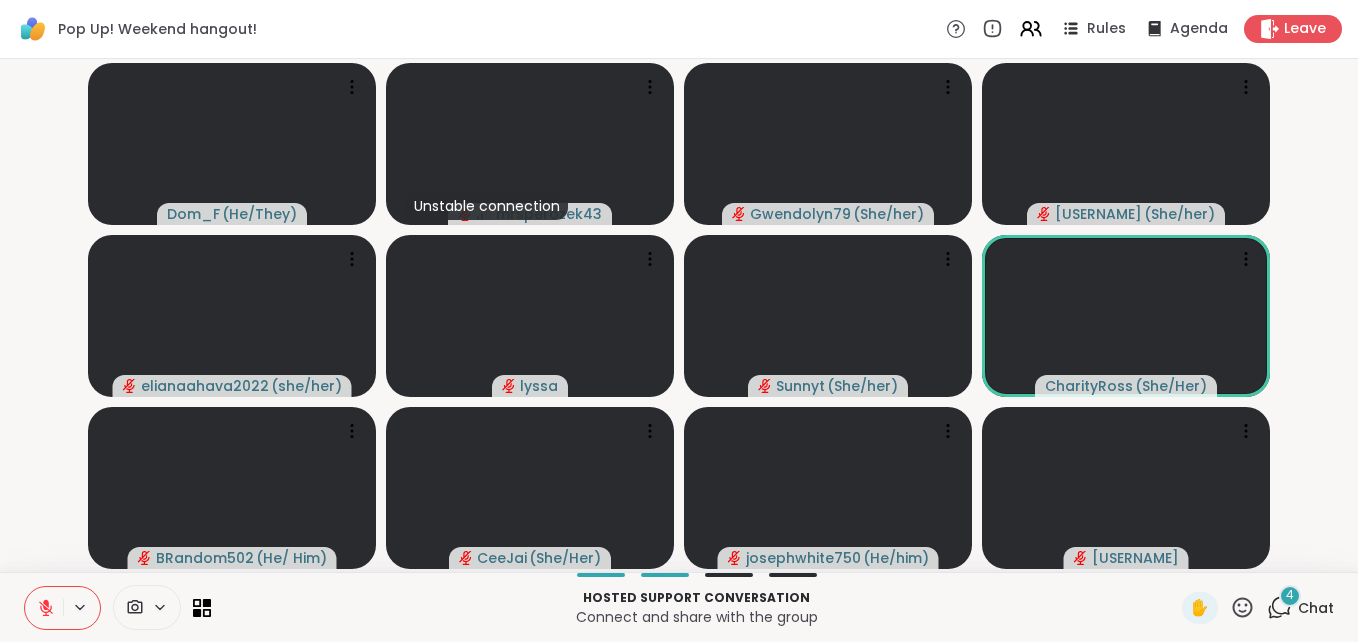 click on "4" at bounding box center (1290, 595) 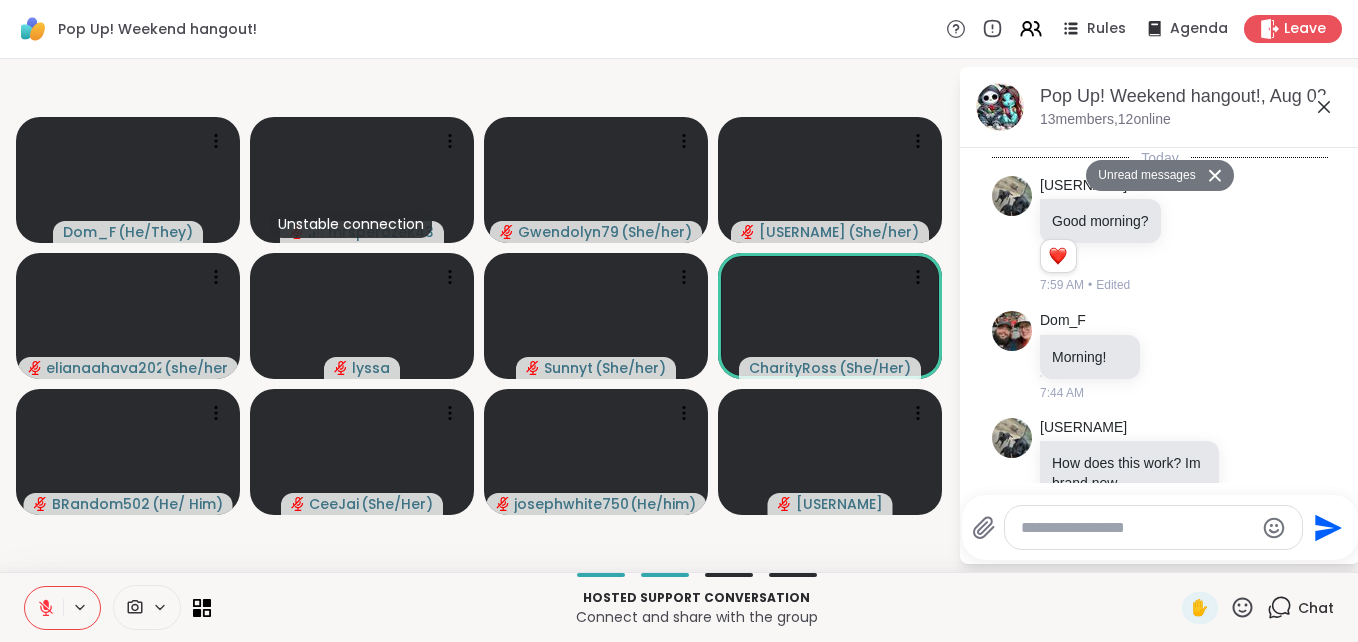 scroll, scrollTop: 3686, scrollLeft: 0, axis: vertical 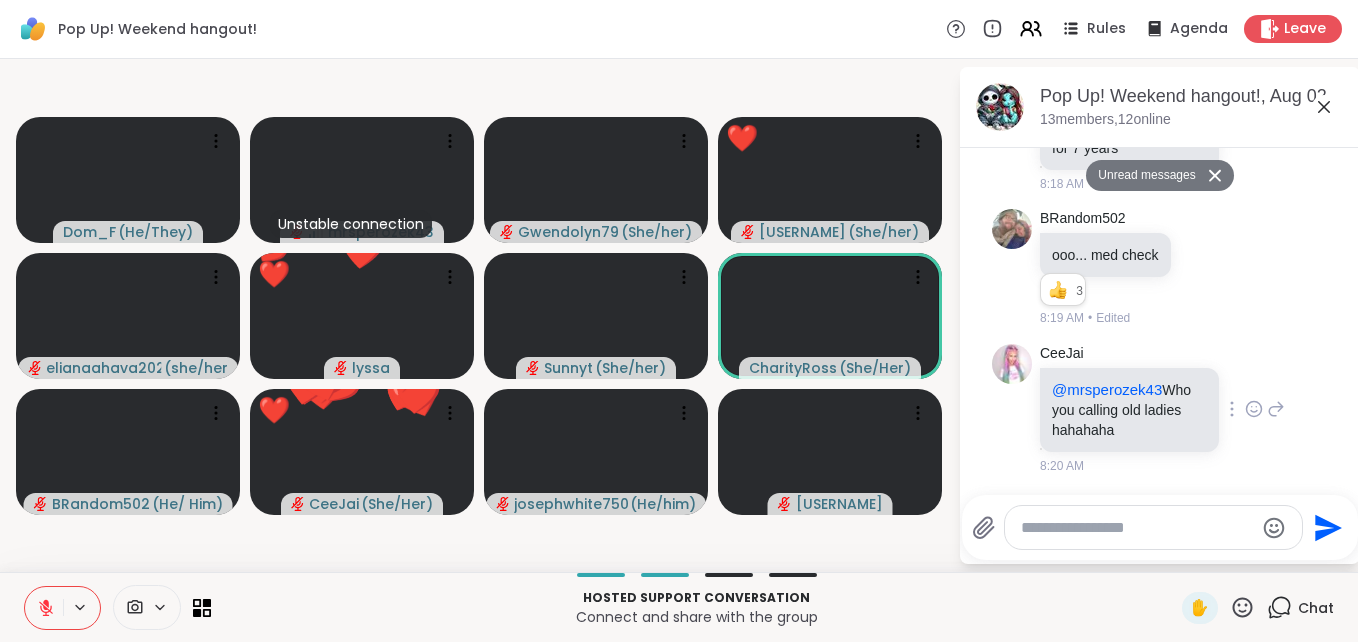 click 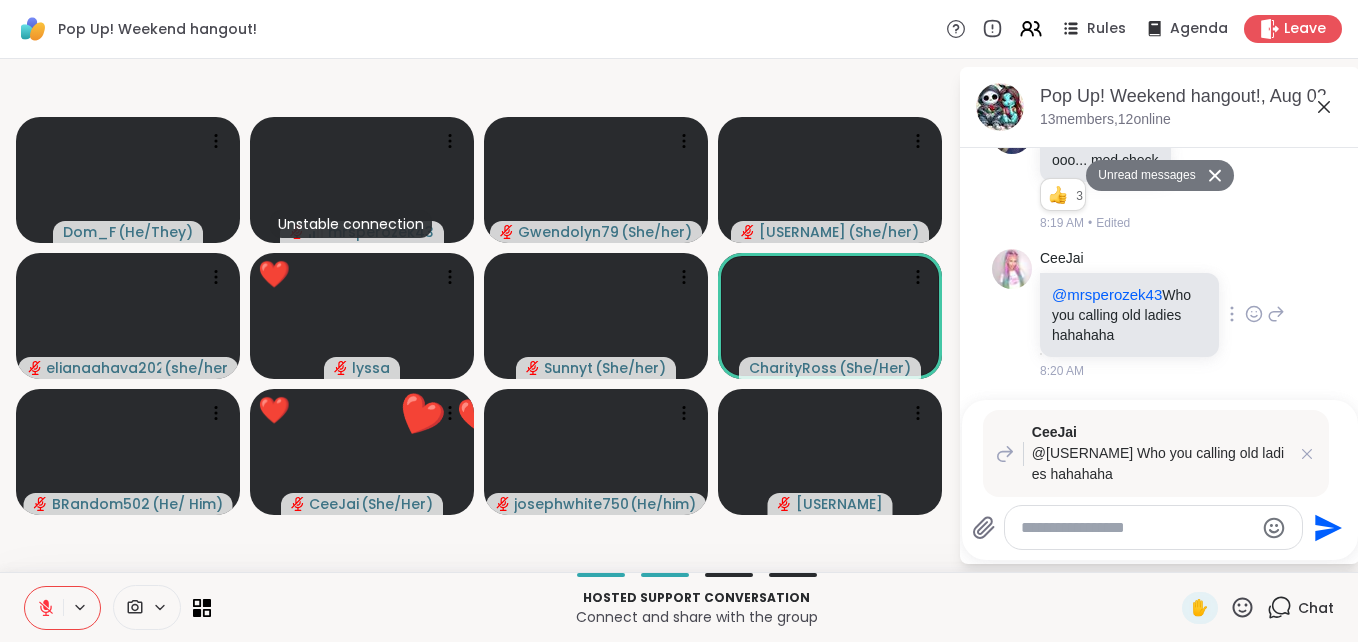 click on "CeeJai @mrsperozek43 Who you calling old ladies hahahaha Send" at bounding box center (1160, 480) 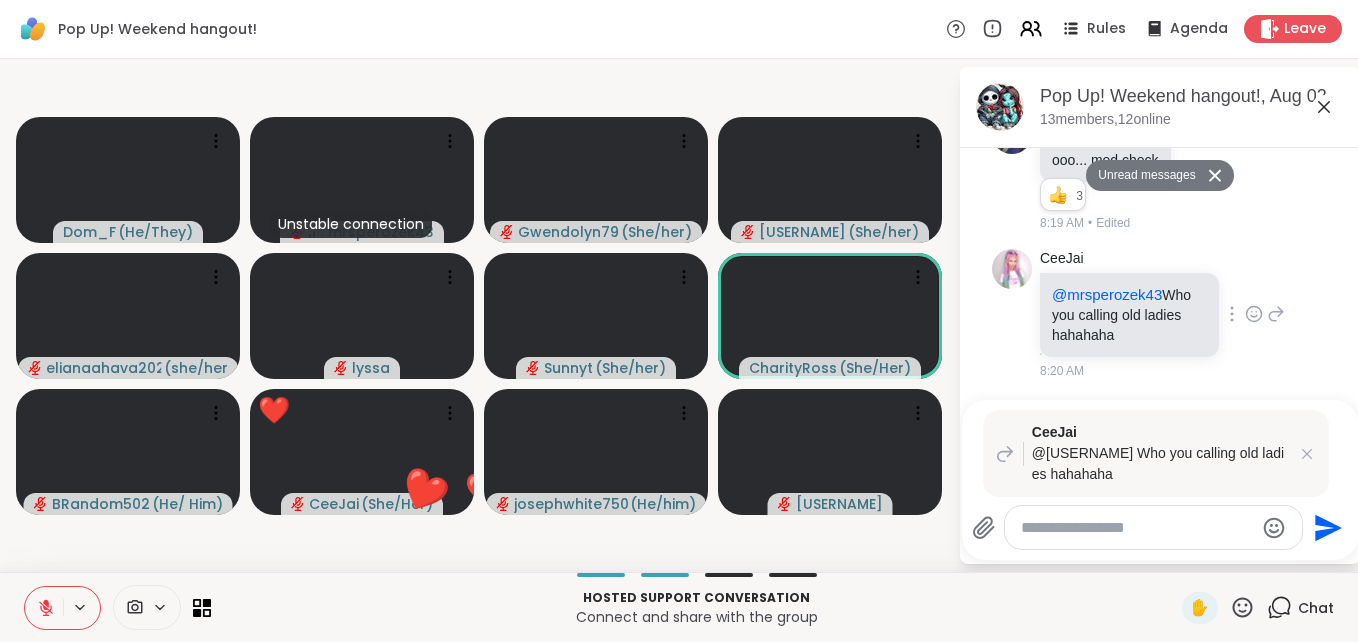 scroll, scrollTop: 3810, scrollLeft: 0, axis: vertical 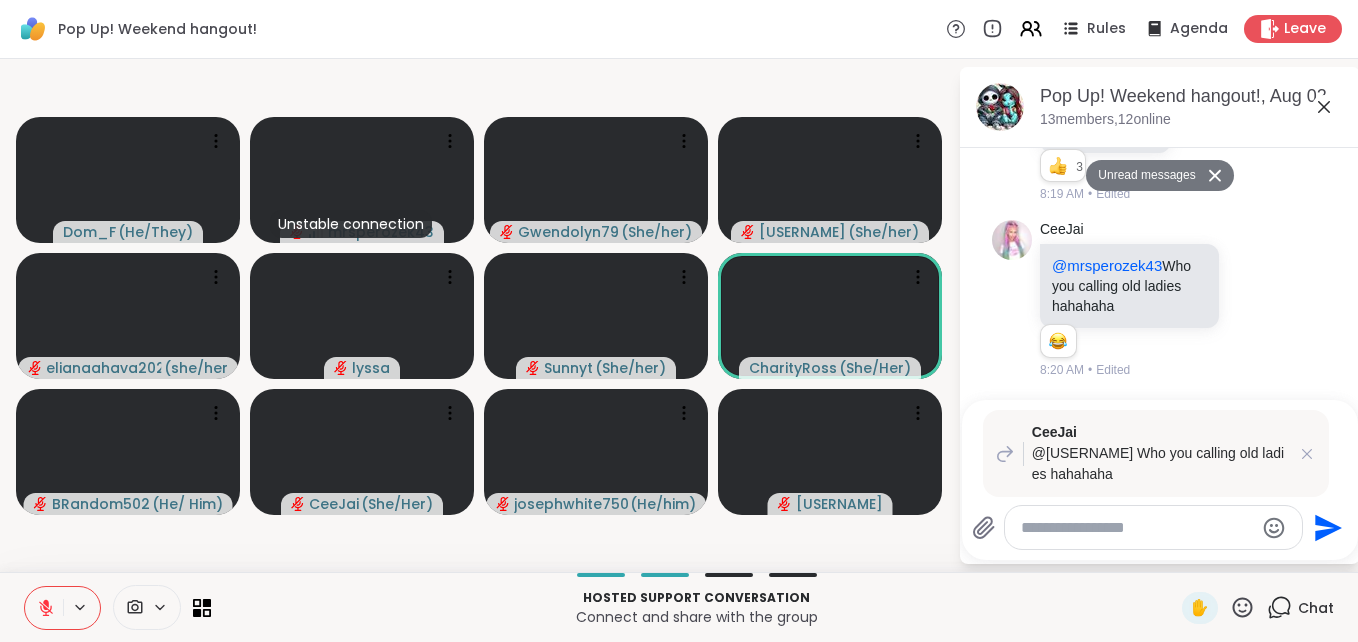 click at bounding box center (1153, 527) 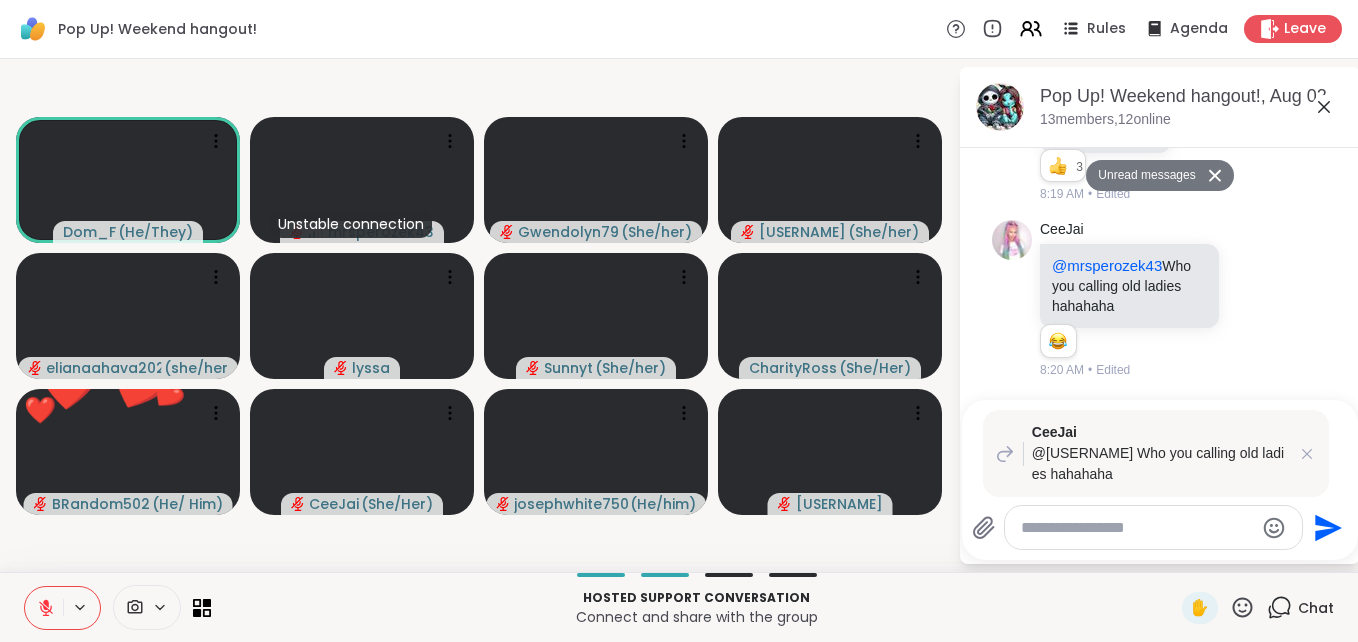 click at bounding box center (1137, 528) 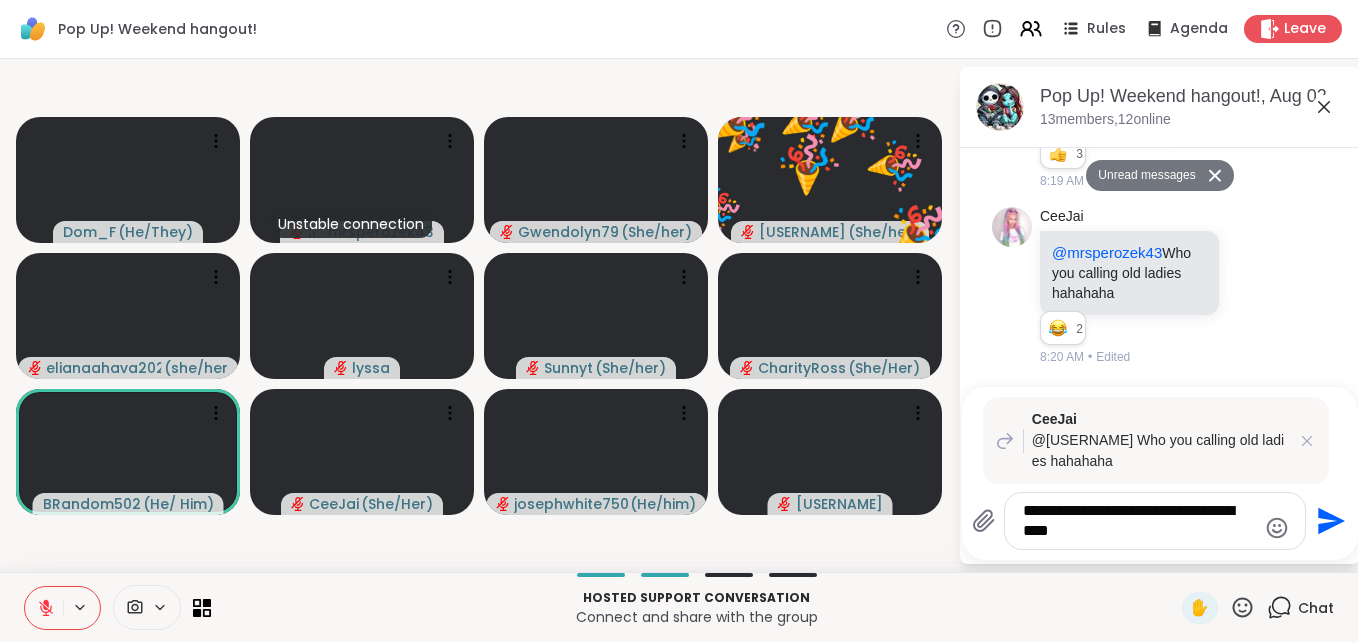 type on "**********" 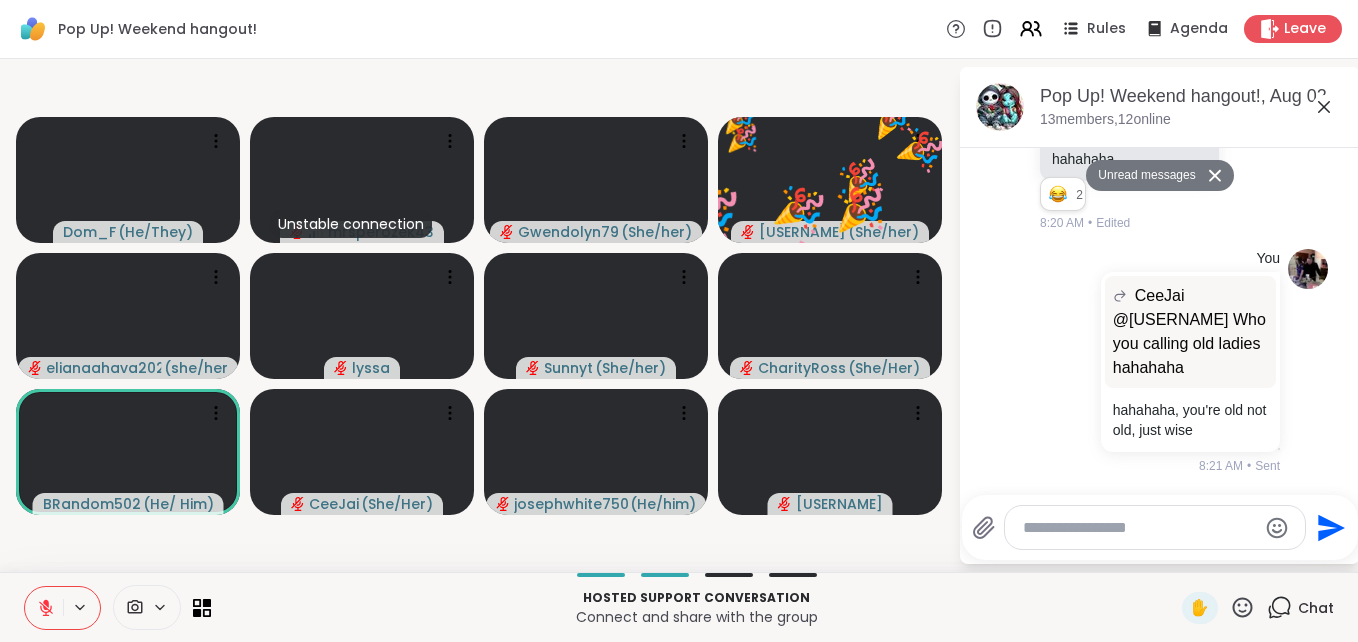 scroll, scrollTop: 3910, scrollLeft: 0, axis: vertical 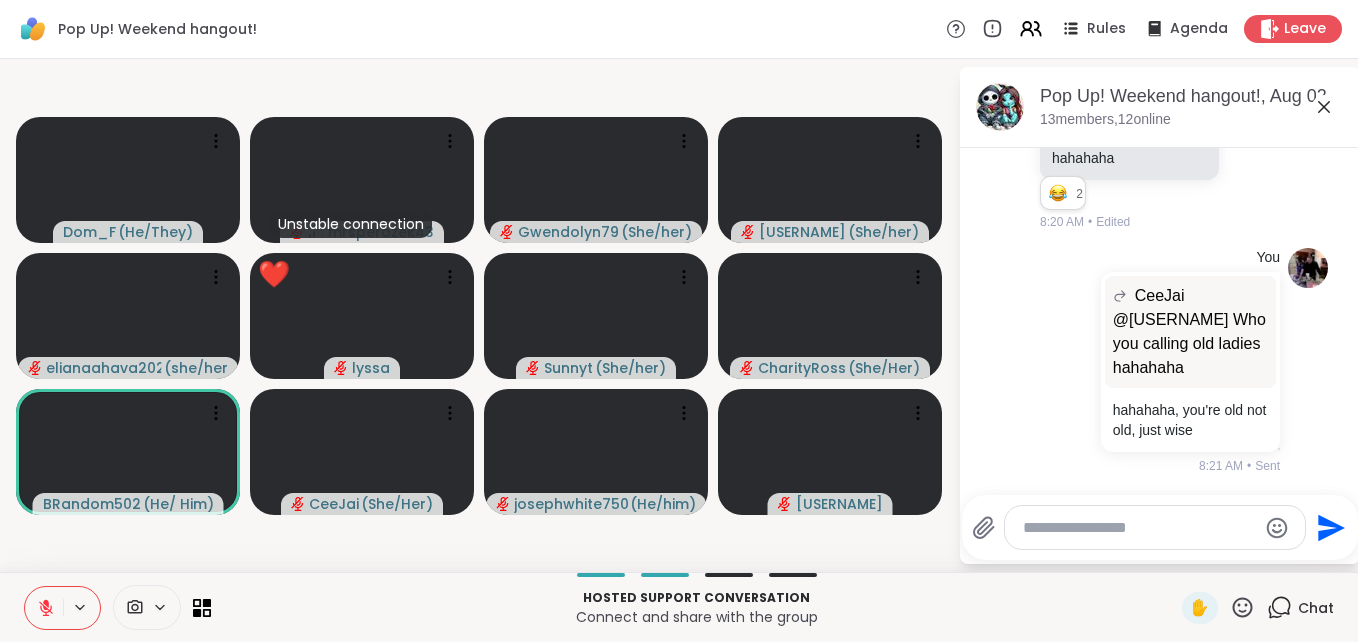 click 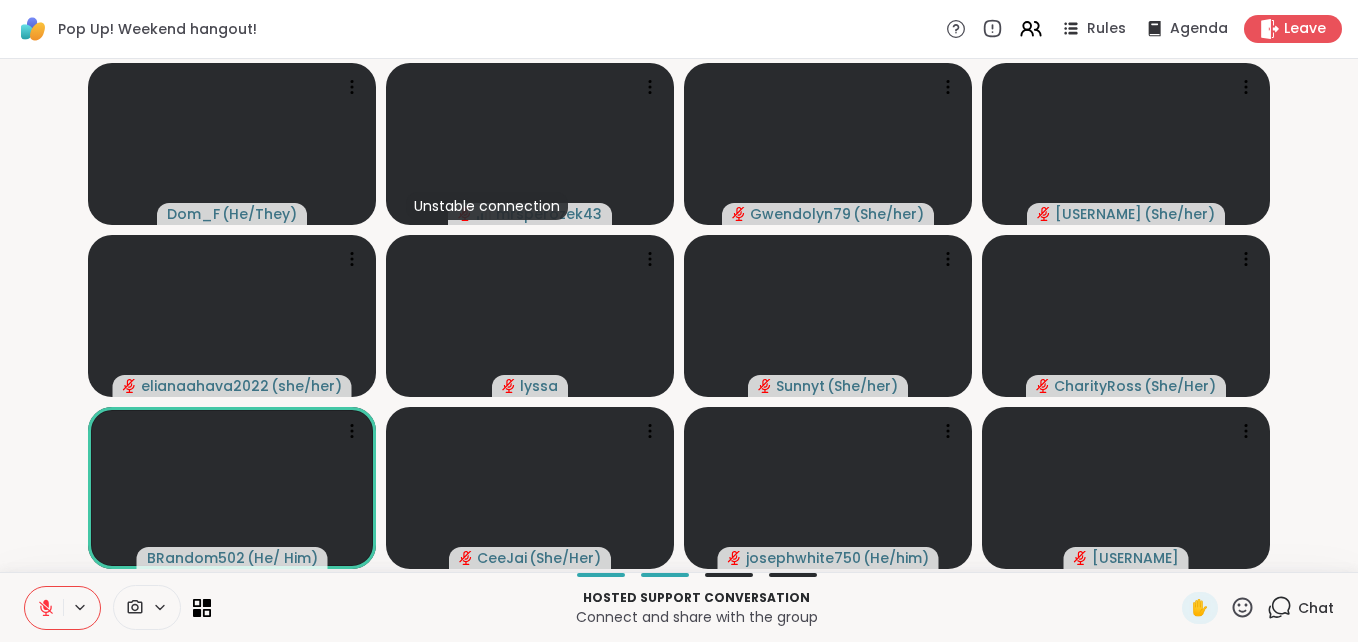 click 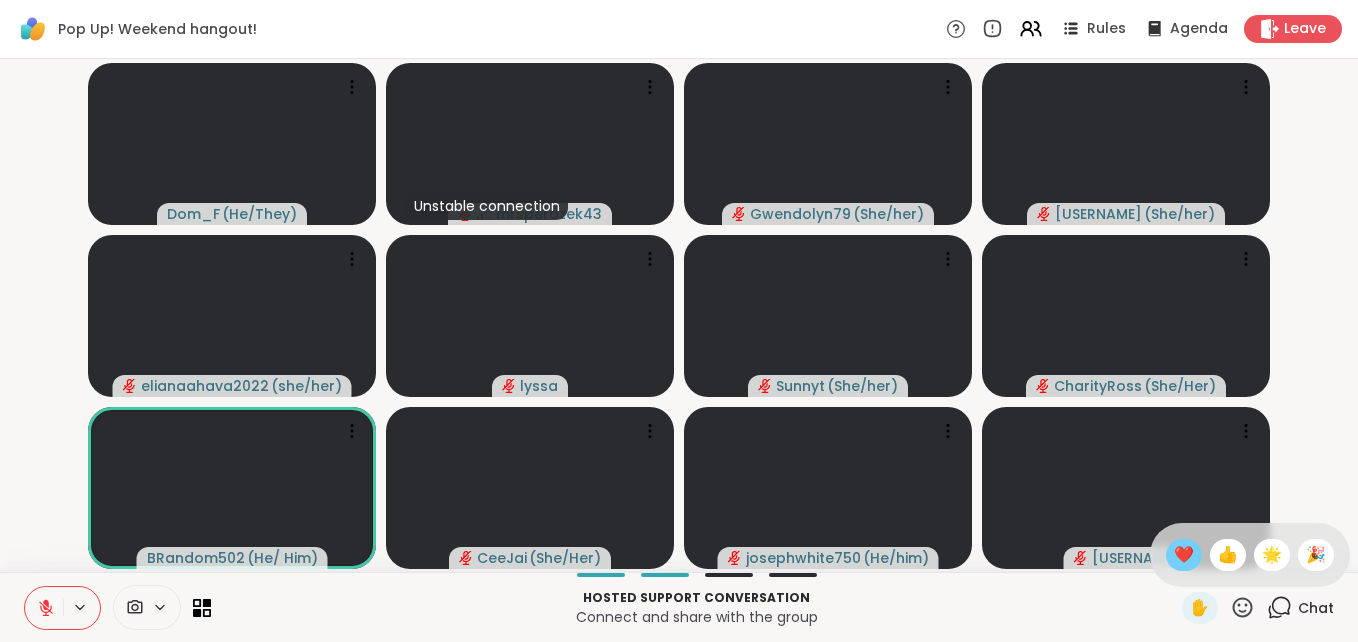 click on "❤️" at bounding box center (1184, 555) 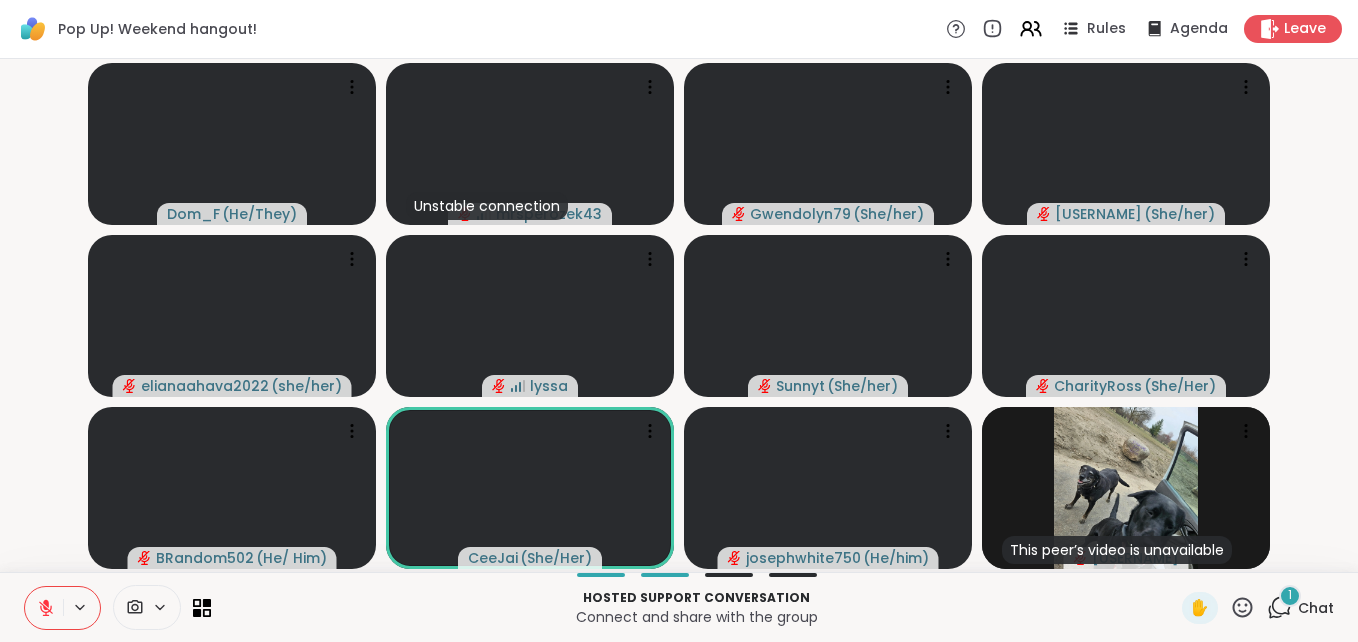click 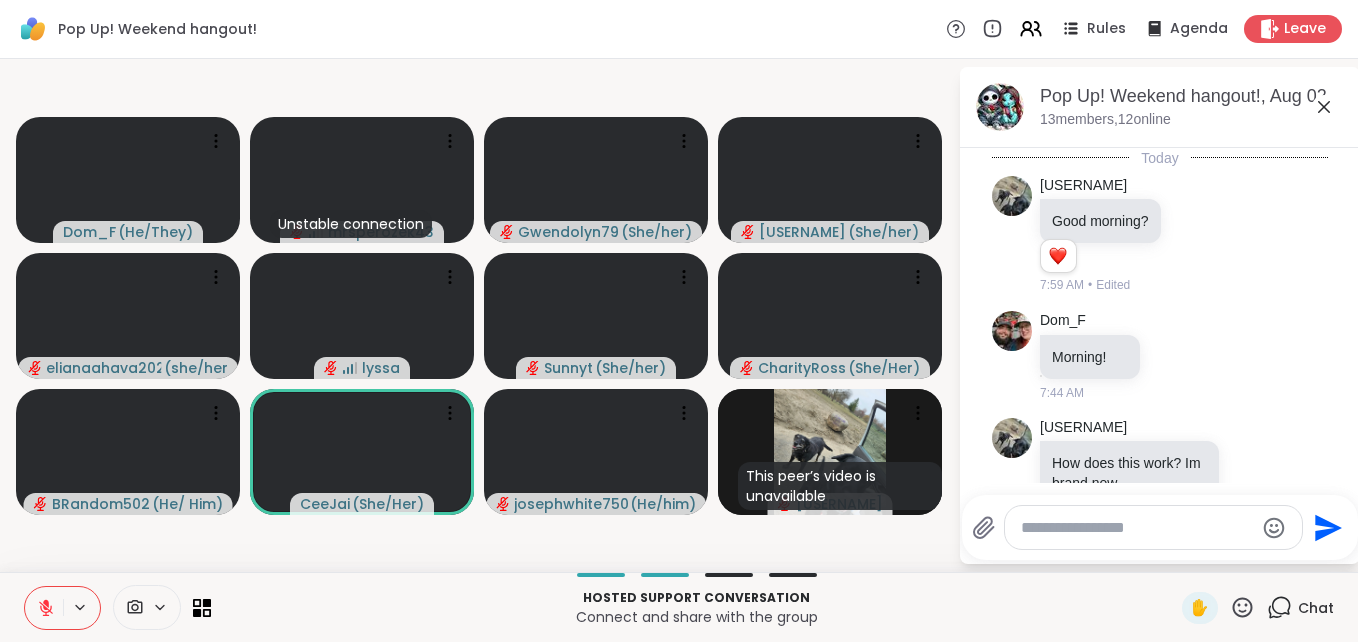 scroll, scrollTop: 4141, scrollLeft: 0, axis: vertical 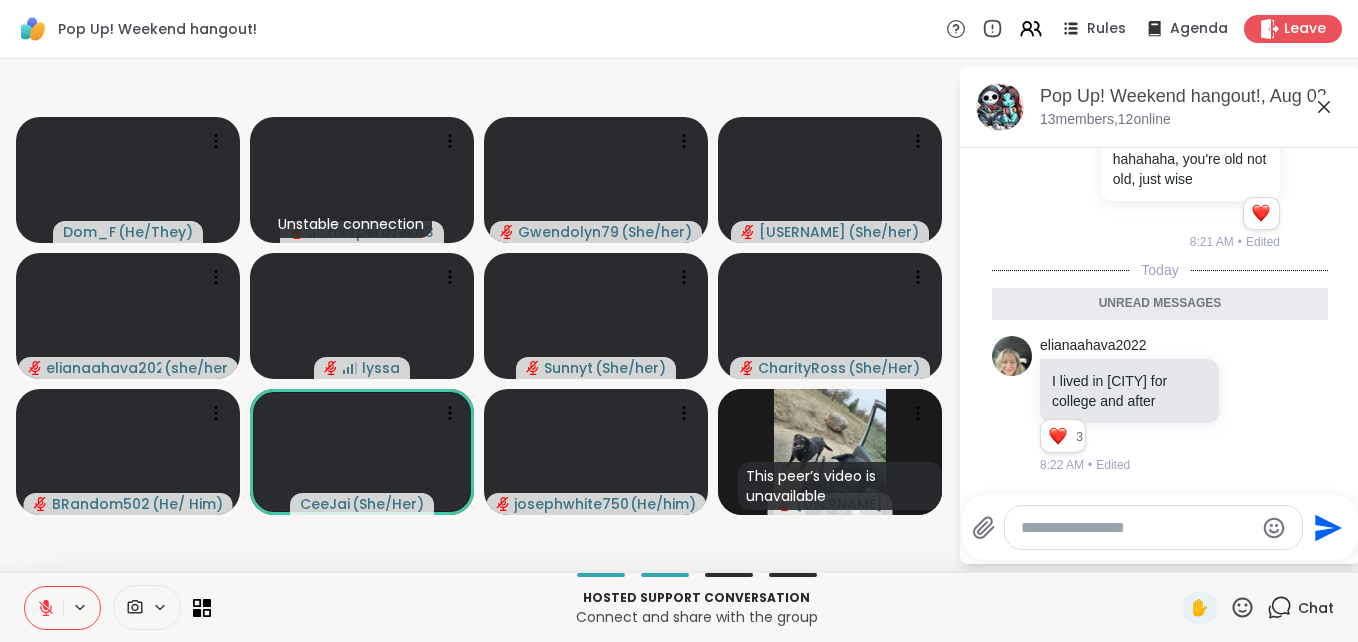 click 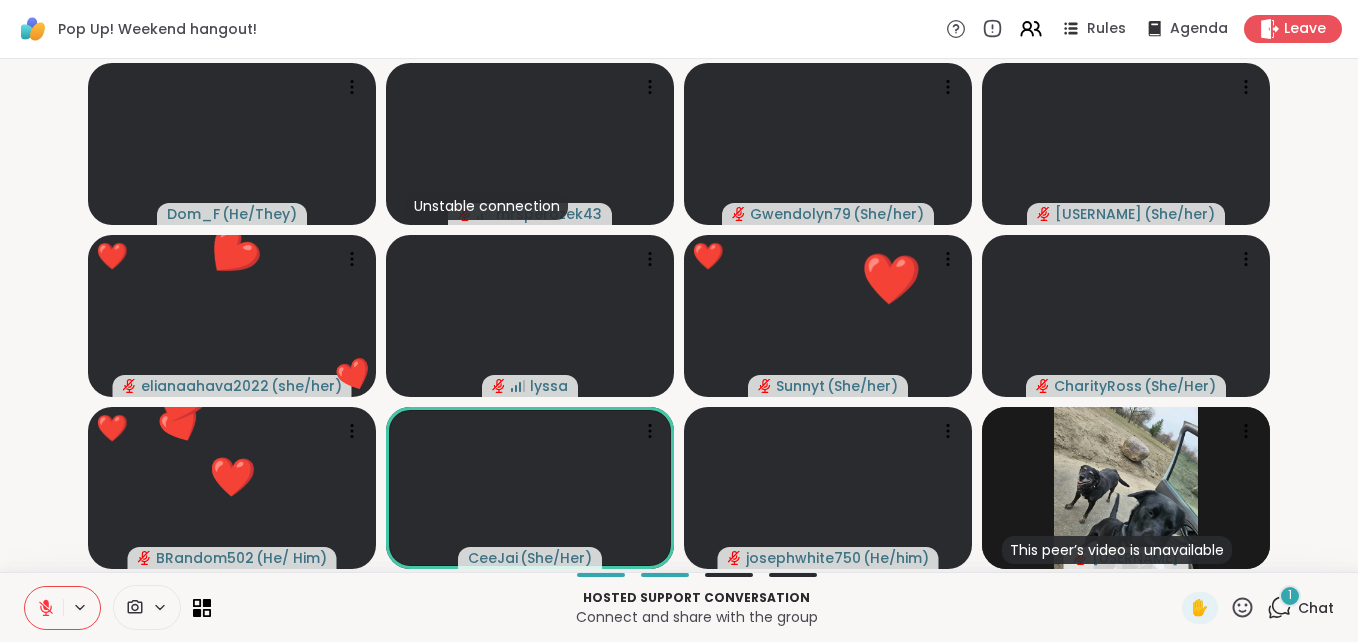 click on "1" at bounding box center (1290, 596) 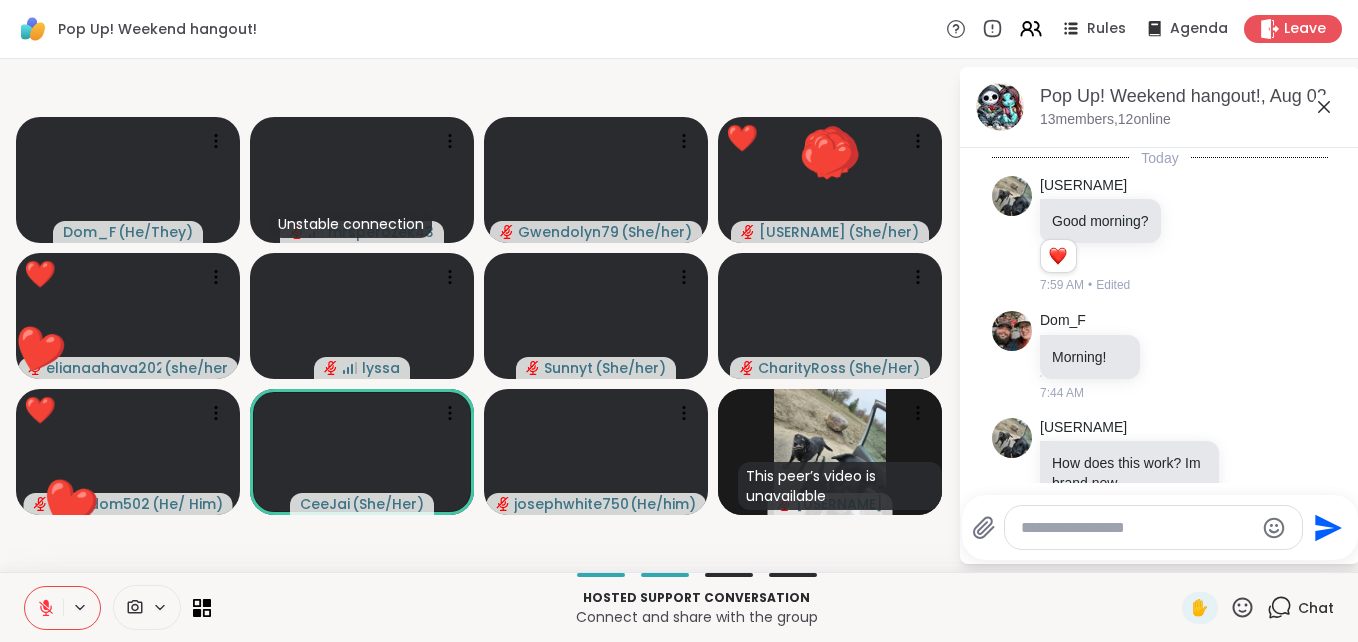 scroll, scrollTop: 4328, scrollLeft: 0, axis: vertical 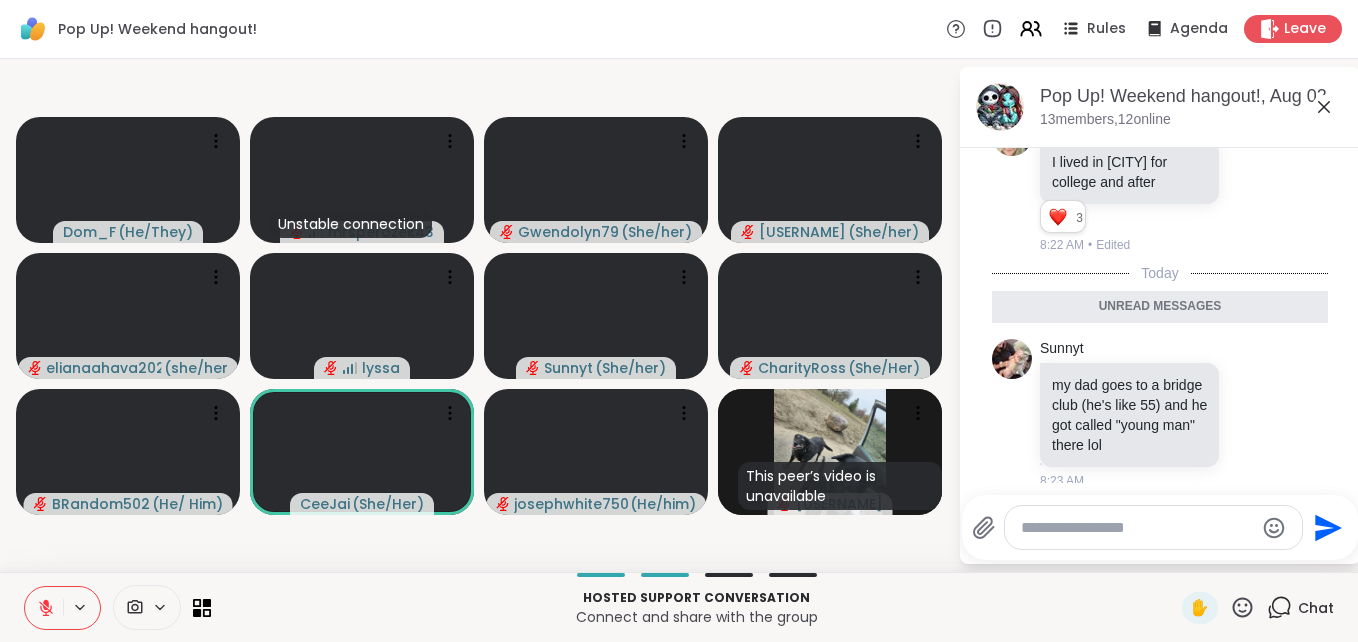 click 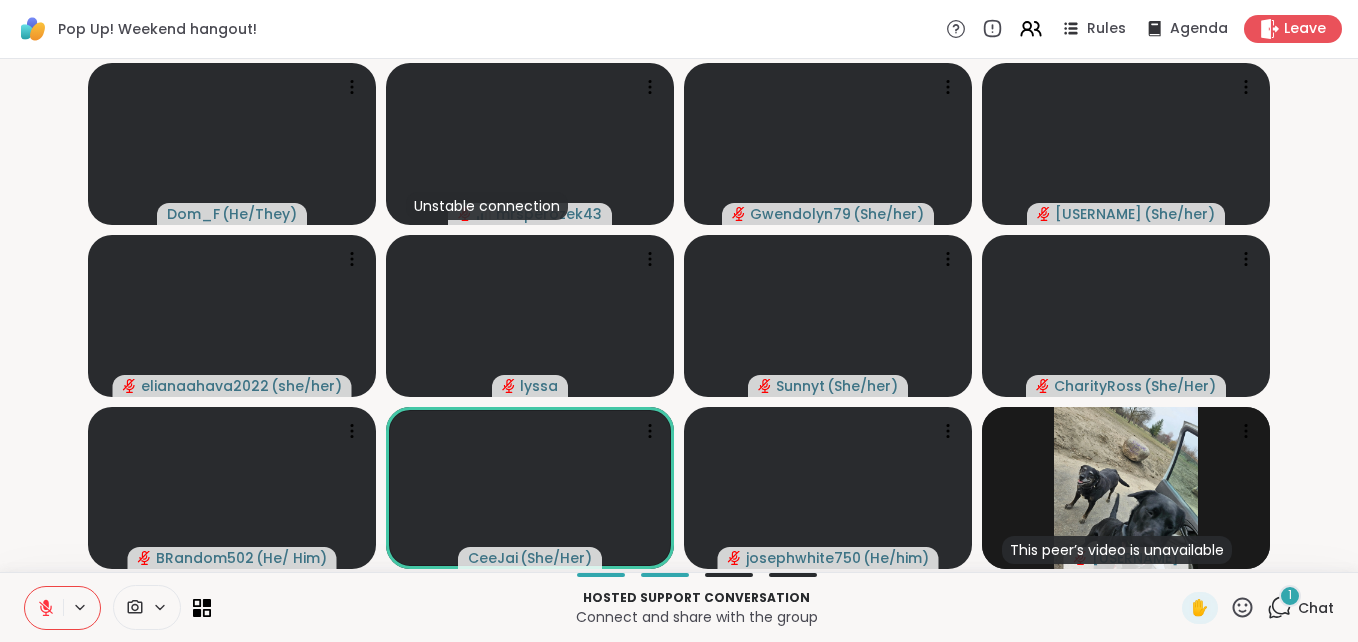 click on "1" at bounding box center (1290, 596) 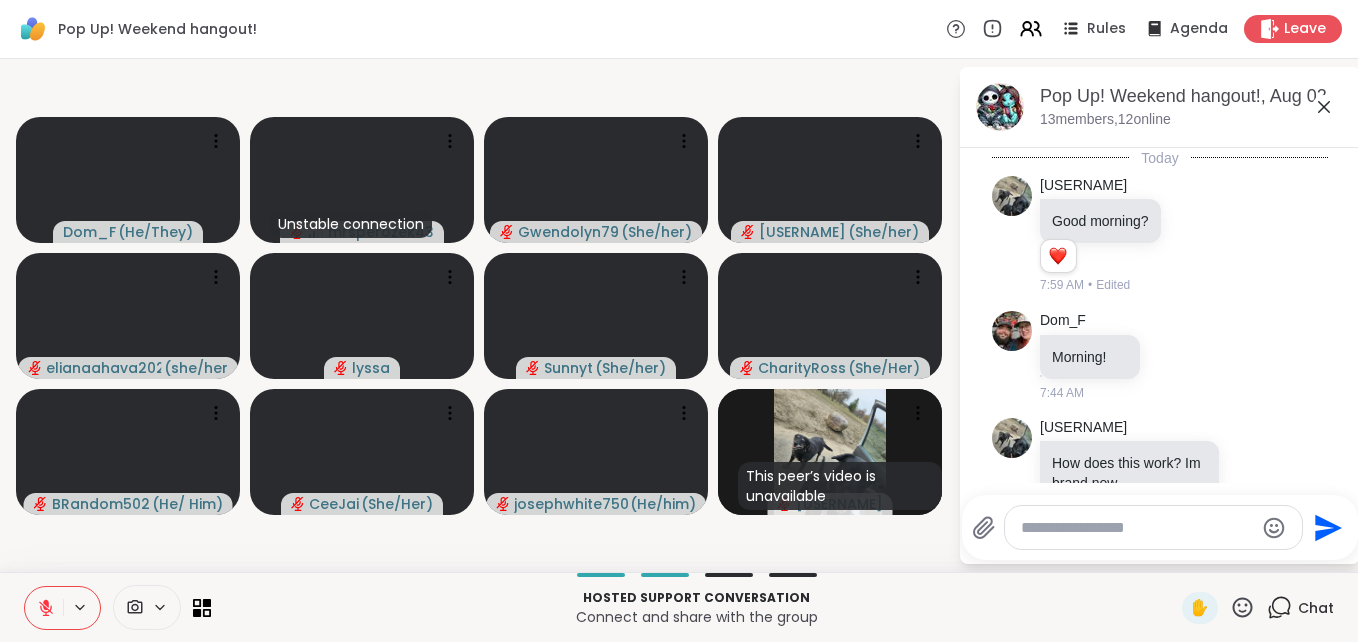 scroll, scrollTop: 4494, scrollLeft: 0, axis: vertical 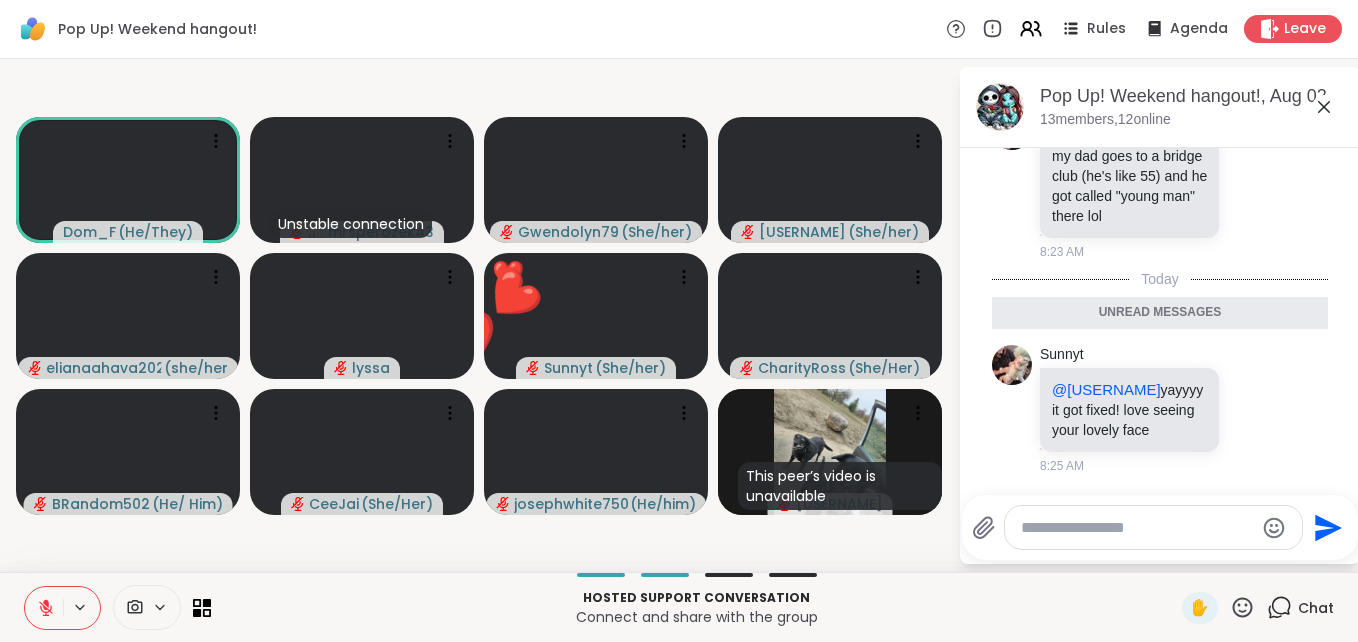click 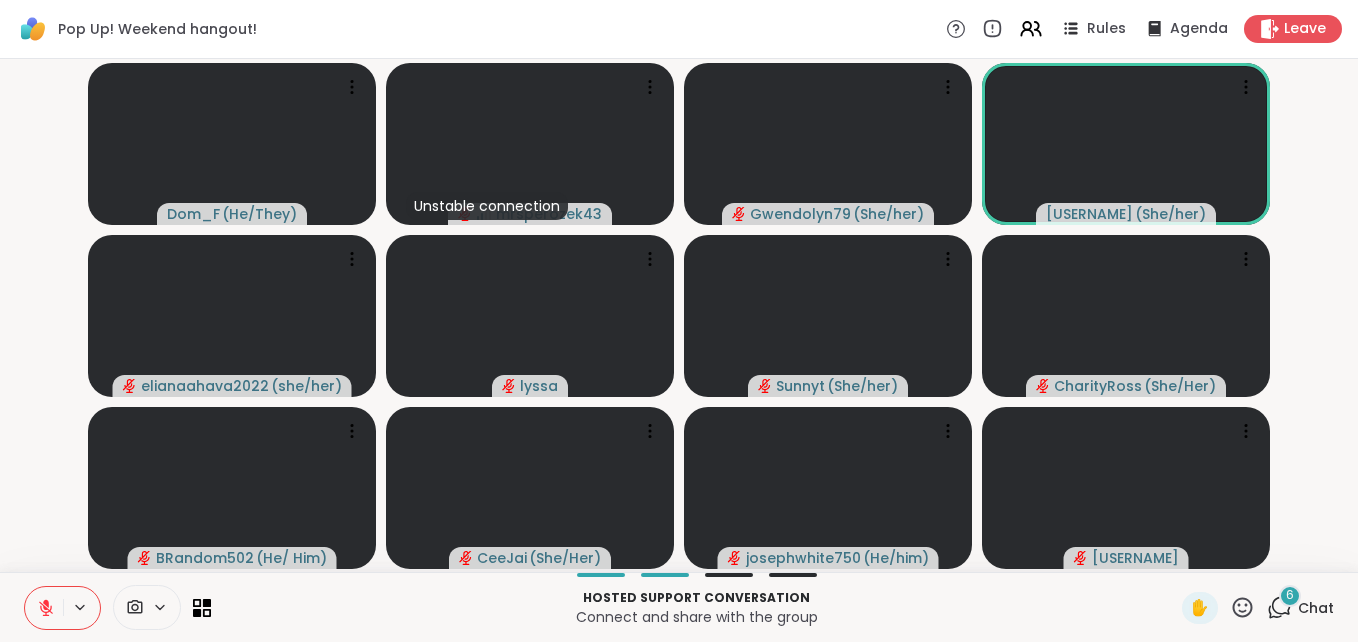 click on "6" at bounding box center [1290, 596] 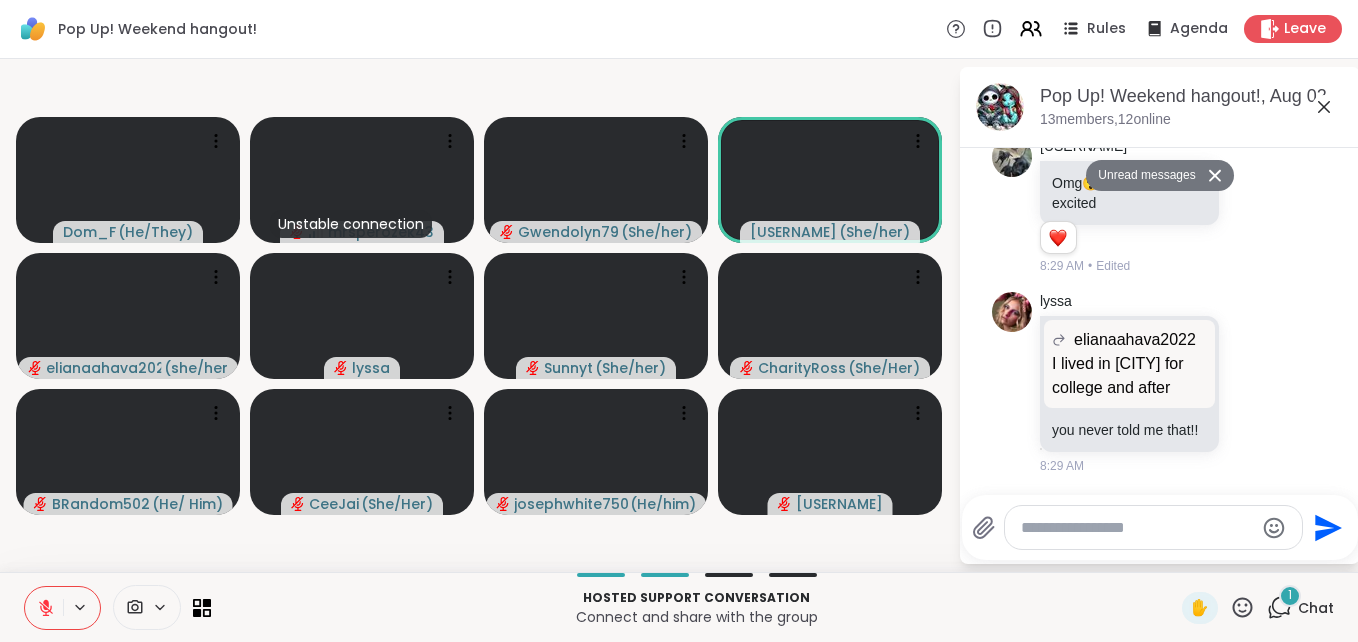 scroll, scrollTop: 5816, scrollLeft: 0, axis: vertical 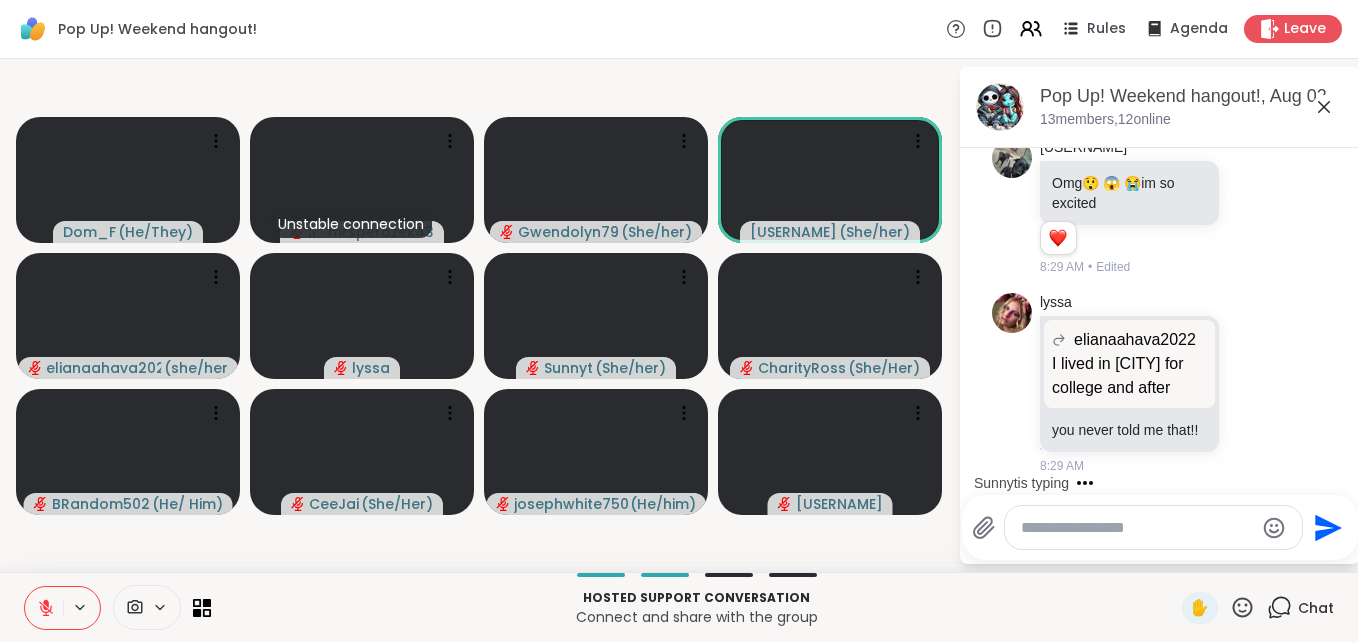 click on "Pop Up! Weekend hangout! Rules Agenda Leave Dom_F ( He/They ) Unstable connection mrsperozek43 Gwendolyn79 ( She/her ) Cspadilla ( She/her ) elianaahava2022 ( she/her ) lyssa Sunnyt ( She/her ) CharityRoss ( She/Her ) BRandom502 ( He/ Him ) CeeJai ( She/Her ) josephwhite750 ( He/him ) Amie89 Pop Up! Weekend hangout!, Aug 02 13  members,  12  online Today Amie89 Good morning?   1 1 7:59 AM • Edited Dom_F Morning! 7:44 AM Amie89 How does this work? Im brand new 7:52 AM CeeJai Amie89 How does this work? Im brand new How does this work? Im brand new I like to log in 10mins early so I have time to check volume & audio. From the session page you click enter & you'll be in the waiting room until 9:00am then the room will open. I look forward to meeting you!   1 1 8:00 AM • Edited BRandom502 hey  @Cspadilla  saw that your dealing with grief and everything. I am, too, so if you need to chat. These people are great.   2 2 2 8:05 AM • Edited CeeJai Welcome to all 3 of our & welcome to Sharewell. 8:04 AM Sunnyt" at bounding box center [679, 321] 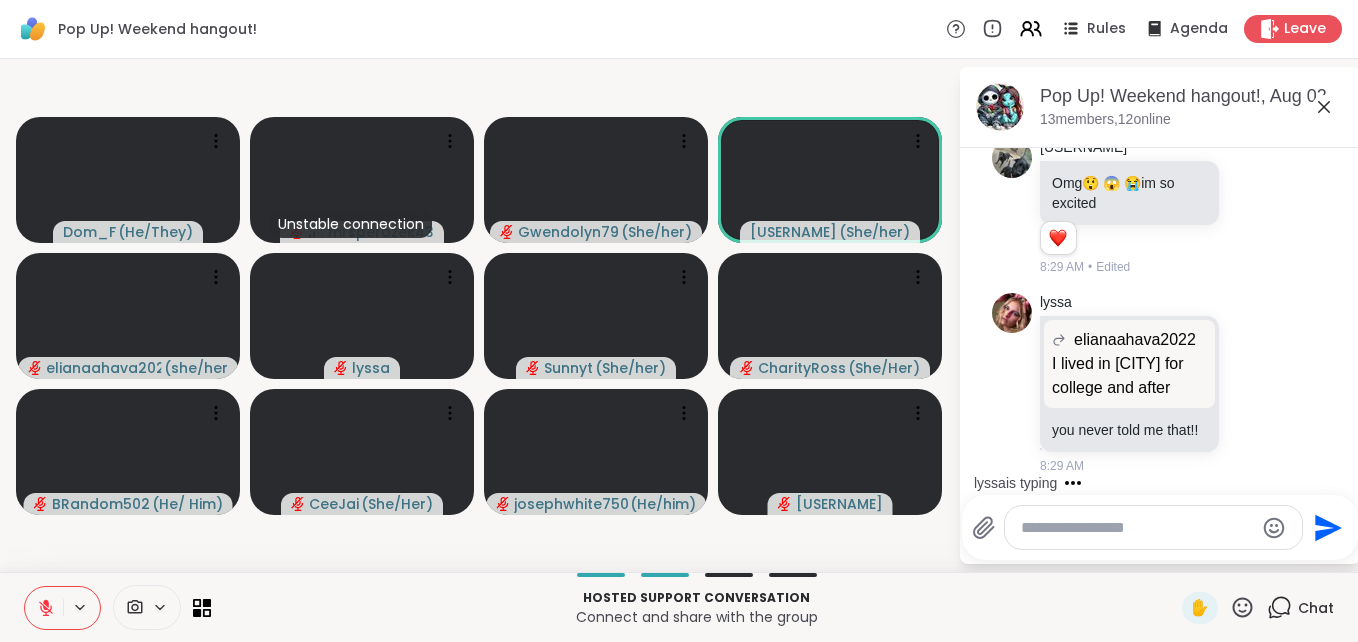 click on "lyssa  is typing" at bounding box center (1164, 483) 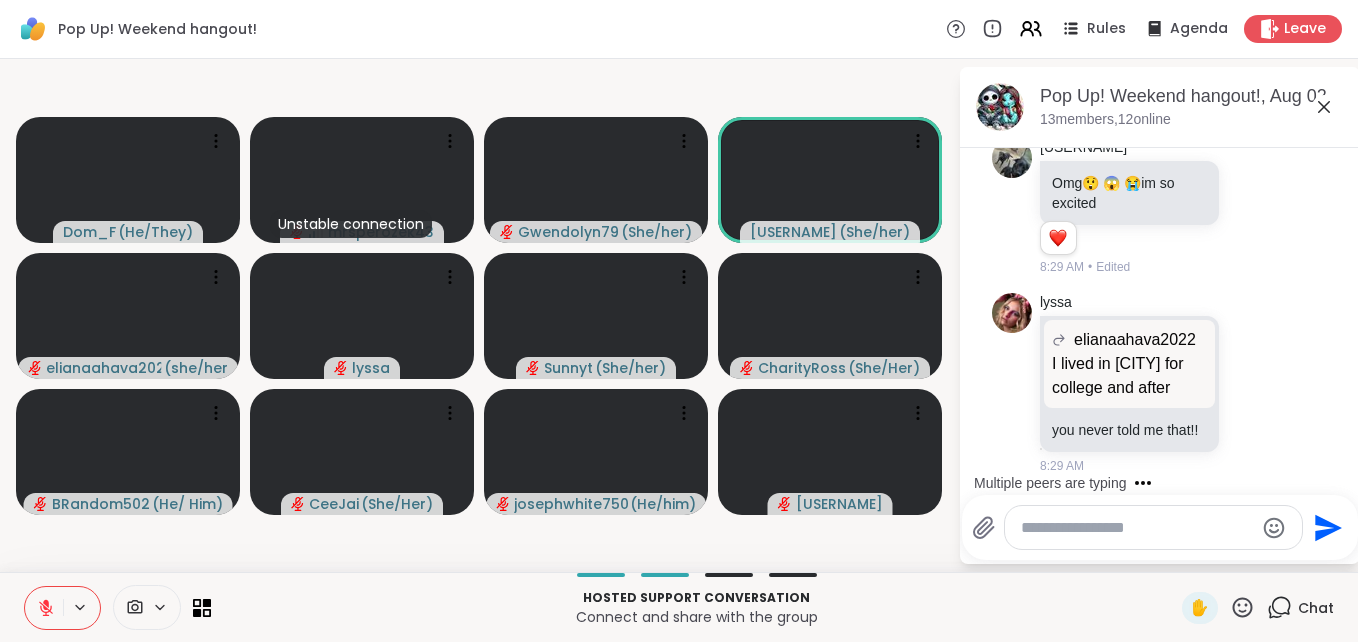 click on "Multiple peers are typing" at bounding box center (1164, 483) 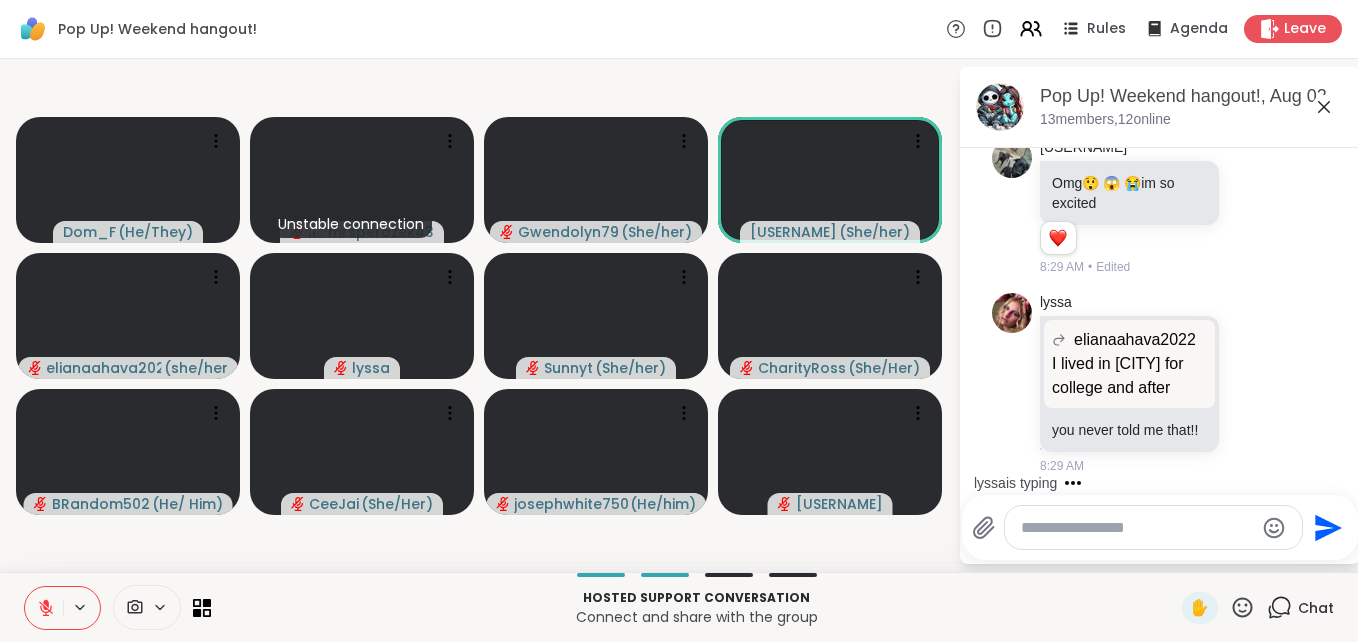 click 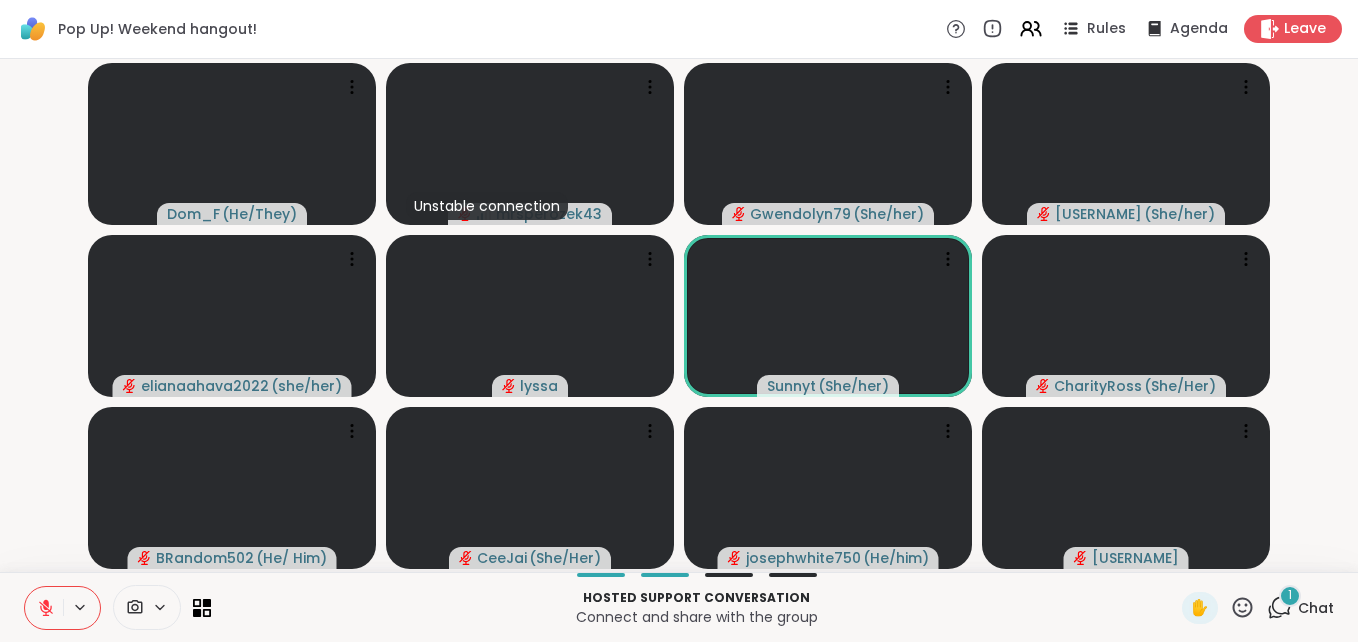 click on "1" at bounding box center [1290, 595] 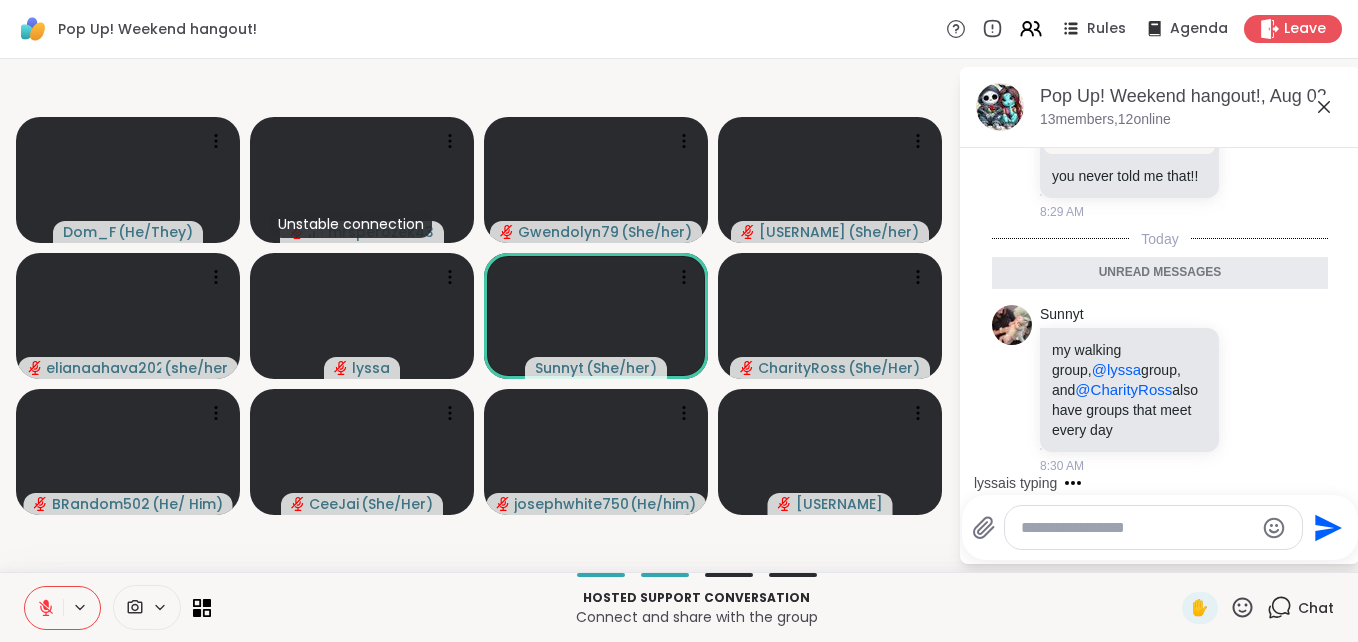 scroll, scrollTop: 6079, scrollLeft: 0, axis: vertical 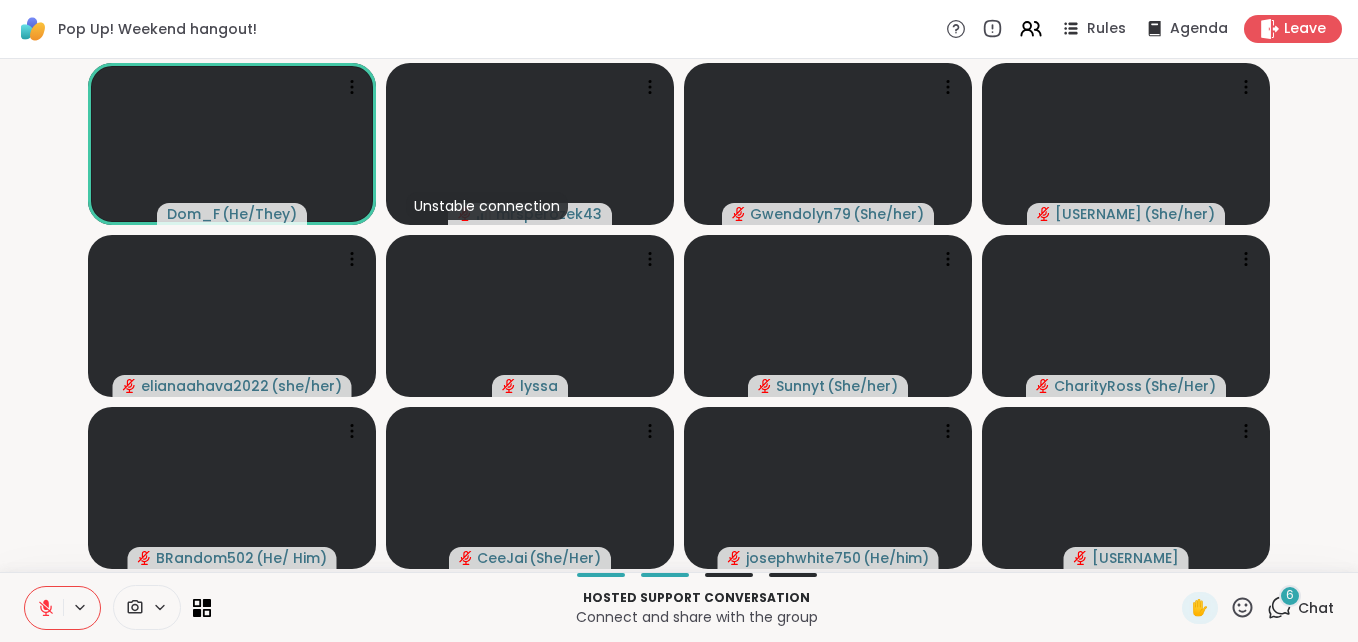 click 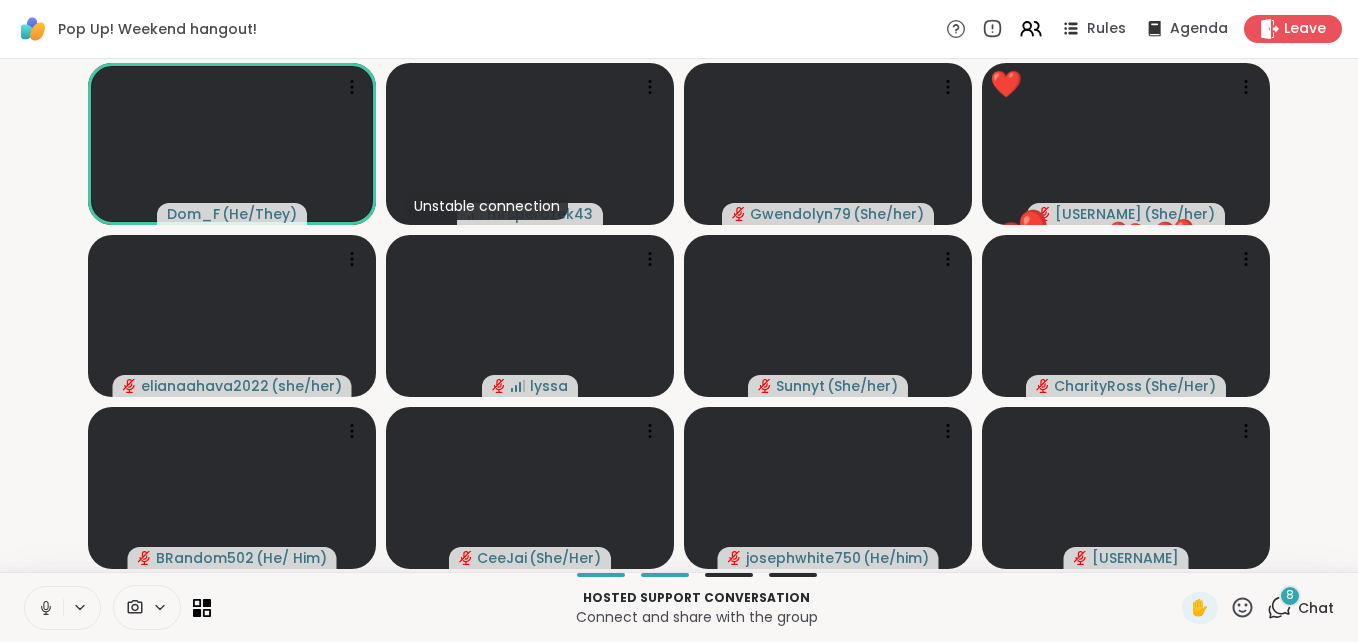 click 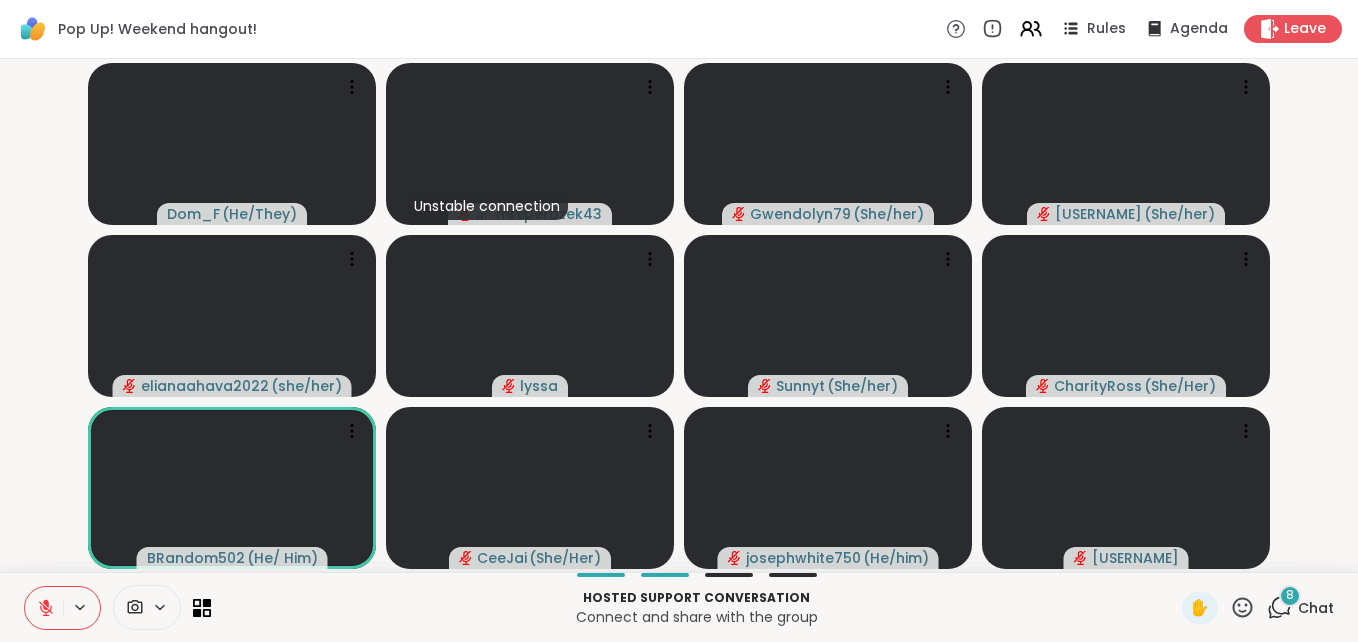 click on "8" at bounding box center [1290, 595] 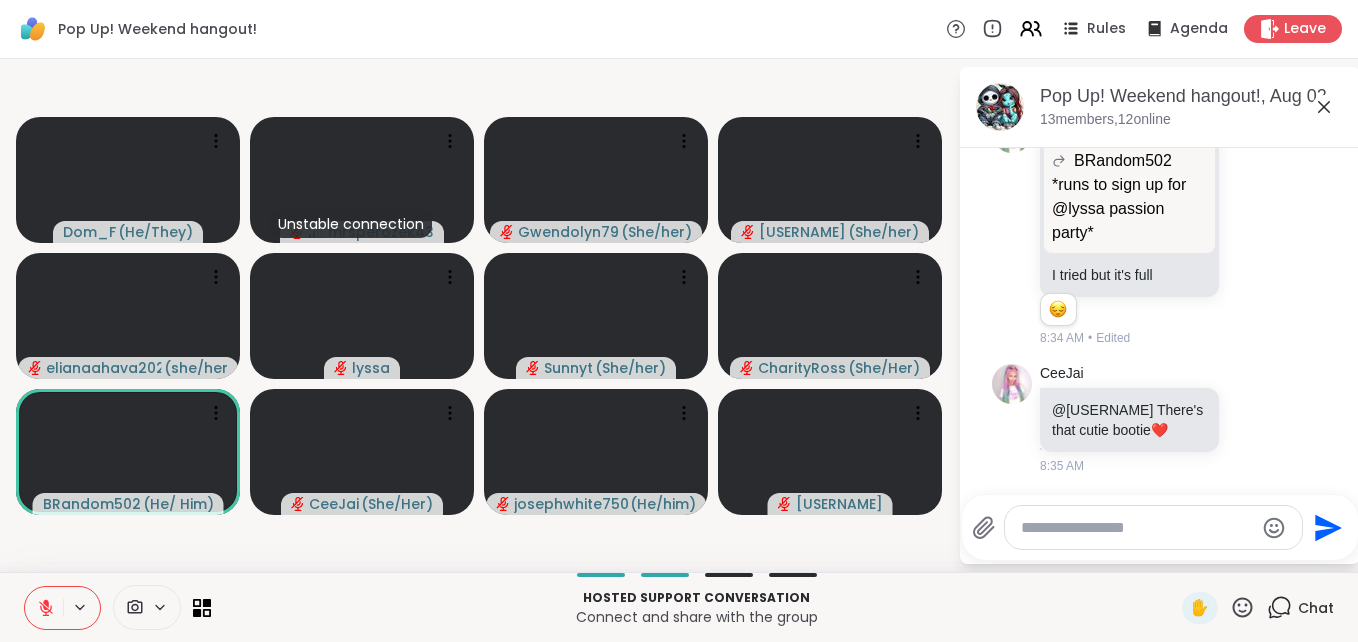 scroll, scrollTop: 7886, scrollLeft: 0, axis: vertical 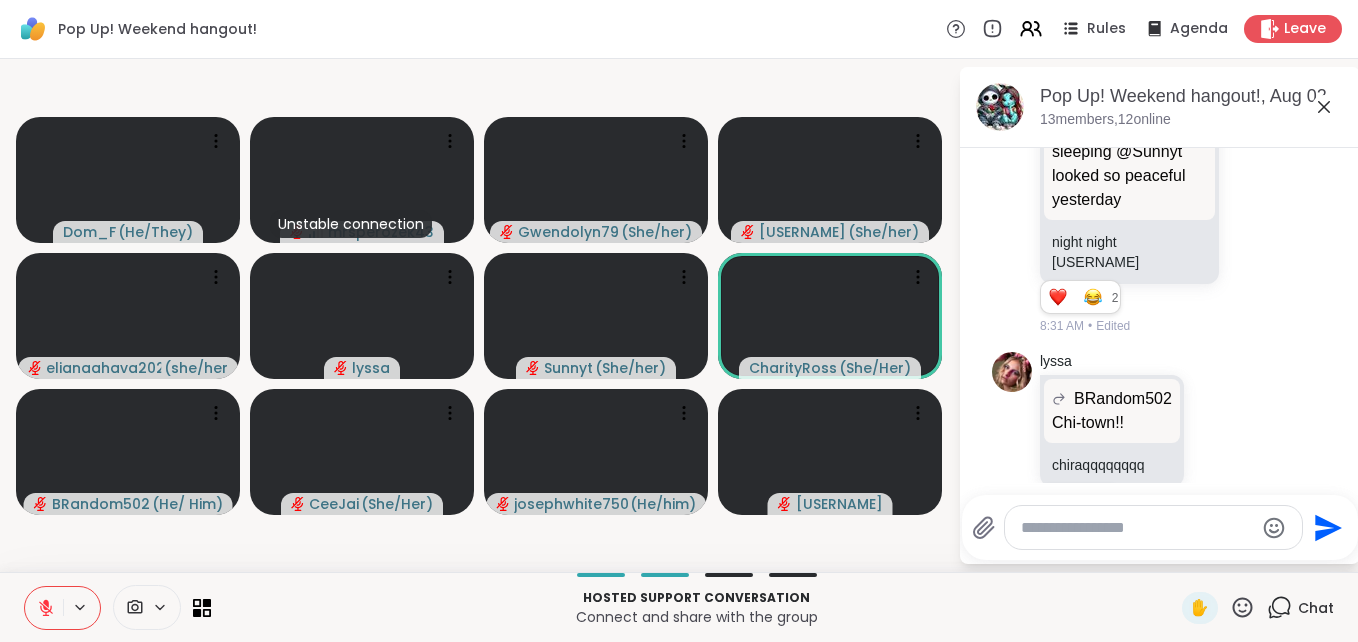 click 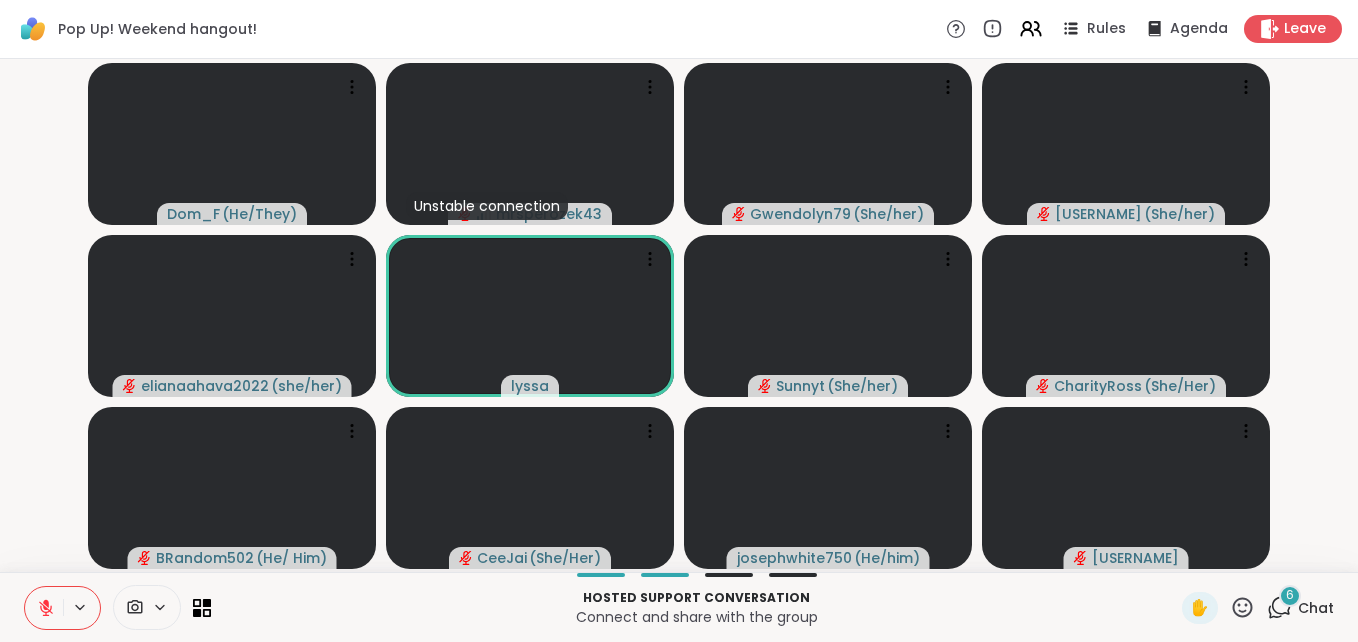 click on "6" at bounding box center [1290, 596] 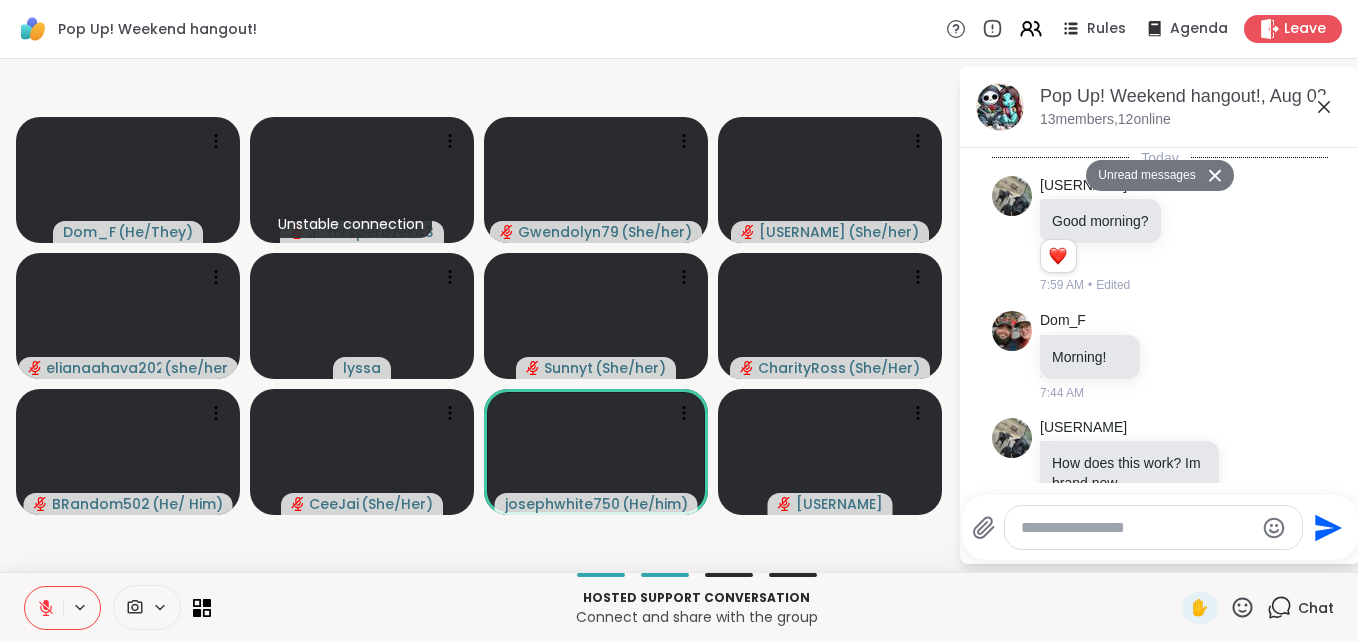 scroll, scrollTop: 9204, scrollLeft: 0, axis: vertical 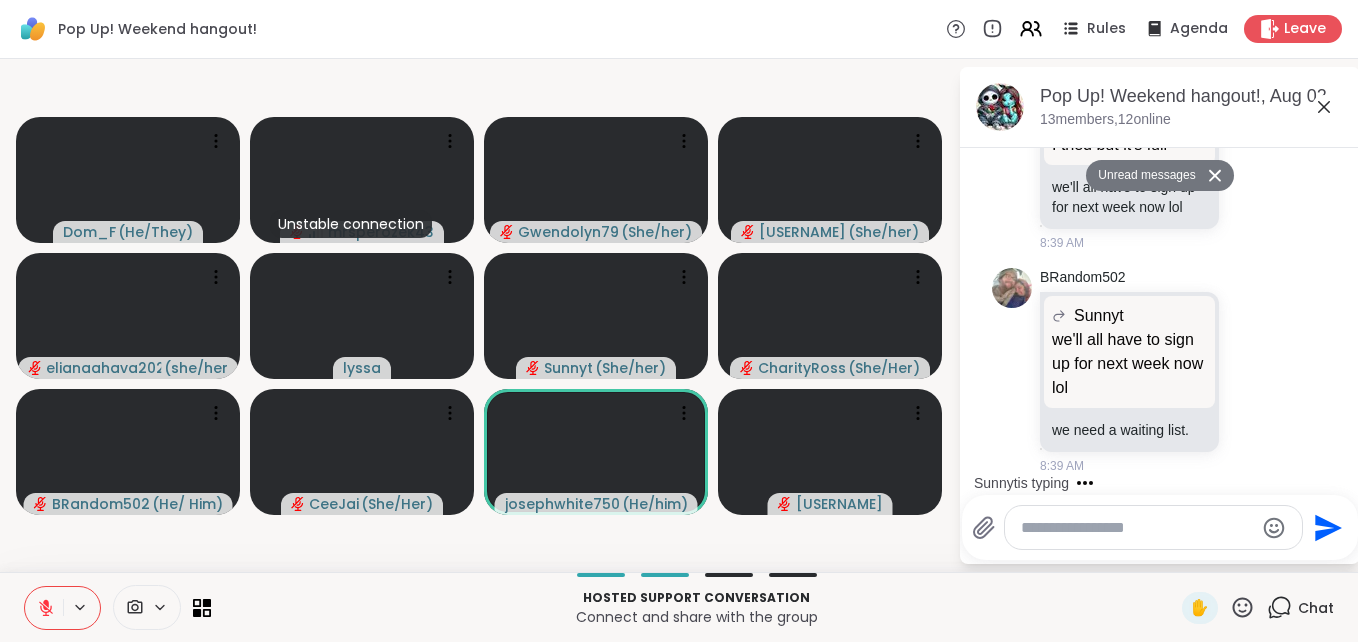 click 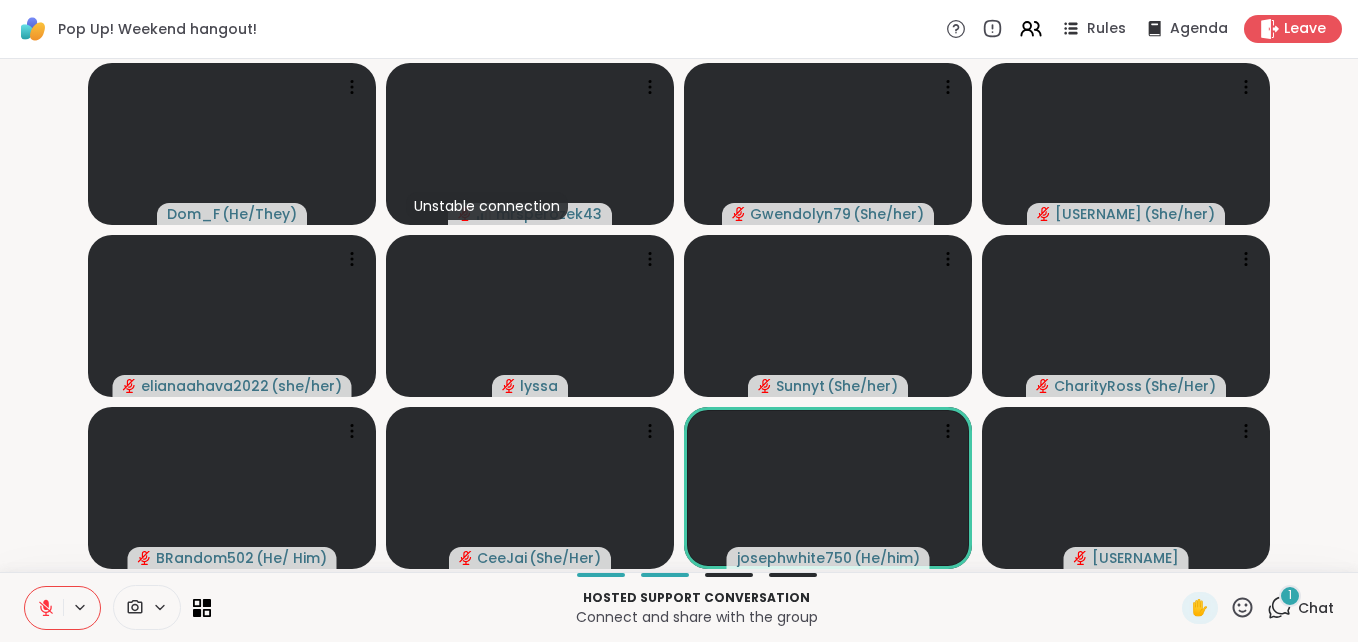 click on "1" at bounding box center [1290, 596] 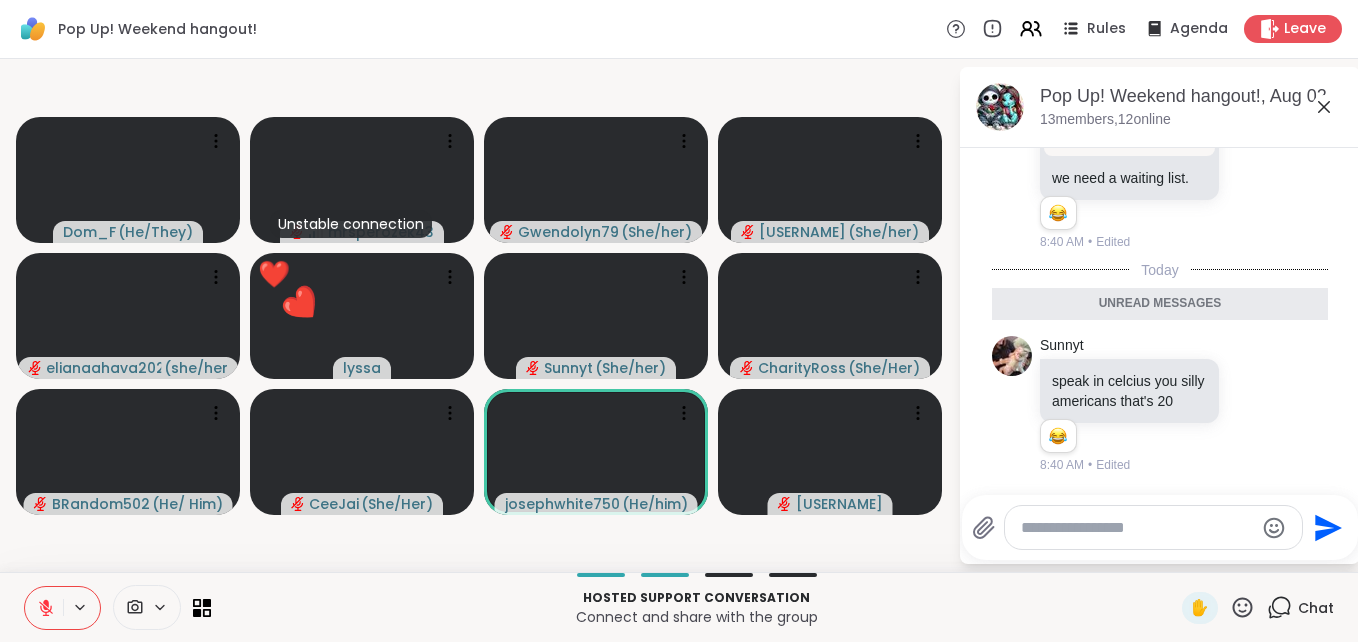 scroll, scrollTop: 9408, scrollLeft: 0, axis: vertical 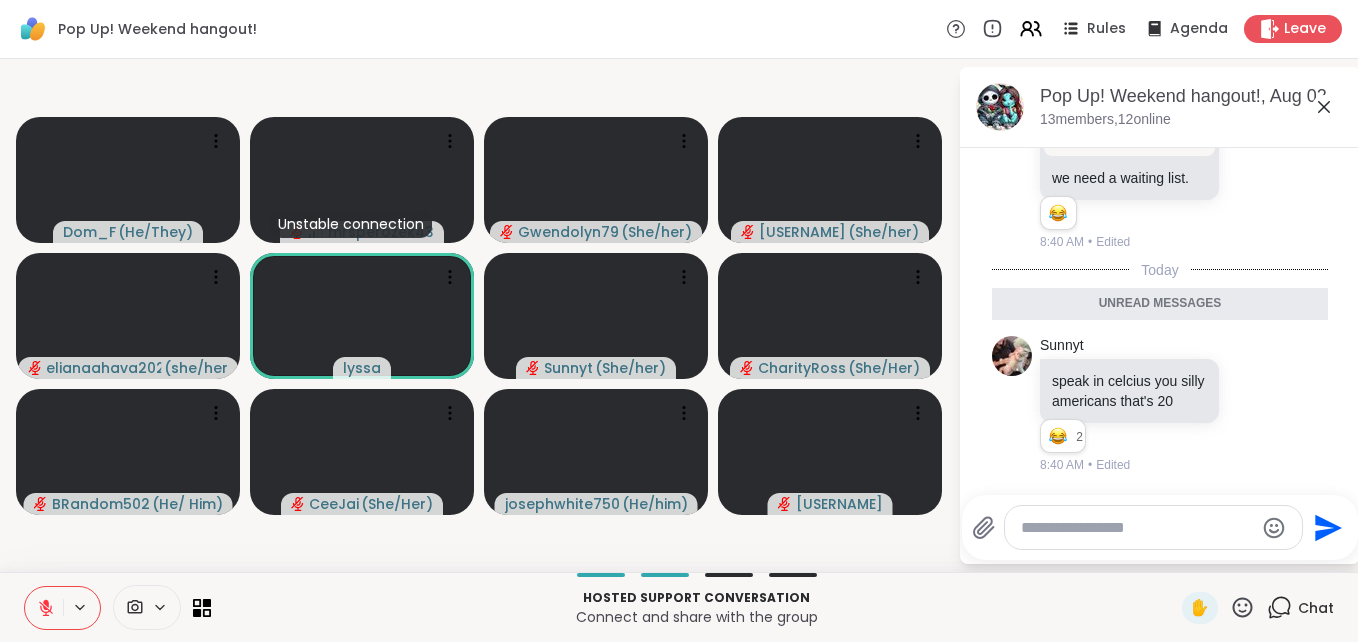 click 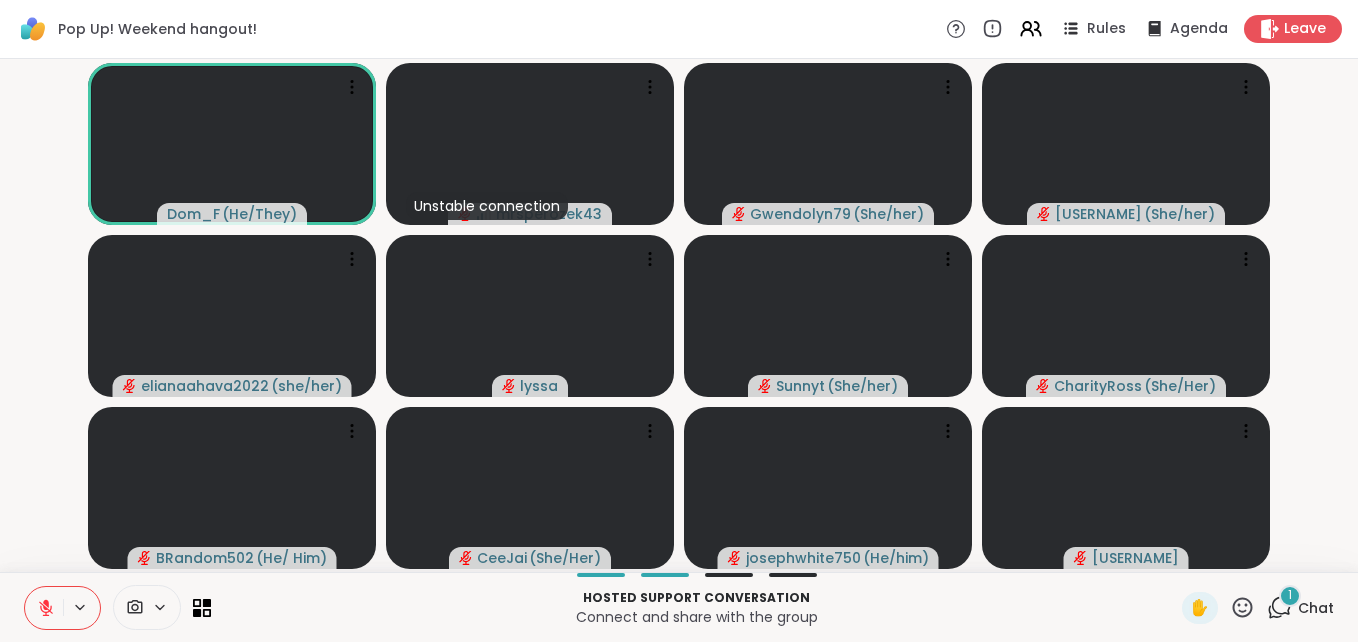 click on "1" at bounding box center [1290, 596] 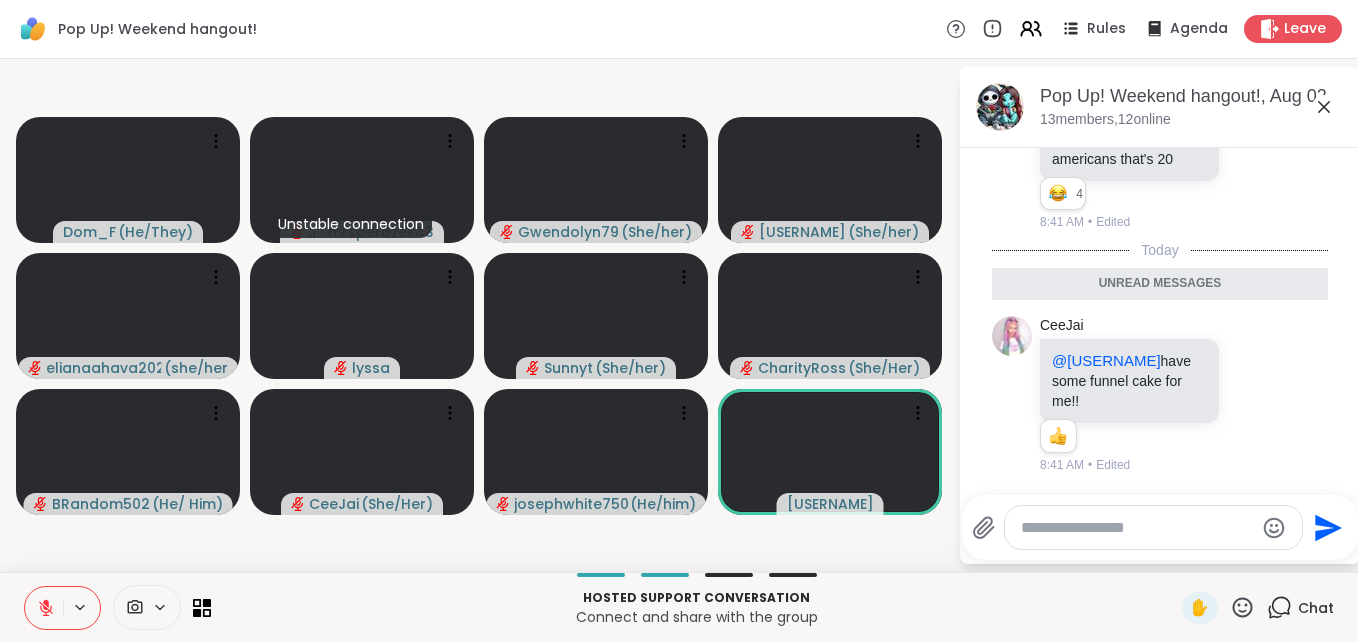 scroll, scrollTop: 9583, scrollLeft: 0, axis: vertical 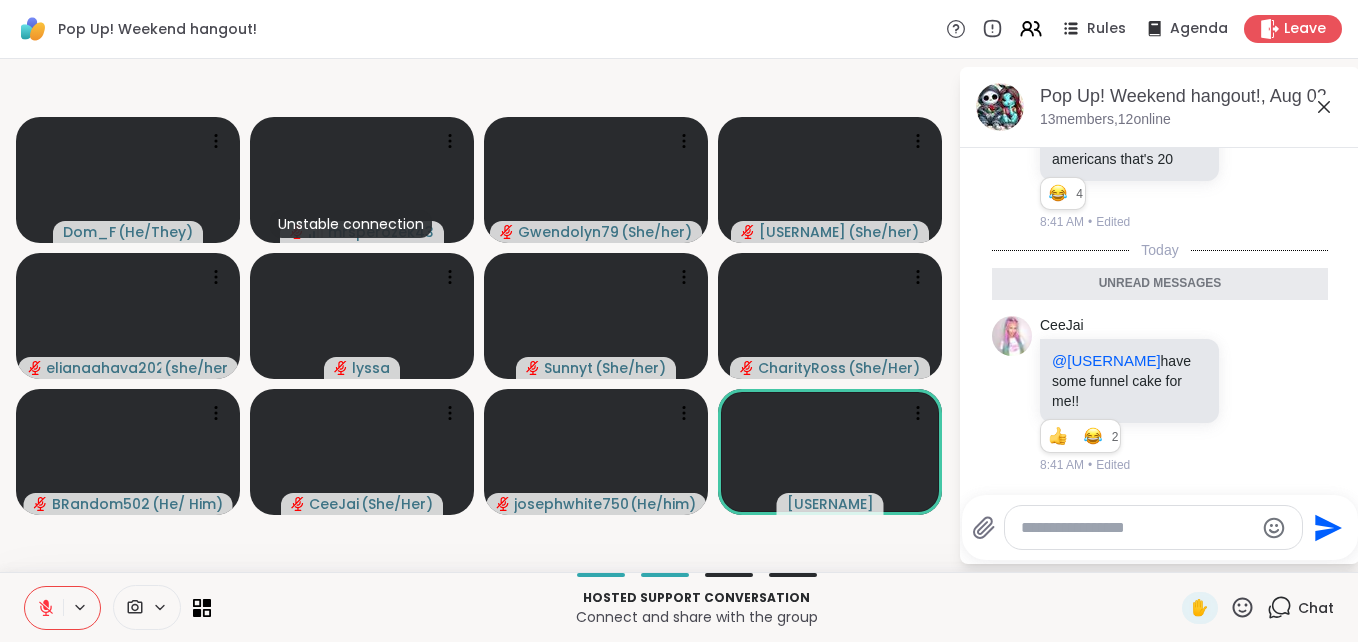 click 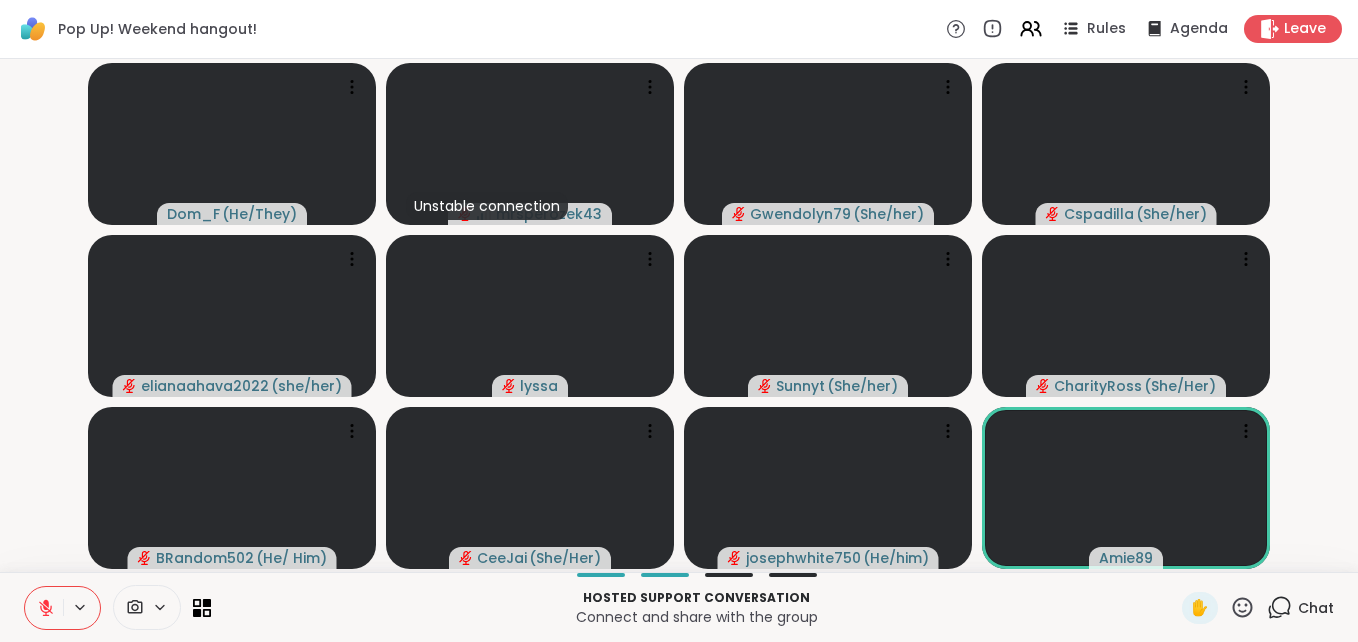 scroll, scrollTop: 0, scrollLeft: 0, axis: both 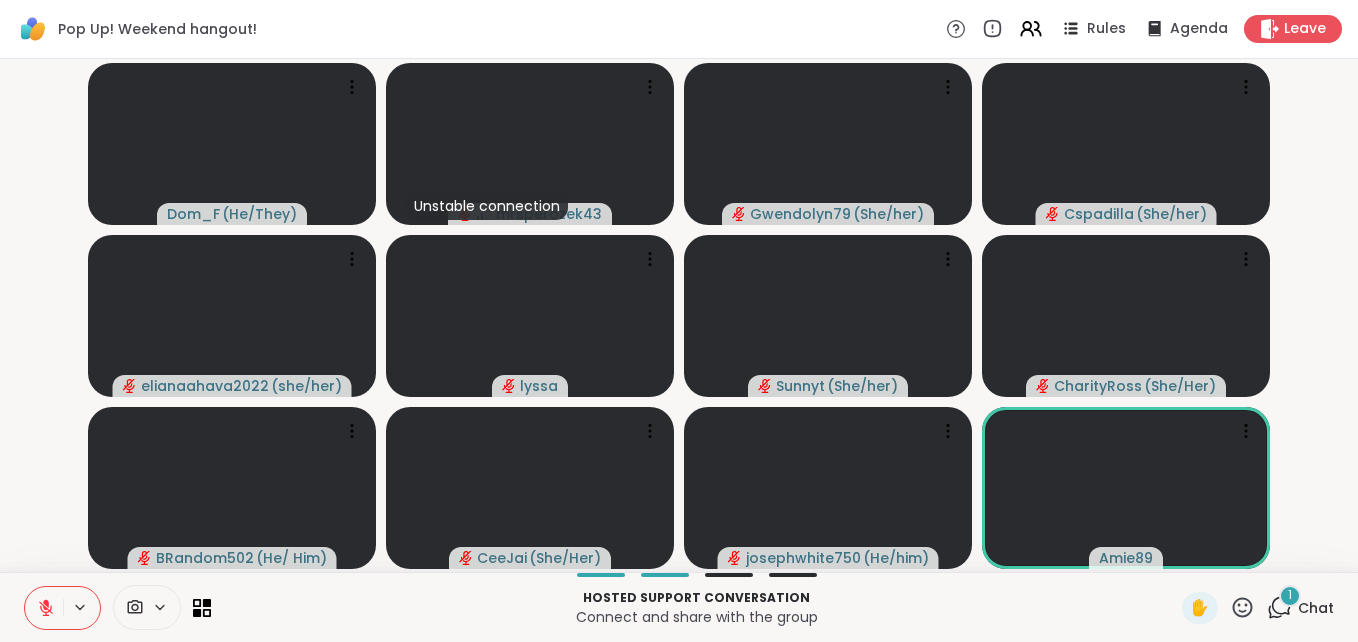 click 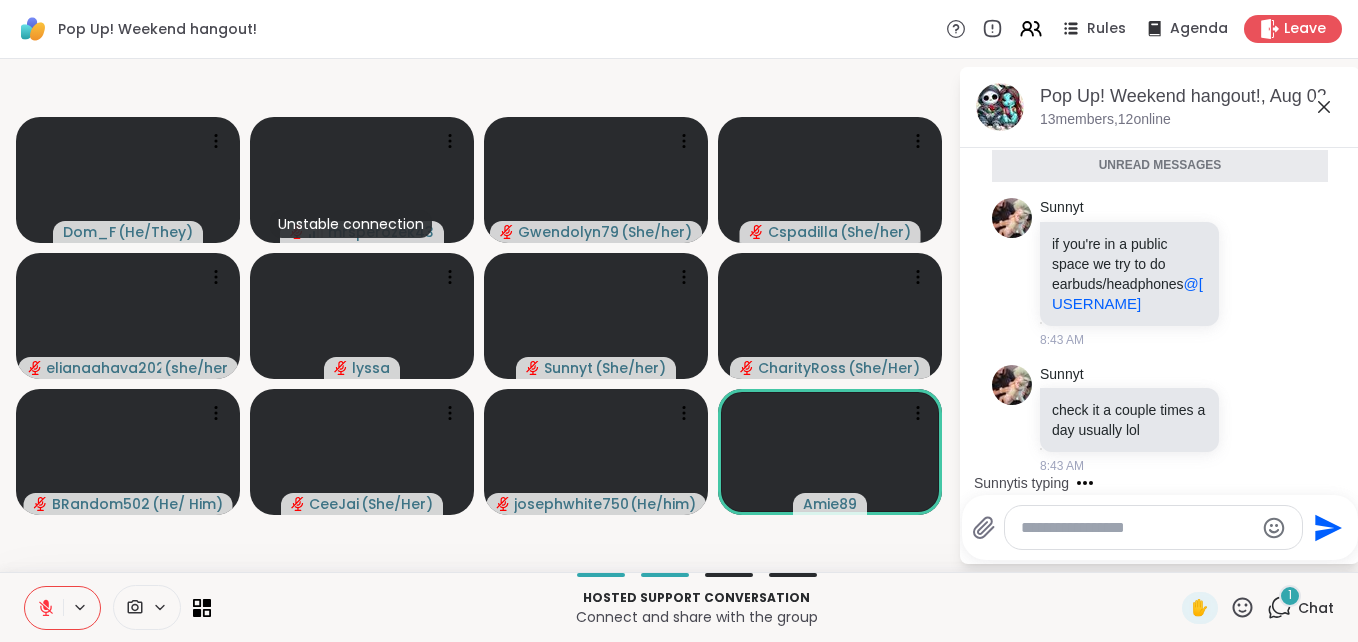 scroll, scrollTop: 9848, scrollLeft: 0, axis: vertical 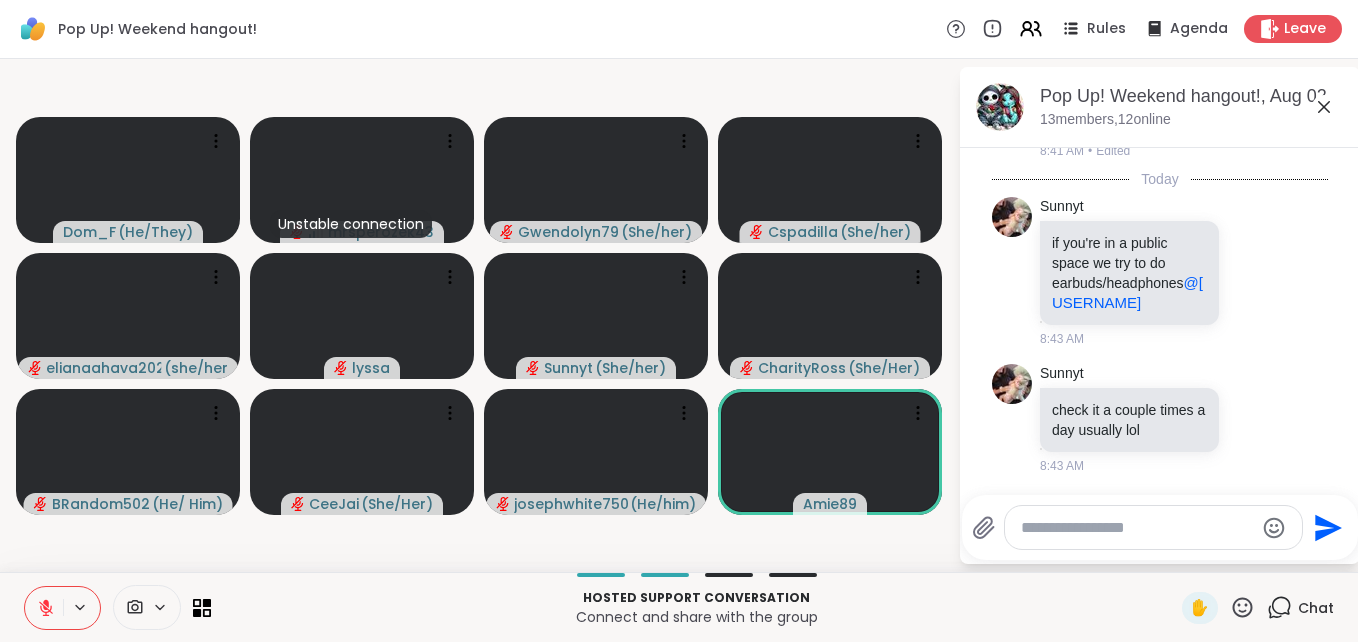 click at bounding box center [1137, 528] 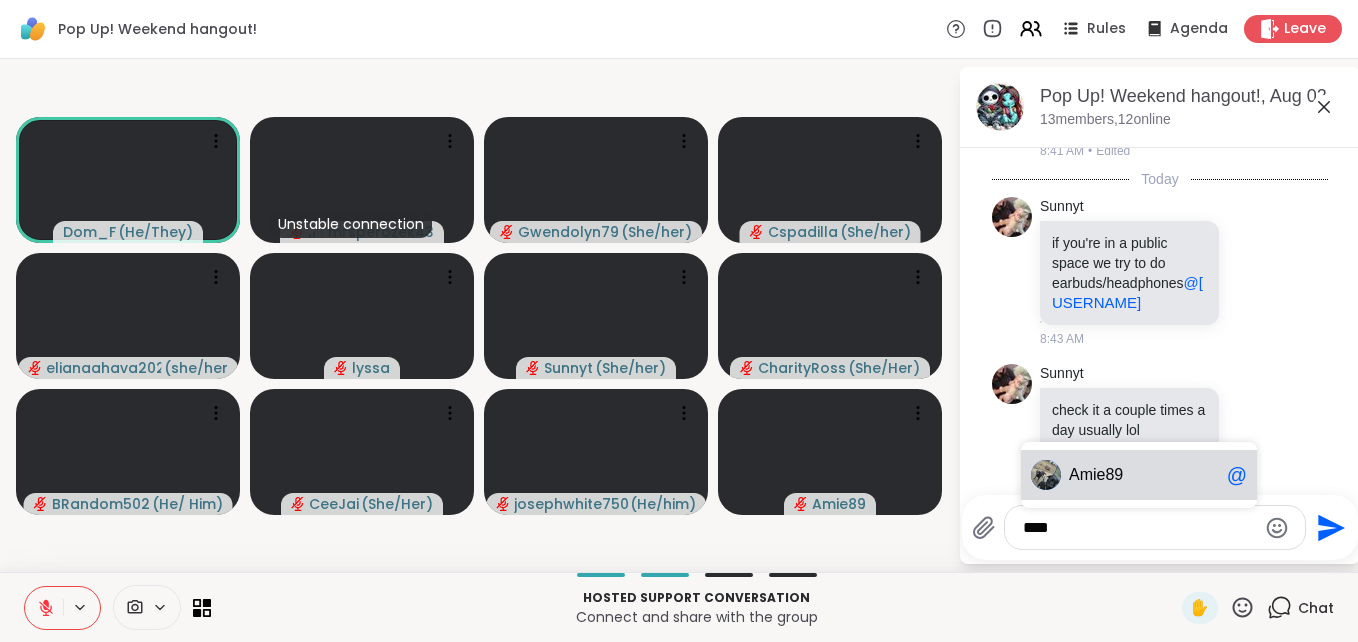 click on "Ami" at bounding box center (1083, 475) 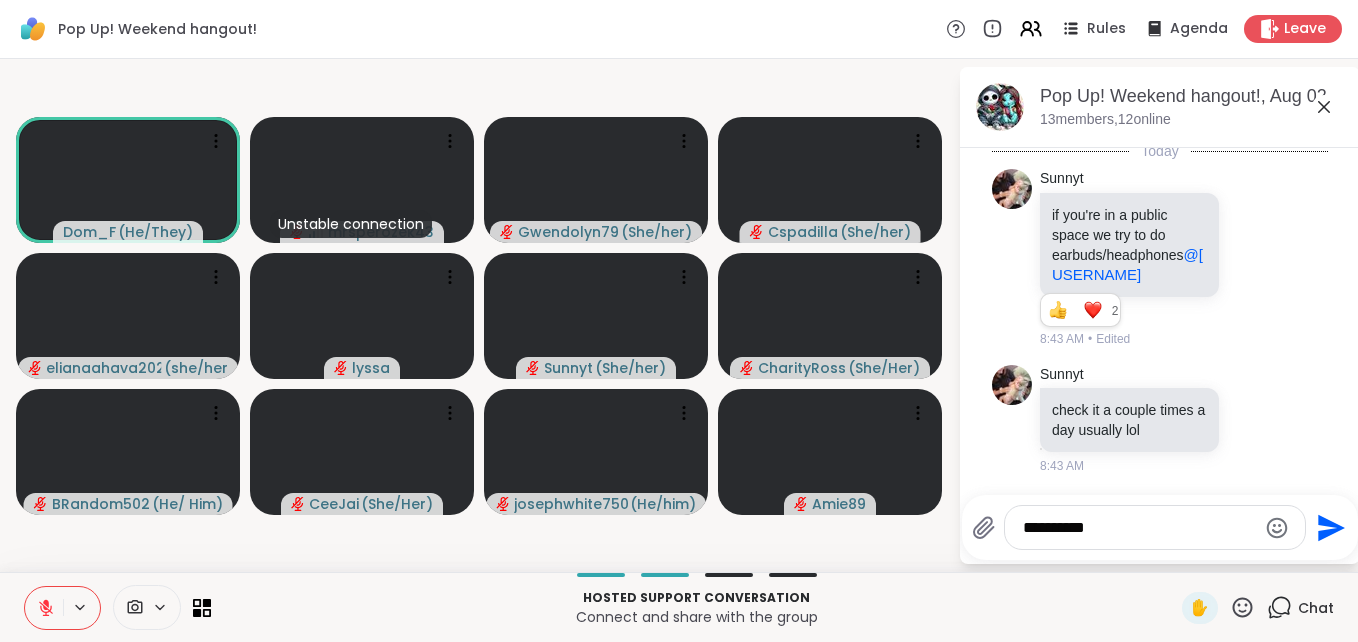 click on "**********" at bounding box center [1139, 528] 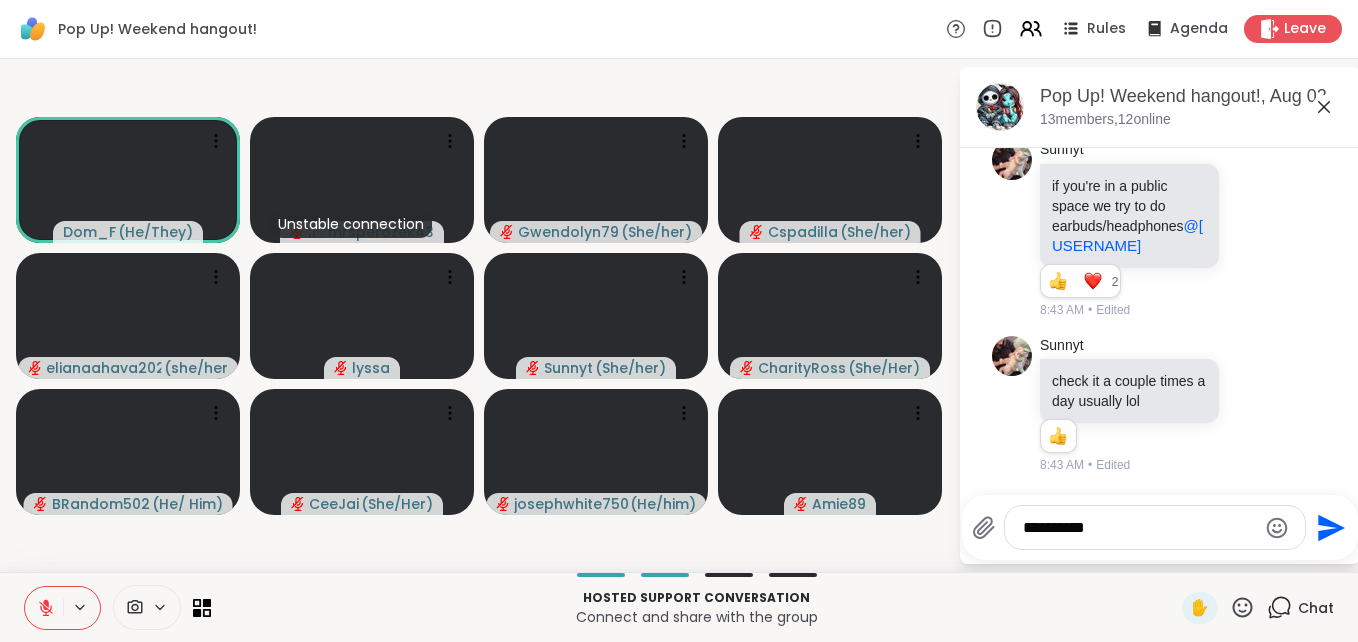 scroll, scrollTop: 9906, scrollLeft: 0, axis: vertical 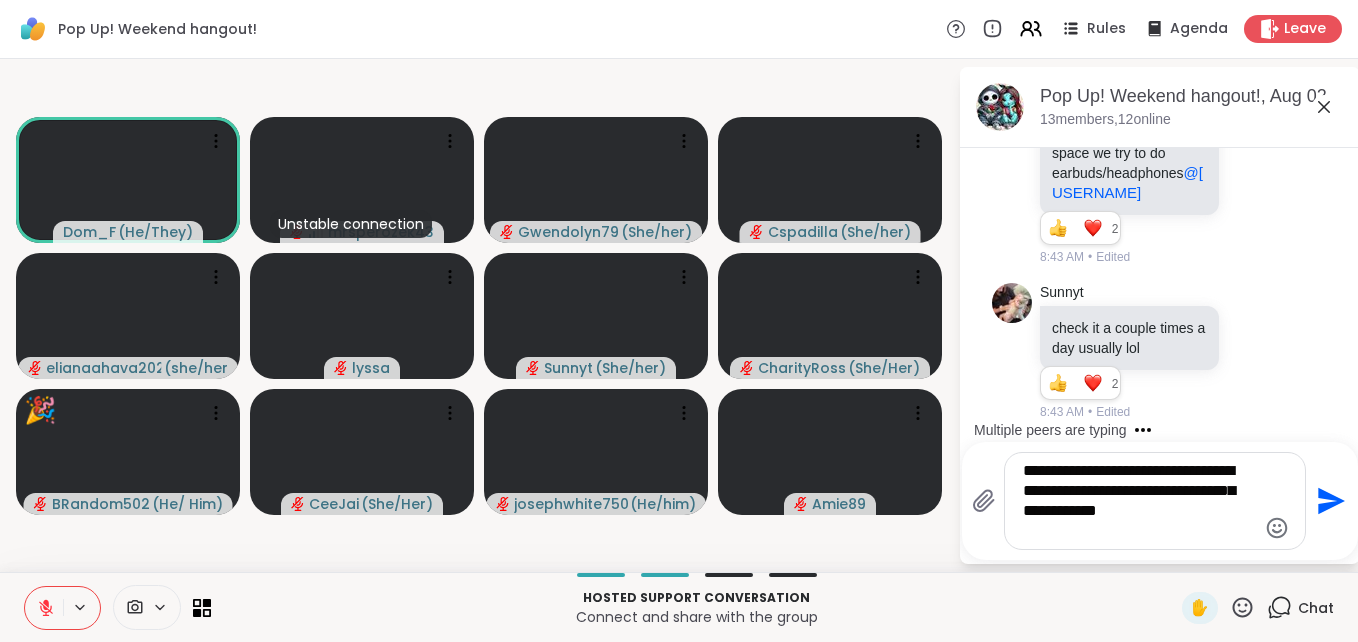 click on "**********" at bounding box center (1139, 501) 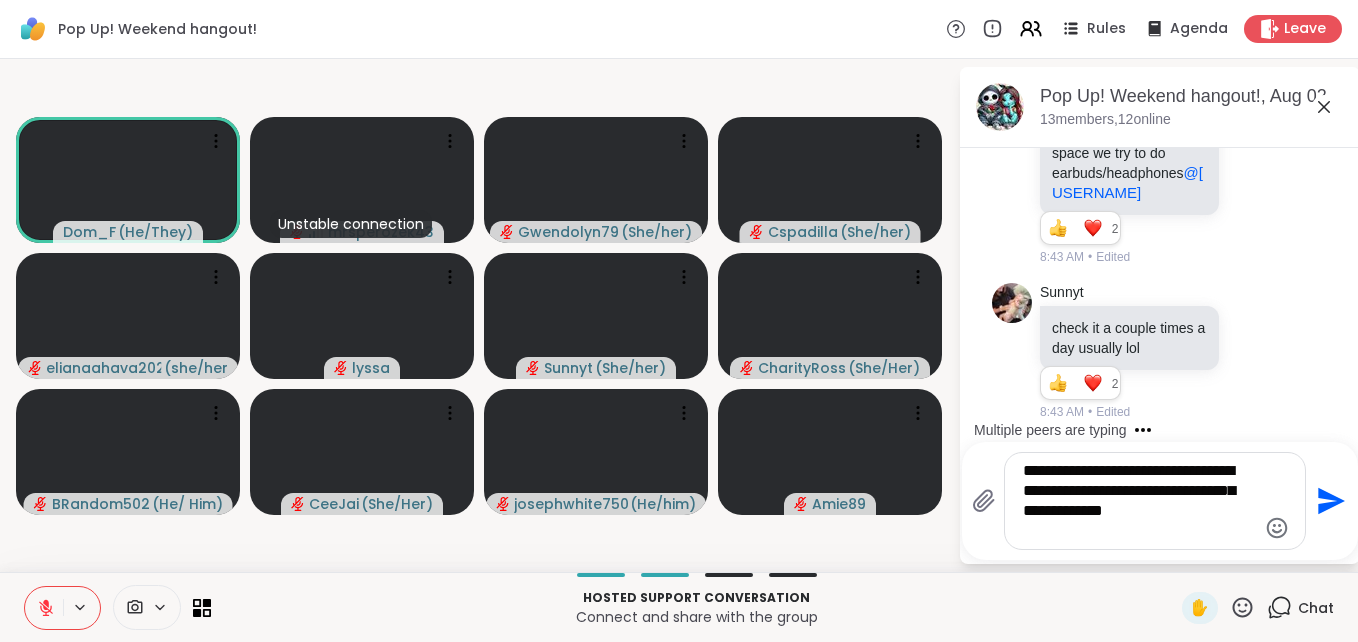 type on "**********" 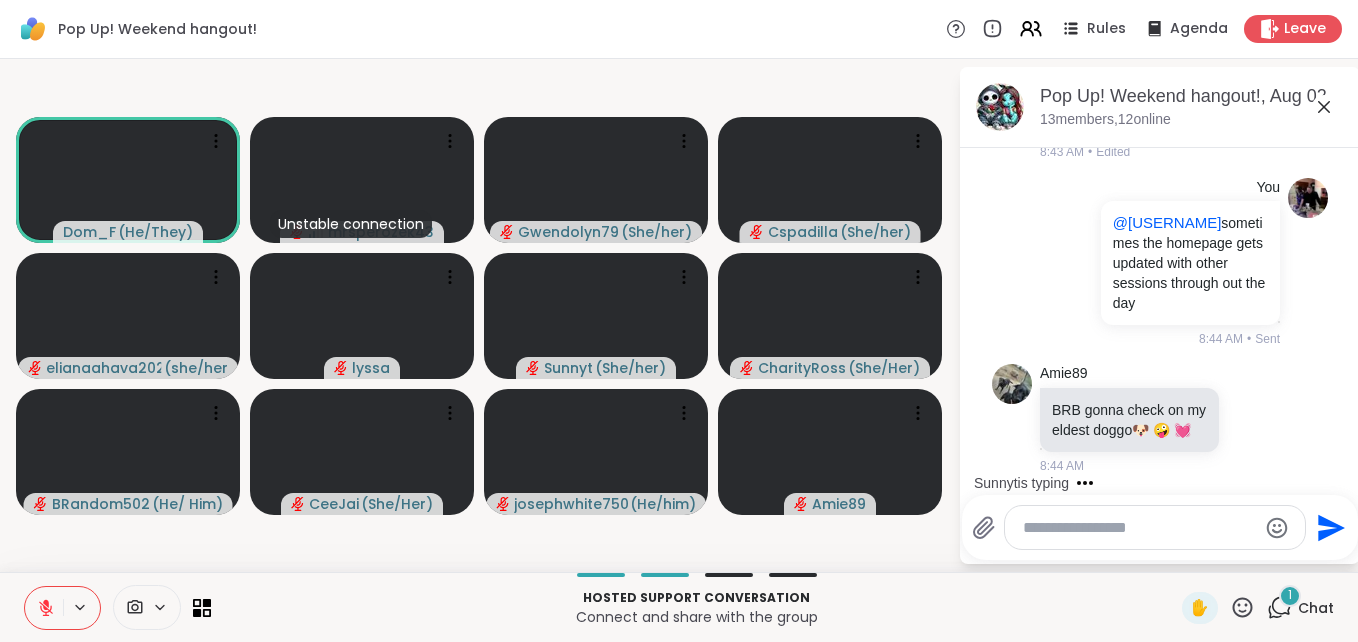 scroll, scrollTop: 10259, scrollLeft: 0, axis: vertical 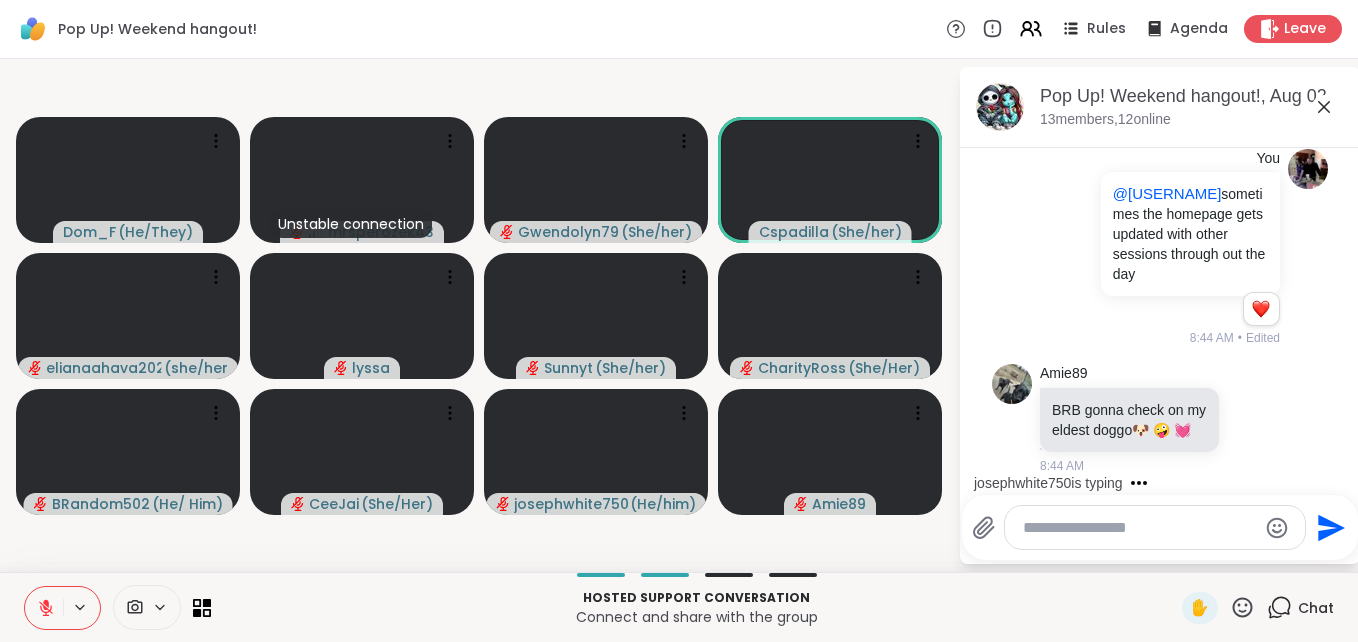 click 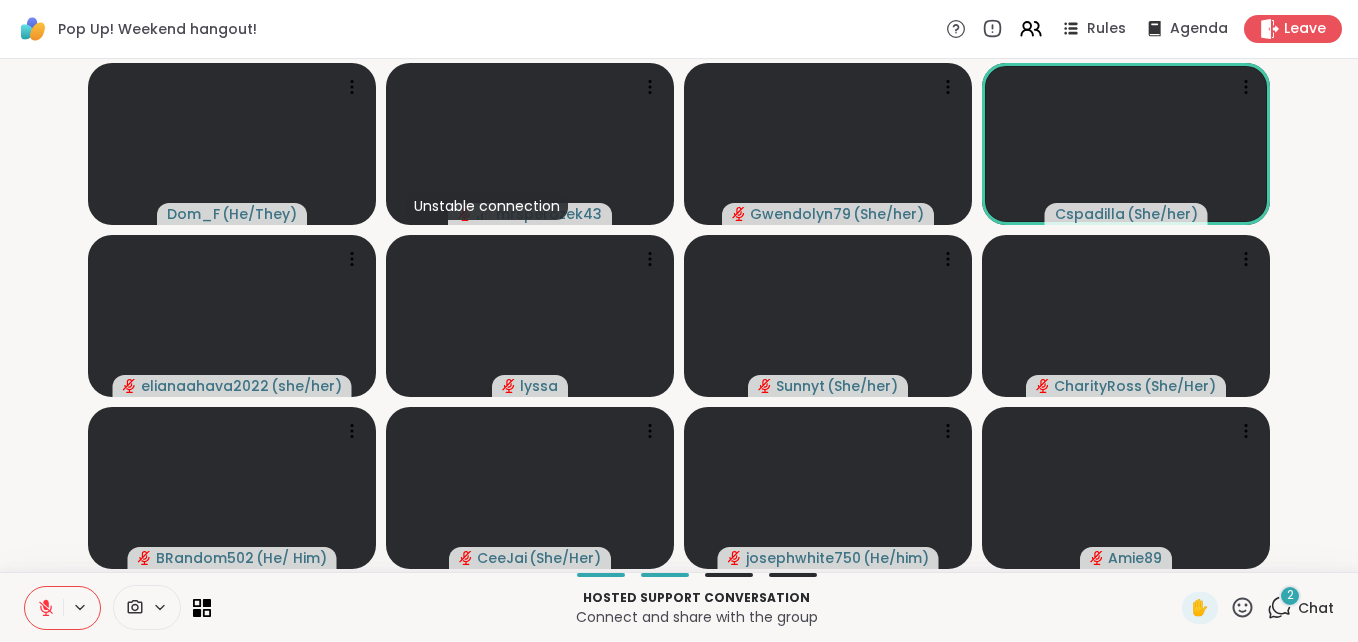 click on "2" at bounding box center [1290, 595] 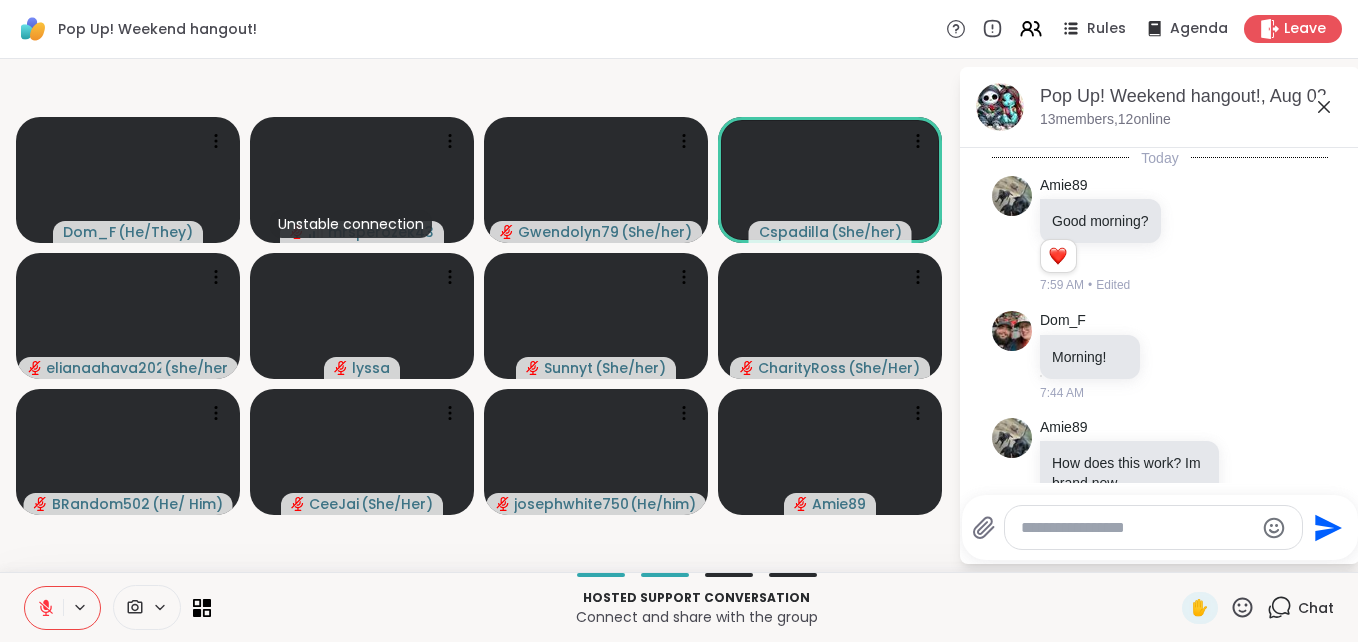 scroll, scrollTop: 10697, scrollLeft: 0, axis: vertical 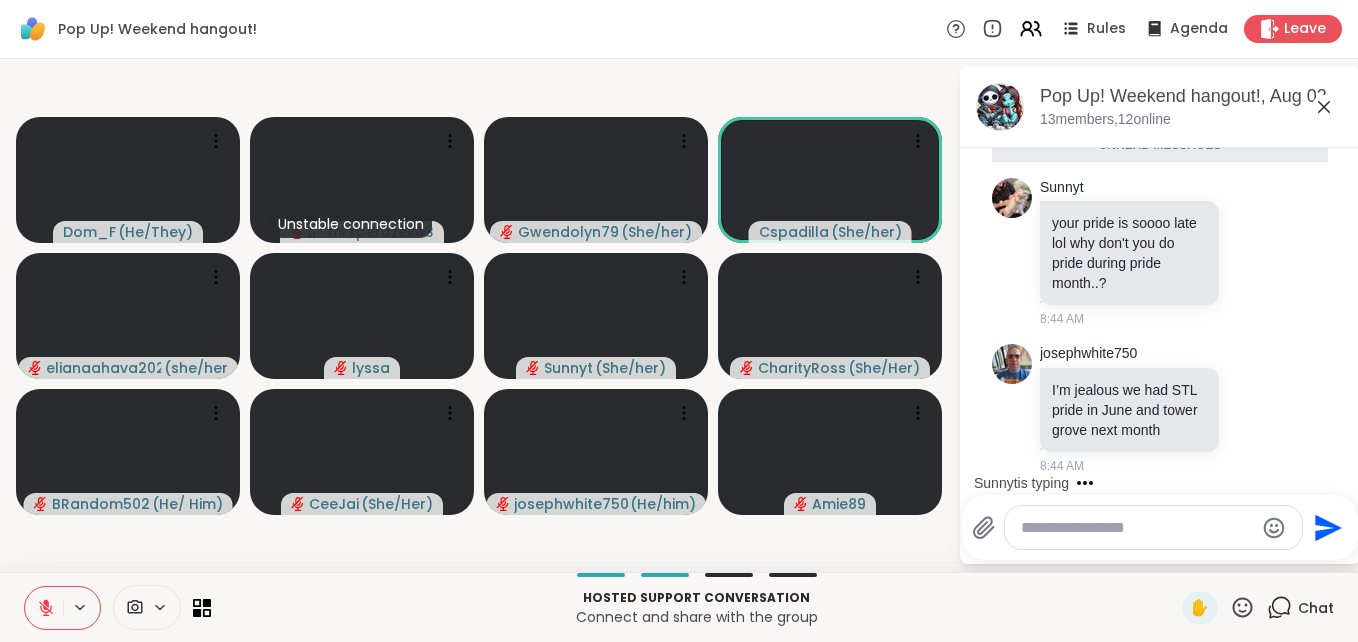 click 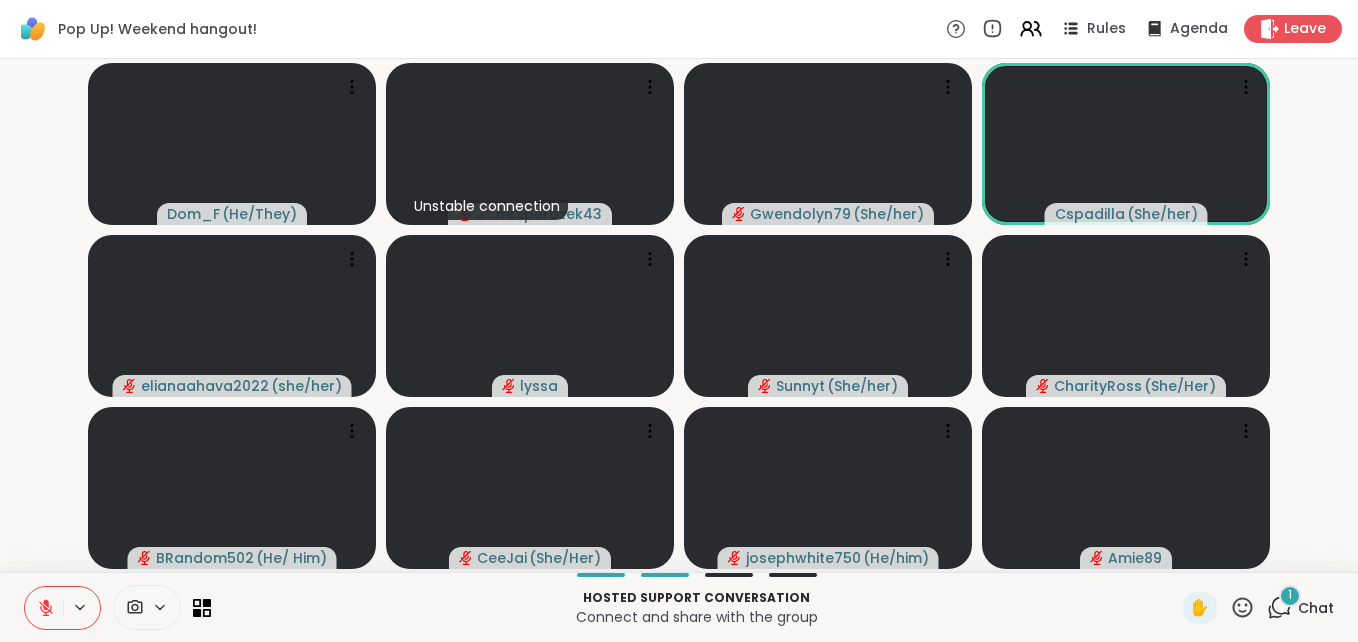 click on "[DAY], [MONTH] [DAY_NUM] | [TIME] - [TIME] [TIMEZONE] [USERNAME] ( [PRONOUNS] ) [USERNAME] ( [PRONOUNS] ) [USERNAME] ( [PRONOUNS] ) [USERNAME] ( [PRONOUNS] ) [USERNAME] [USERNAME] ( [PRONOUNS] ) [USERNAME] ( [PRONOUNS] ) [USERNAME] ( [PRONOUNS] ) [USERNAME] ( [PRONOUNS] ) [USERNAME]" at bounding box center [679, 315] 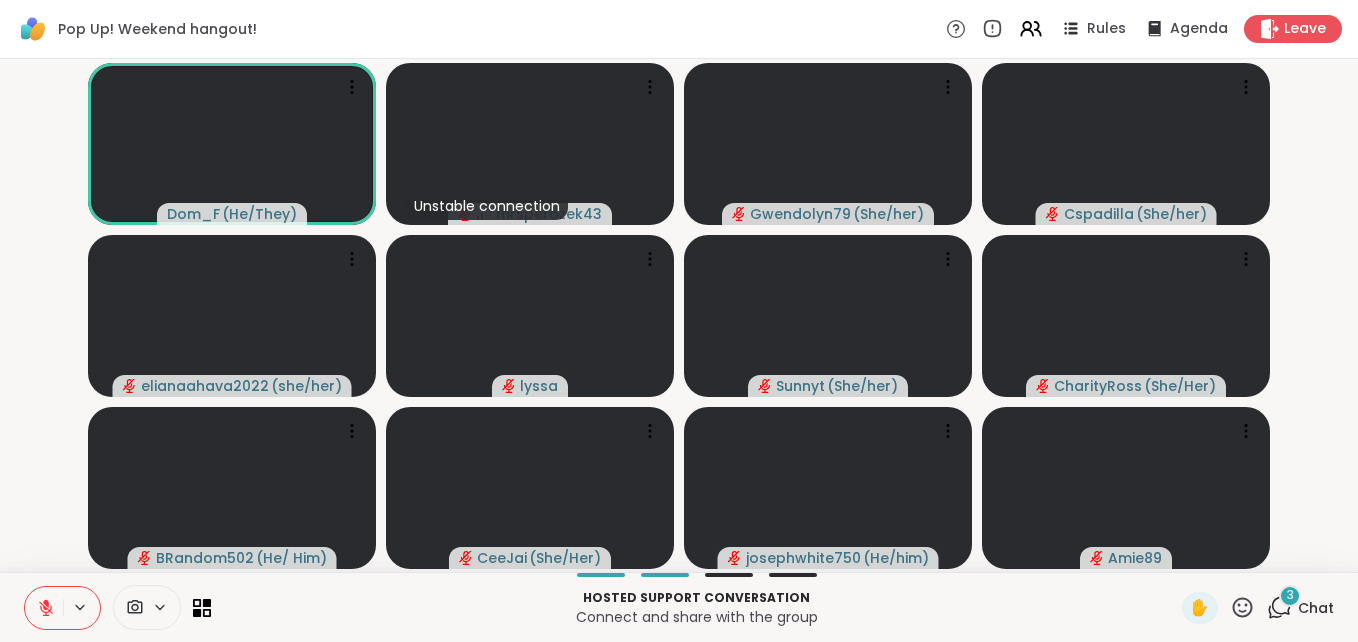 click on "3" at bounding box center [1290, 595] 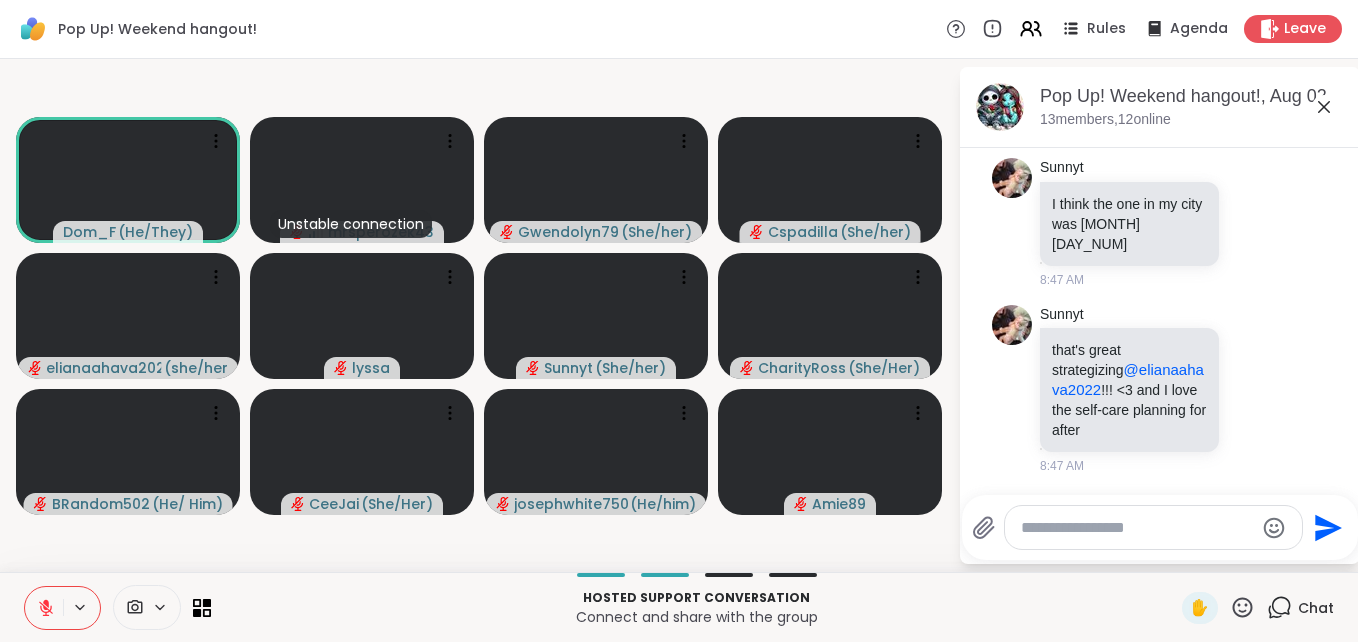 scroll, scrollTop: 11244, scrollLeft: 0, axis: vertical 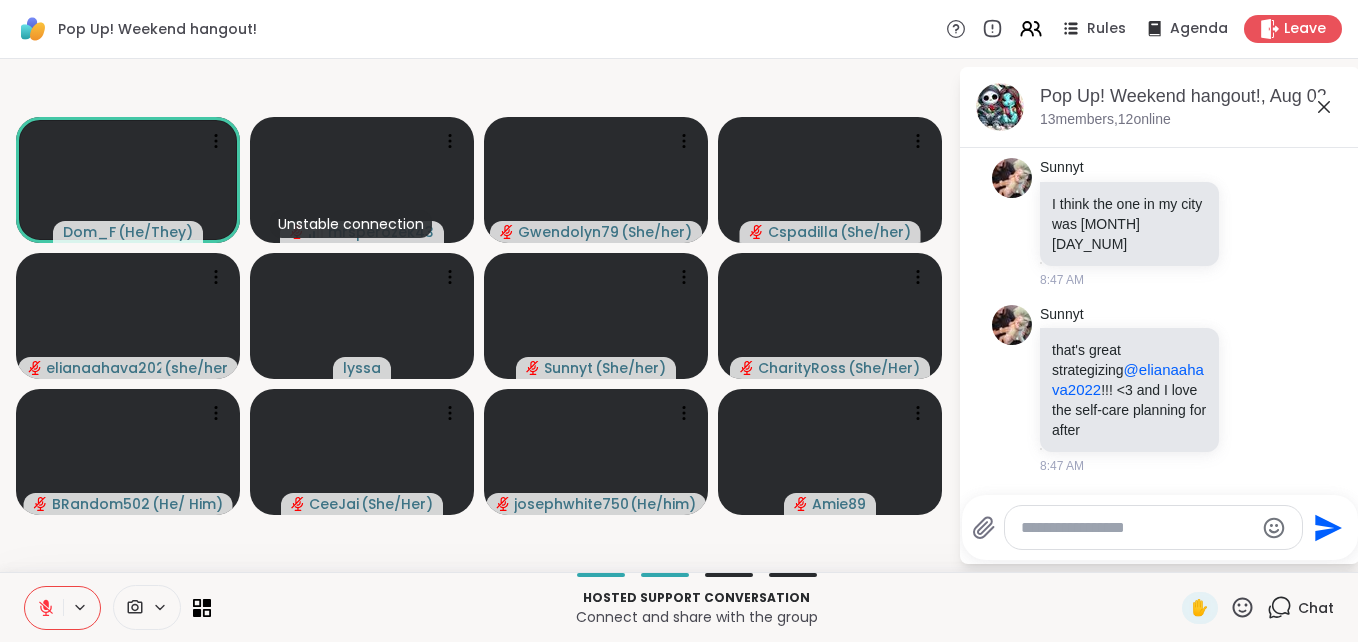 click at bounding box center [1137, 528] 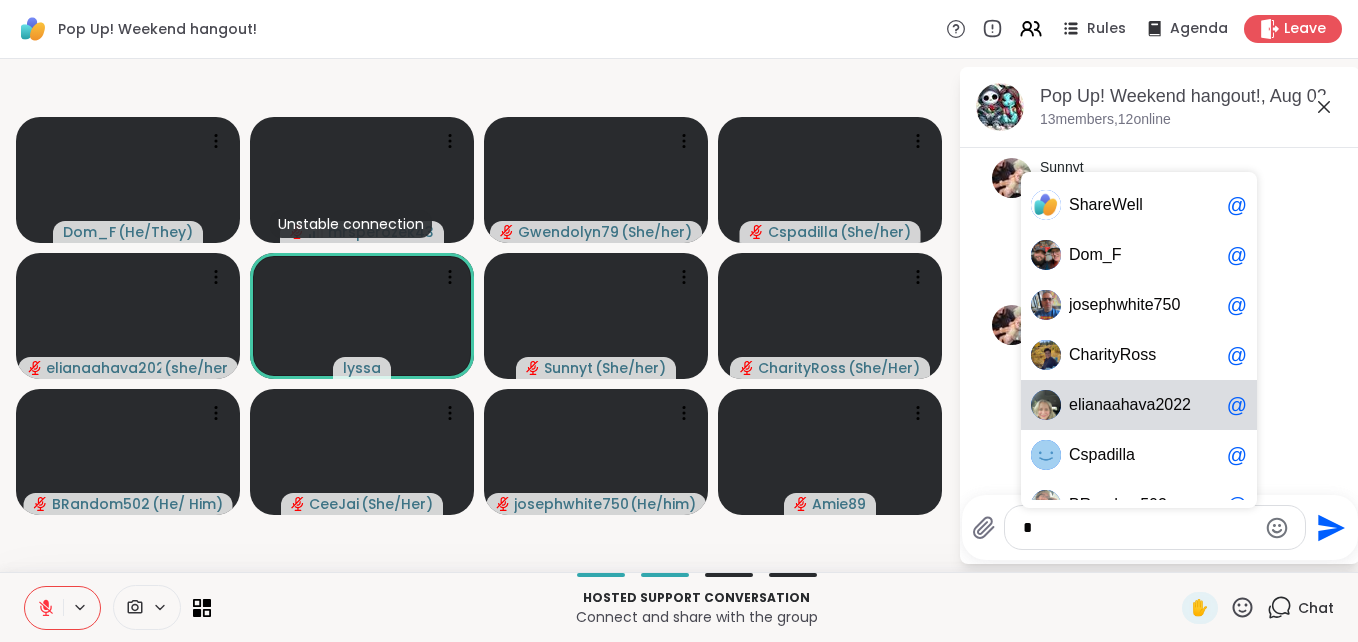 click on "a" at bounding box center (1089, 405) 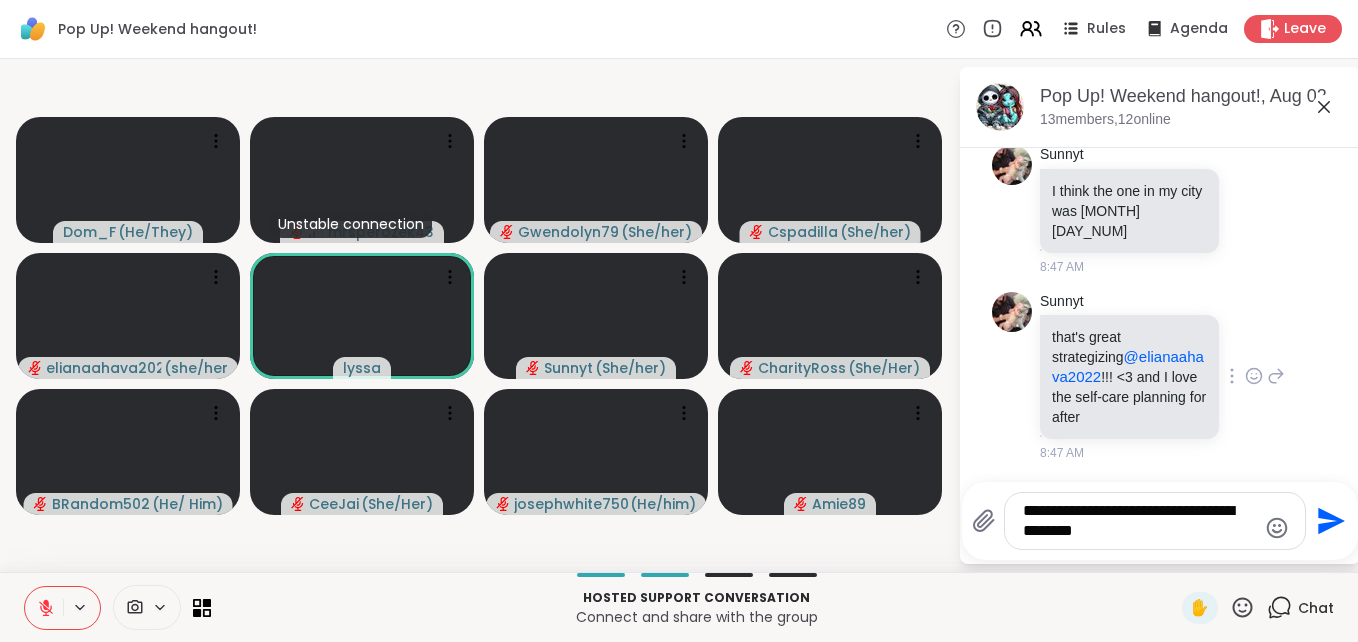 scroll, scrollTop: 11286, scrollLeft: 0, axis: vertical 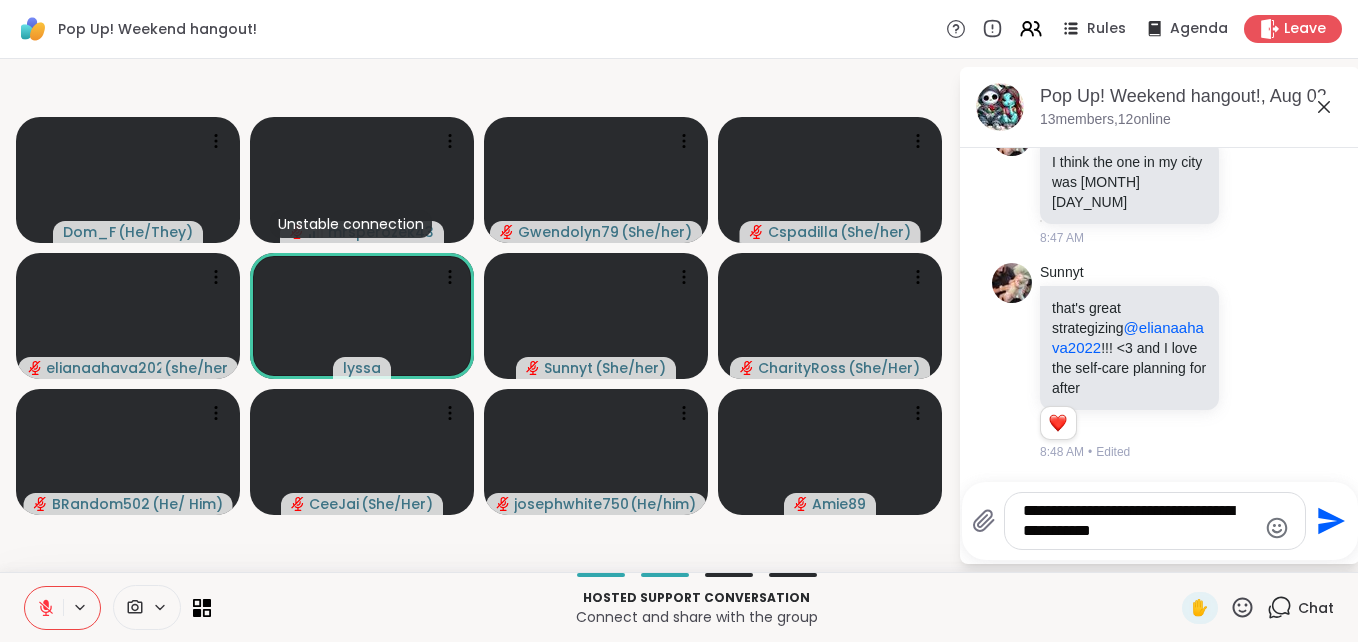 type on "**********" 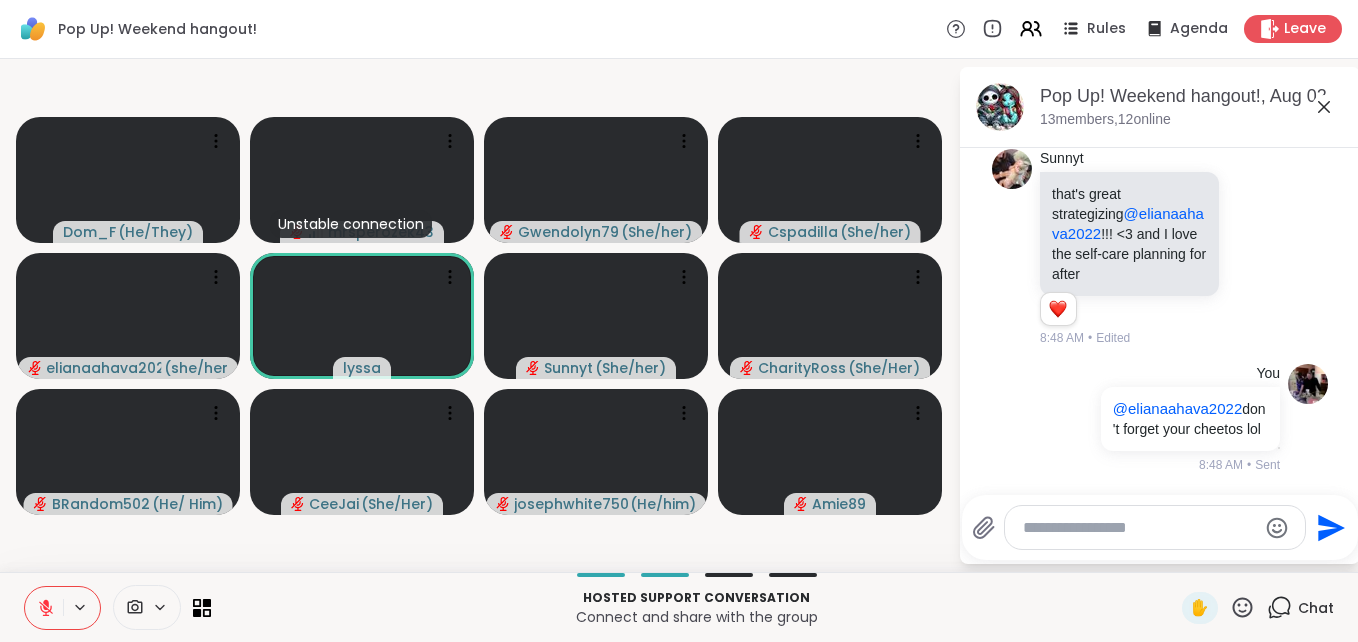 scroll, scrollTop: 11420, scrollLeft: 0, axis: vertical 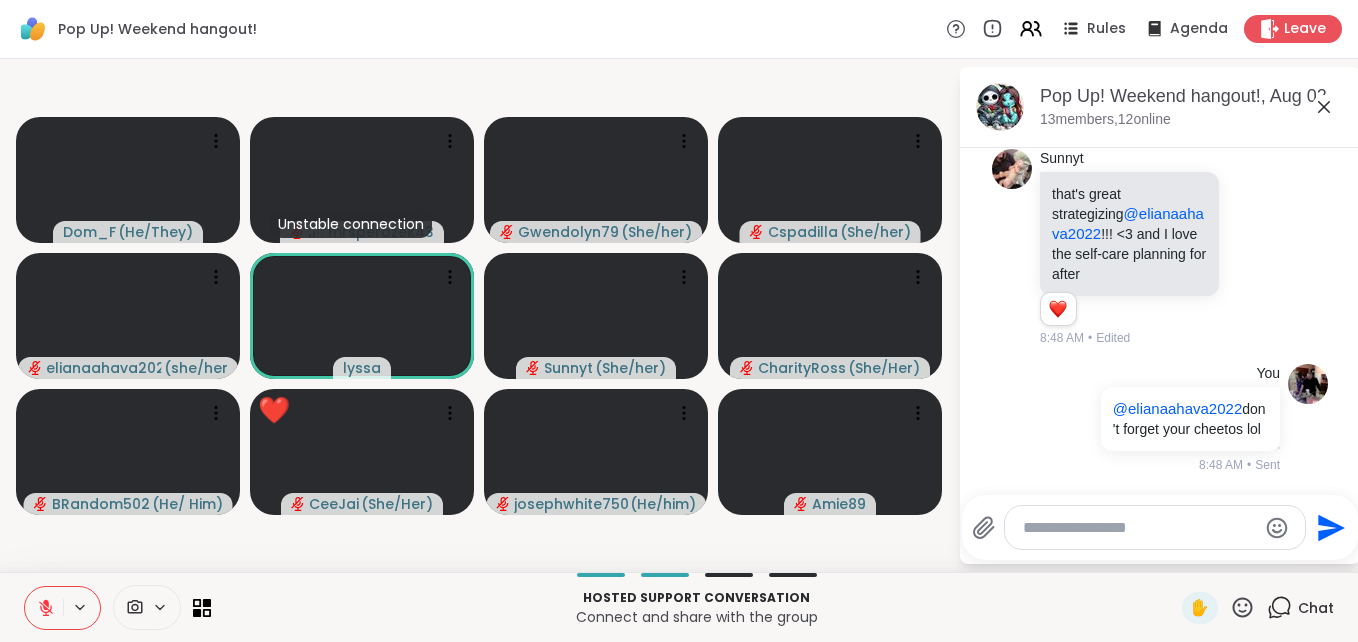 click 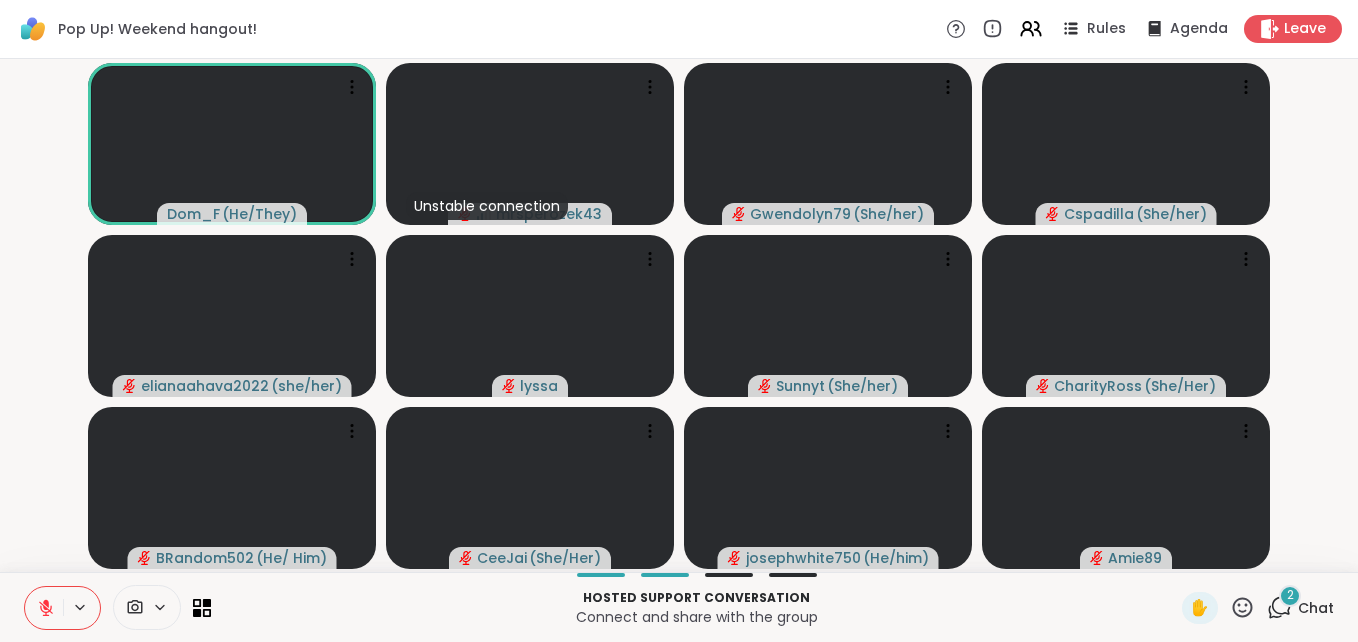 click 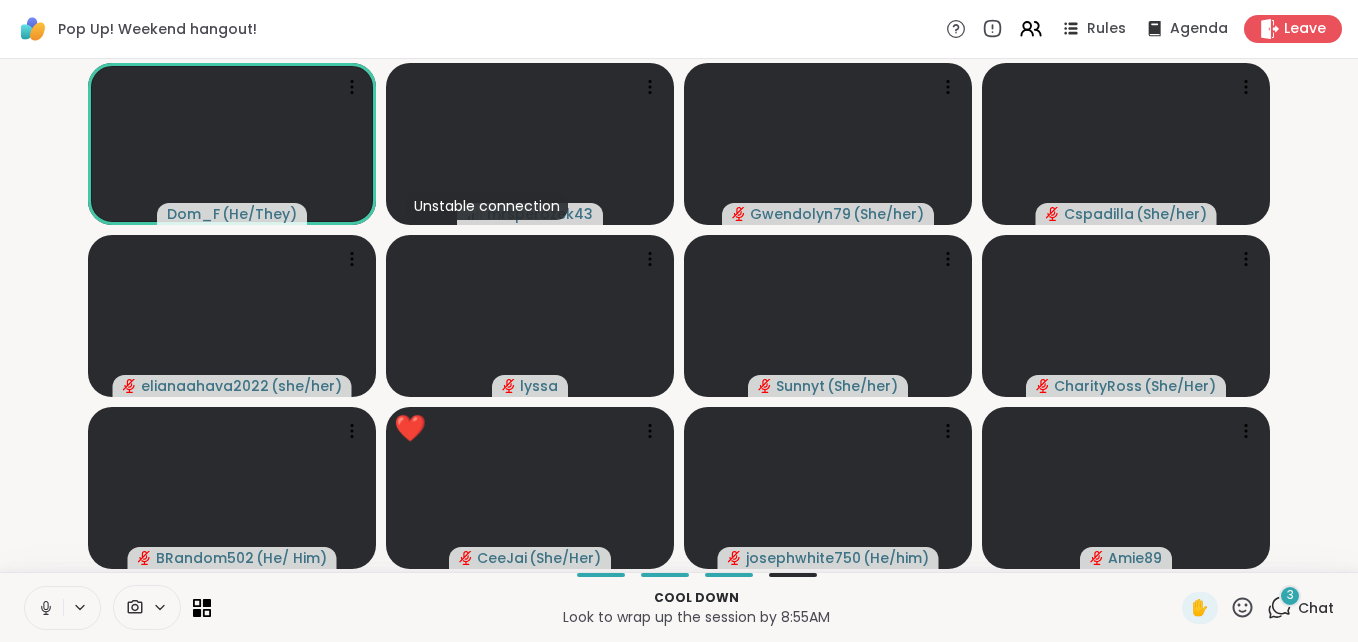 click 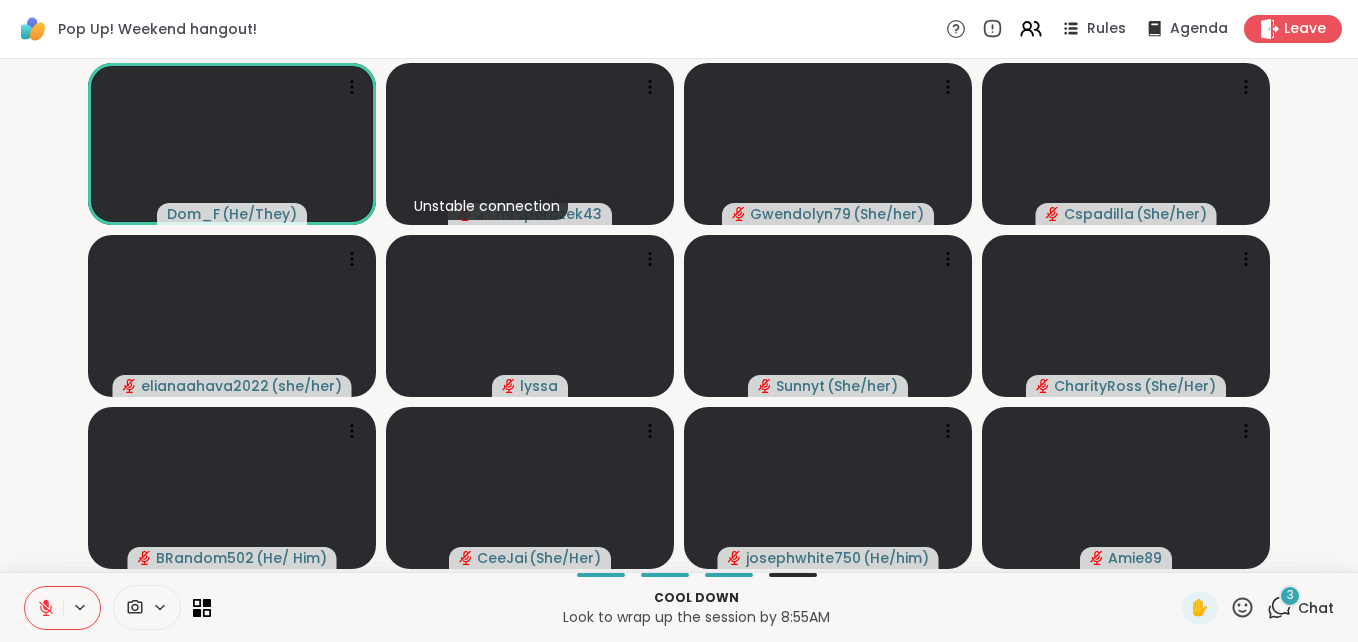 click on "3" at bounding box center (1290, 596) 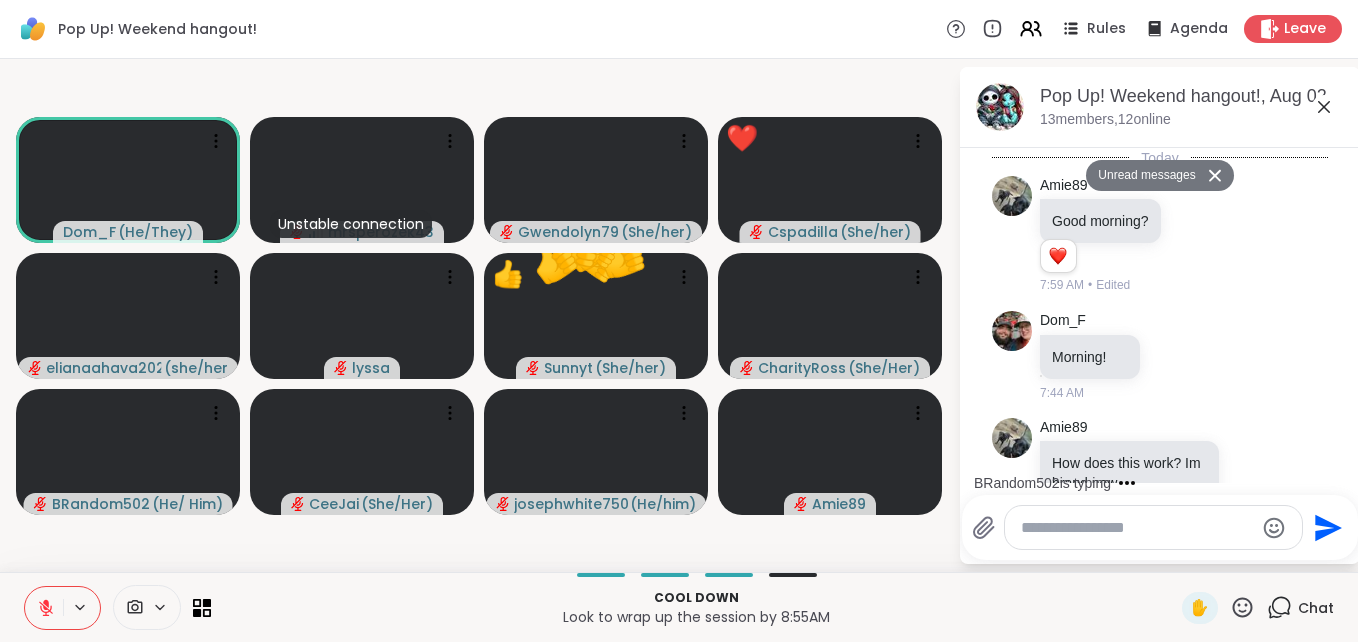 scroll, scrollTop: 12013, scrollLeft: 0, axis: vertical 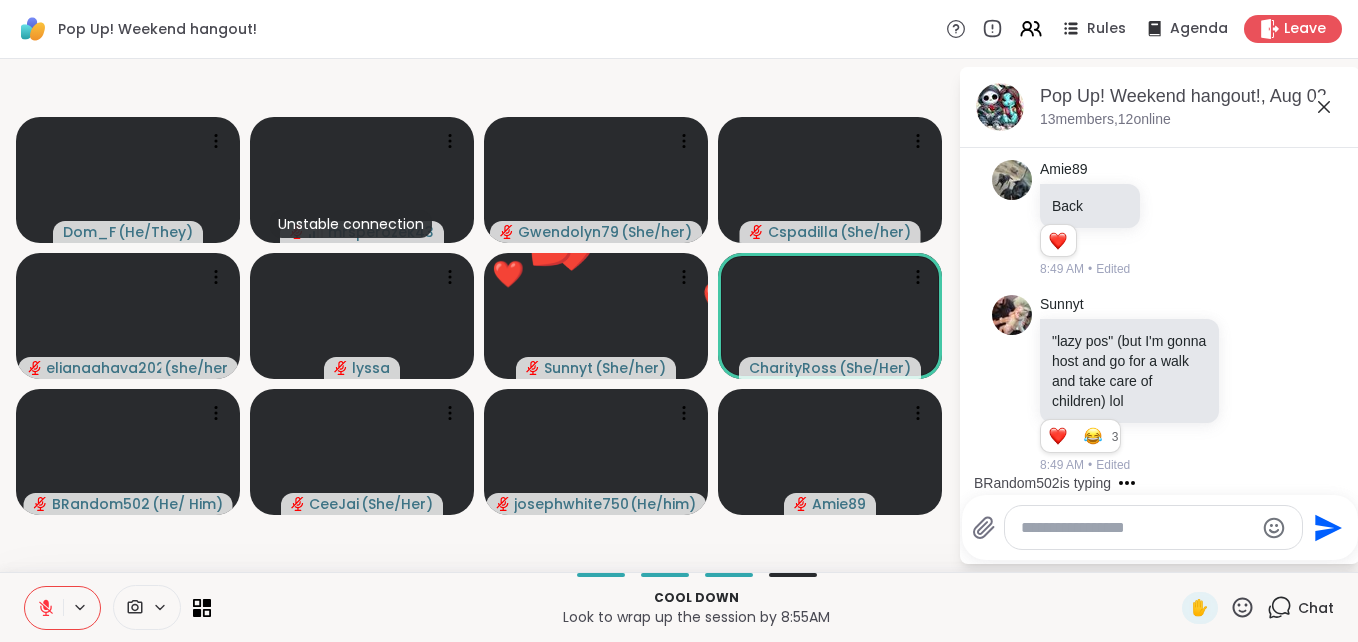 click 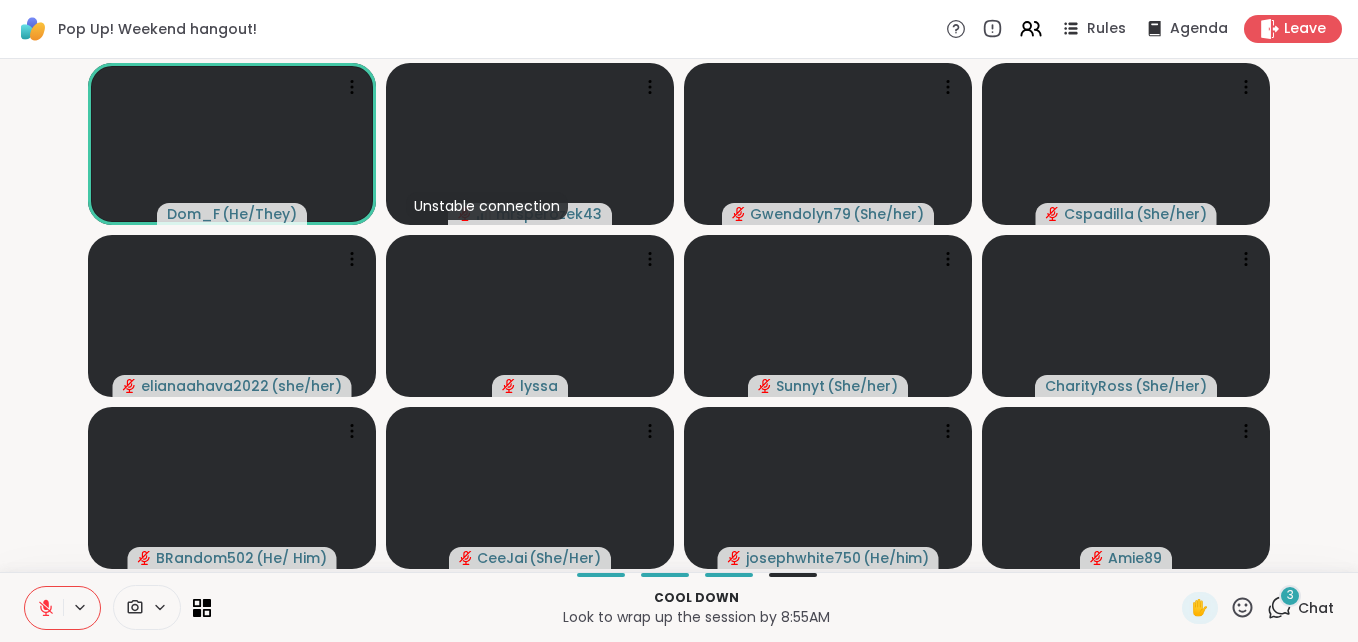 click on "3" at bounding box center [1290, 595] 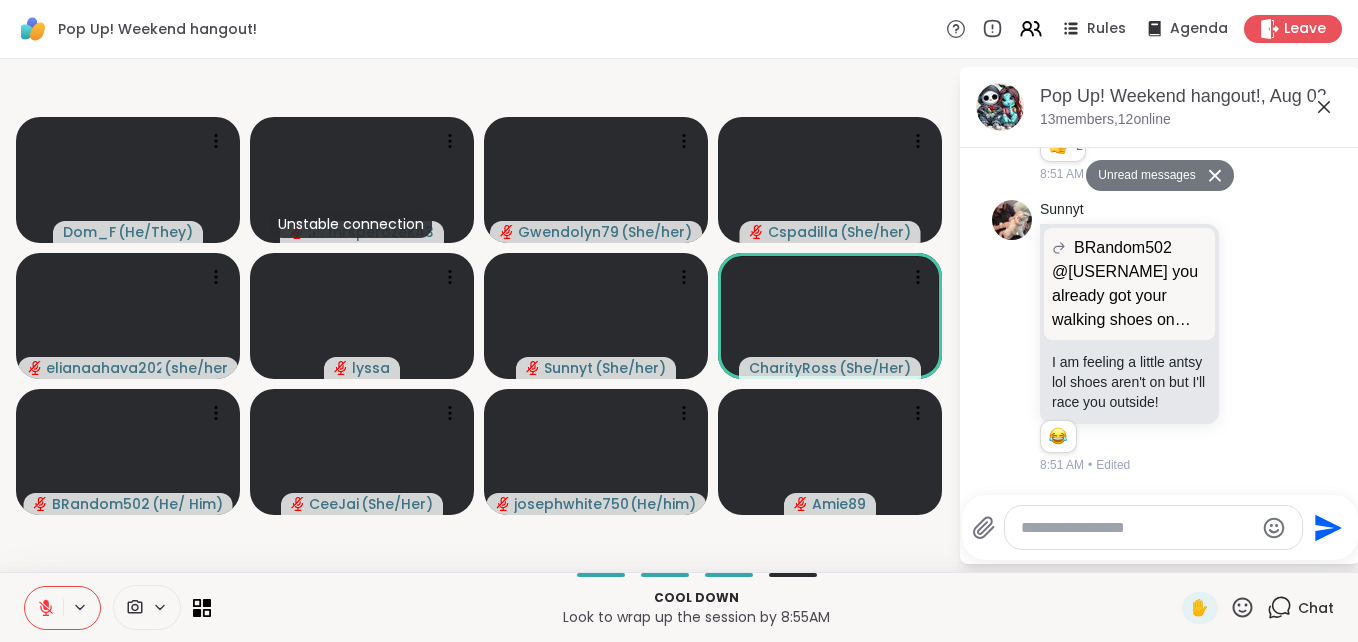 scroll, scrollTop: 12734, scrollLeft: 0, axis: vertical 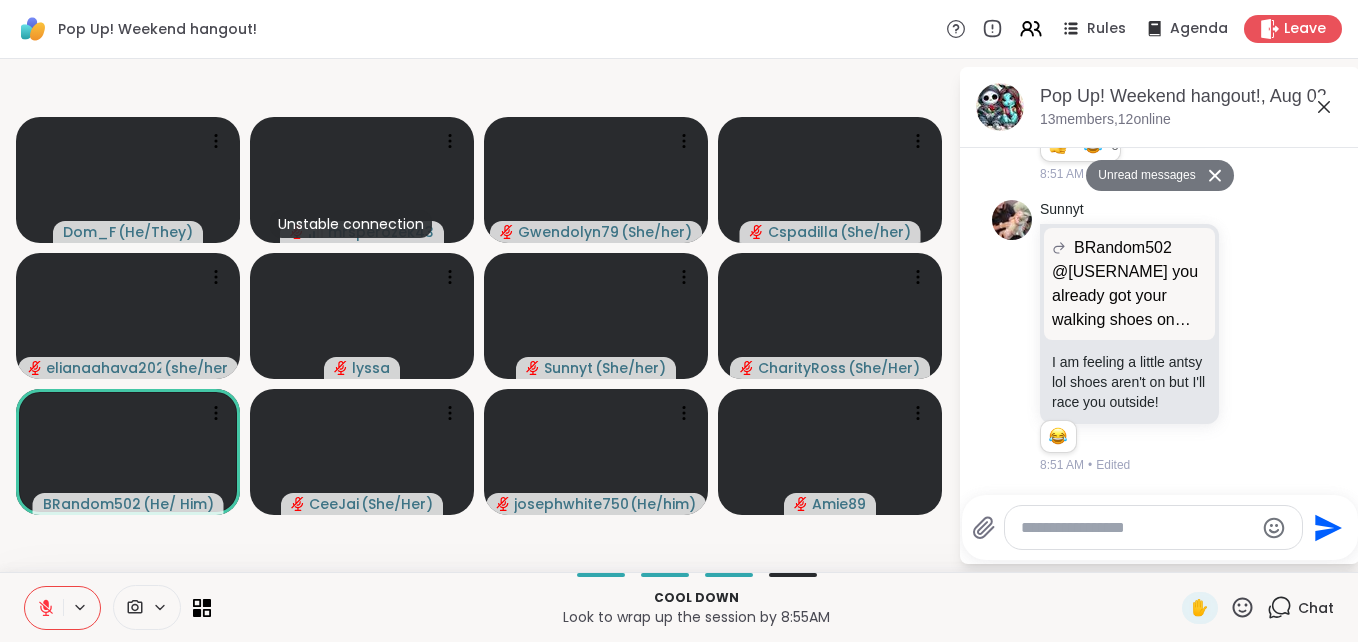 click 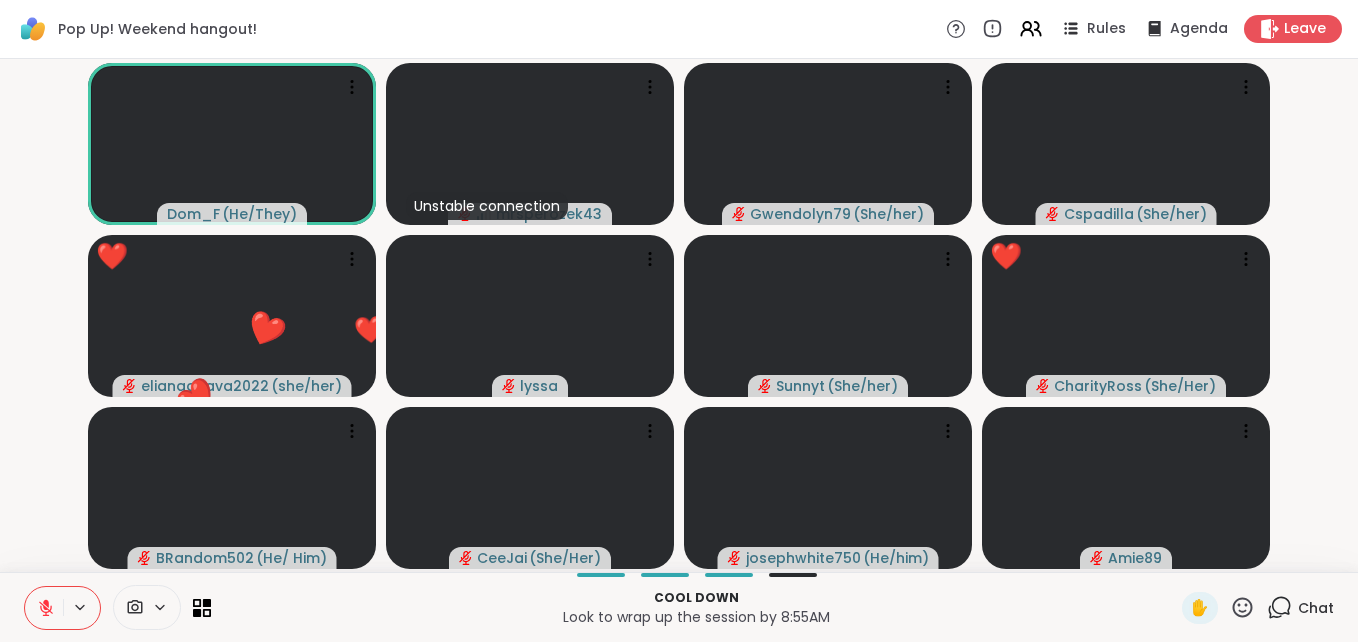 click 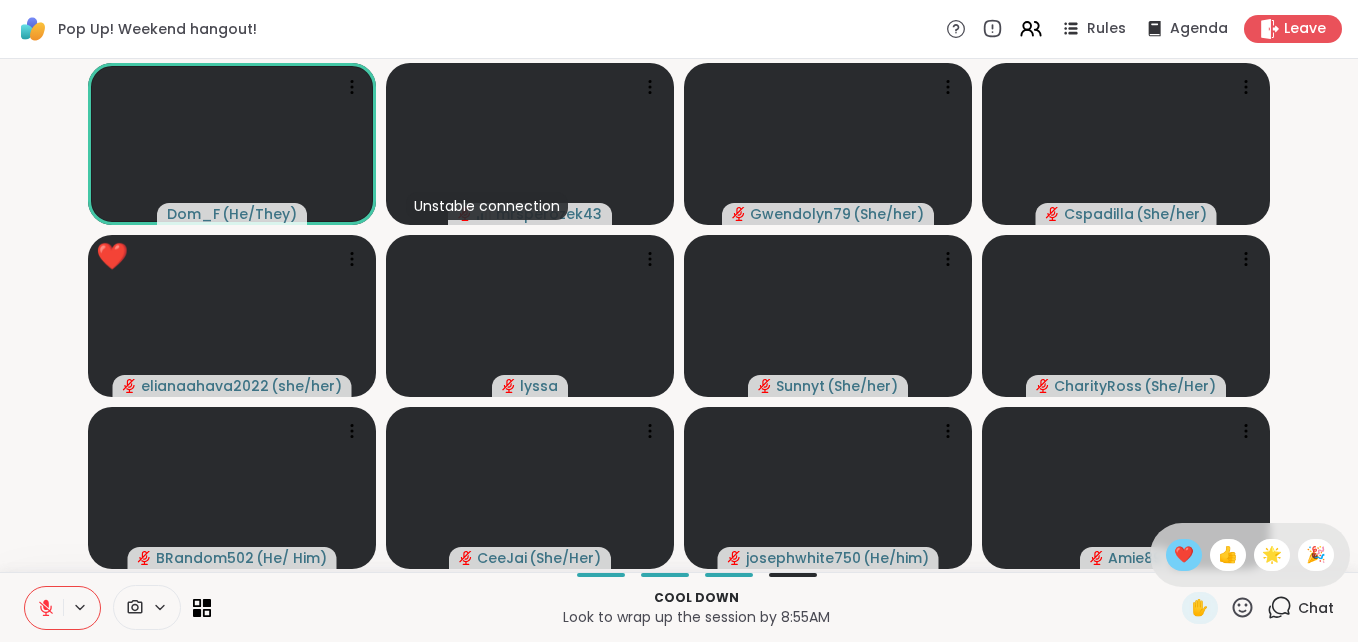 click on "❤️" at bounding box center [1184, 555] 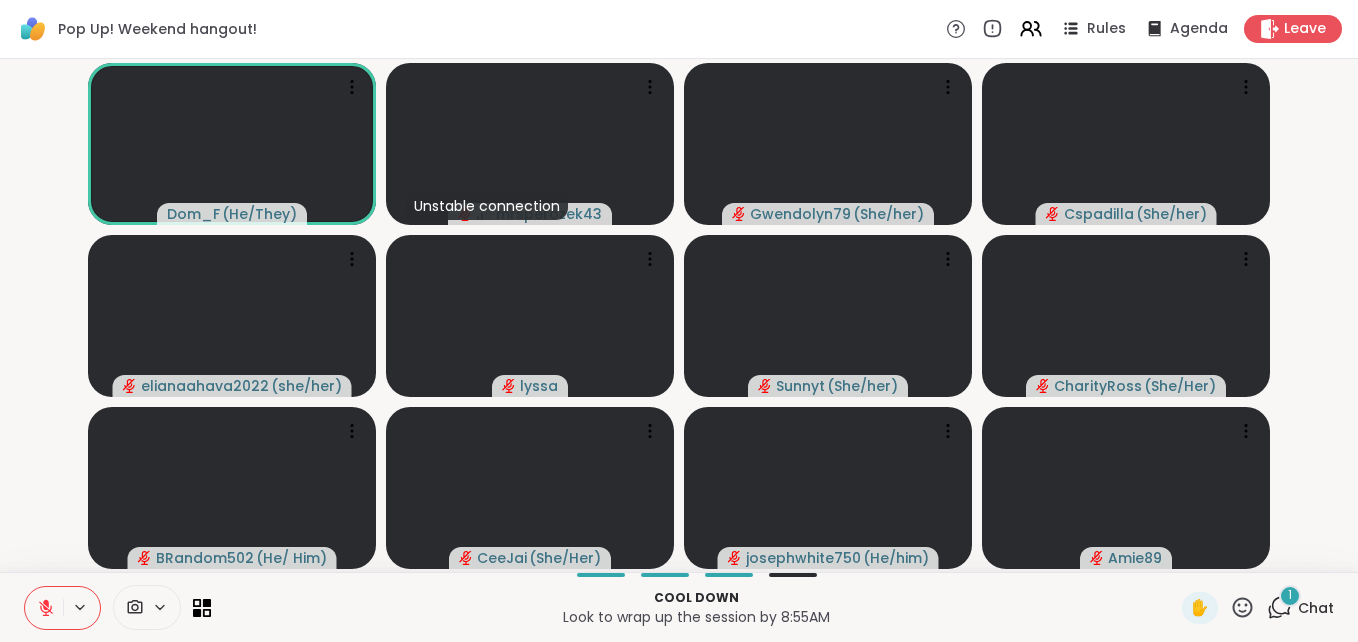 click on "1" at bounding box center (1290, 596) 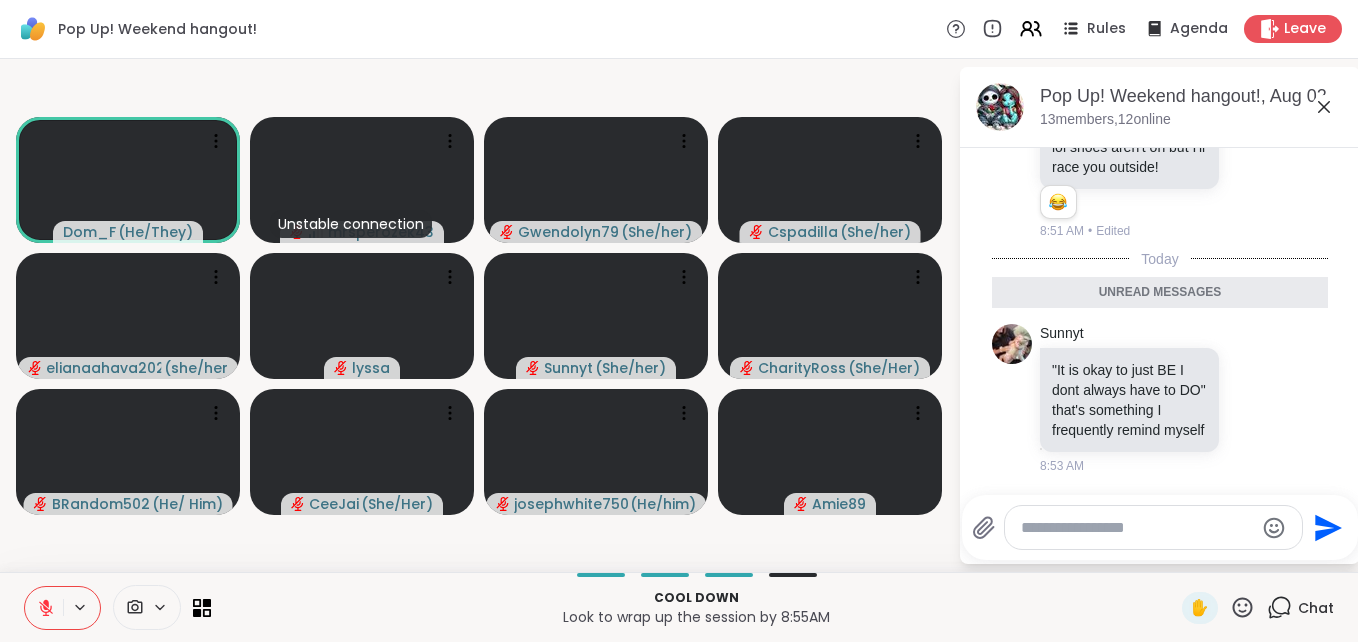 scroll, scrollTop: 12881, scrollLeft: 0, axis: vertical 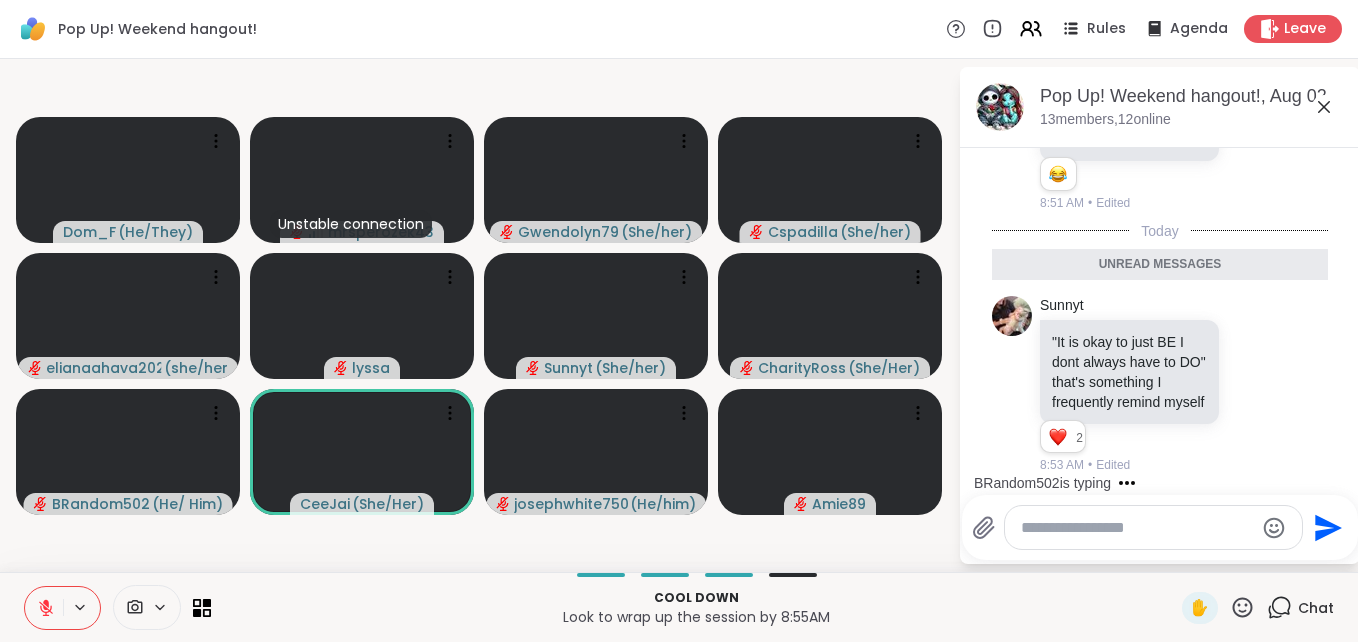 click 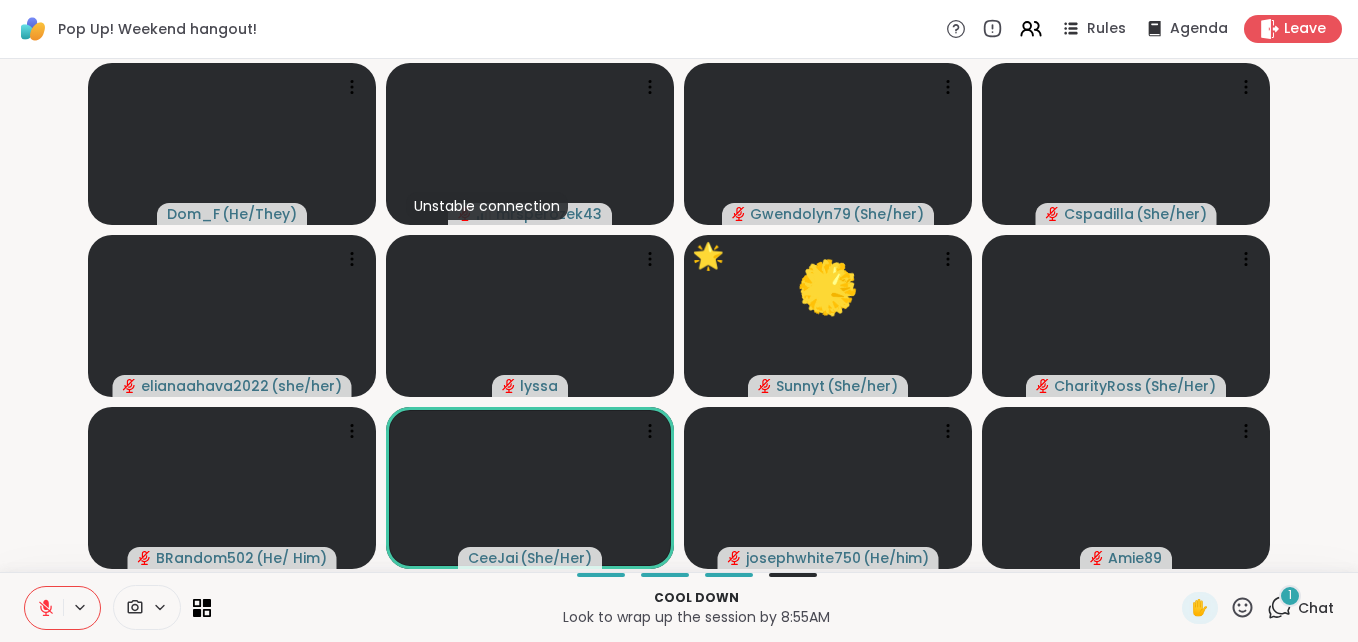 click on "1" at bounding box center (1290, 596) 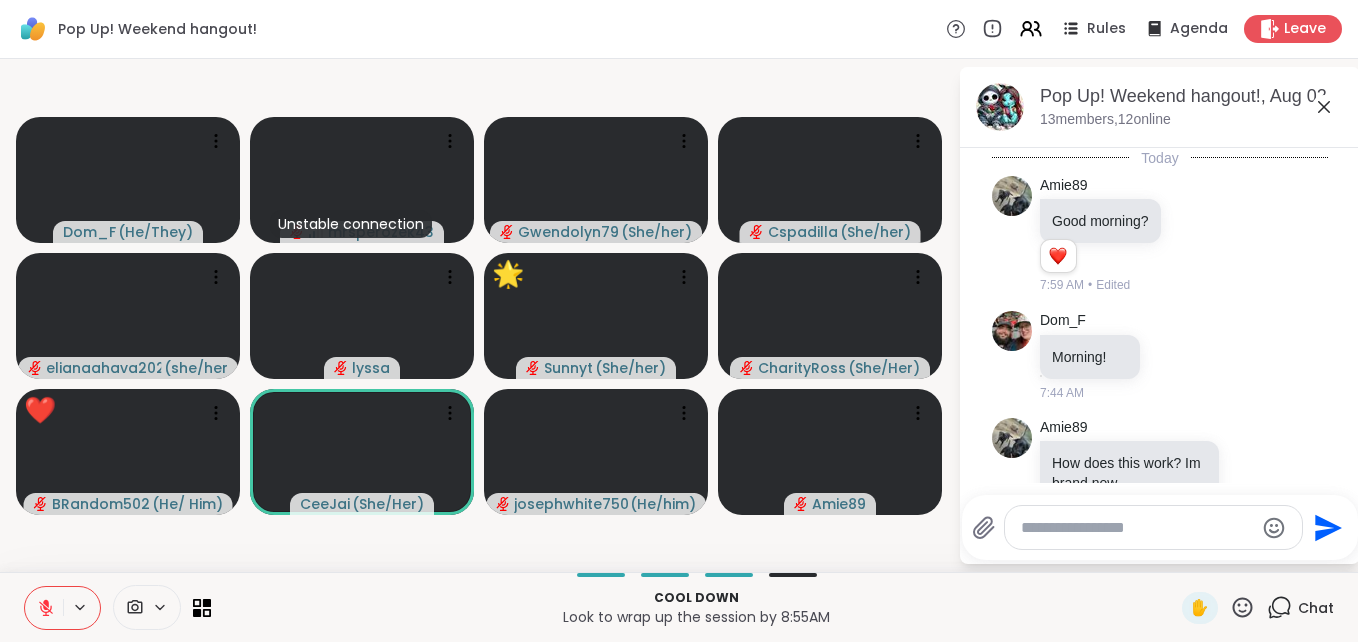 scroll, scrollTop: 13077, scrollLeft: 0, axis: vertical 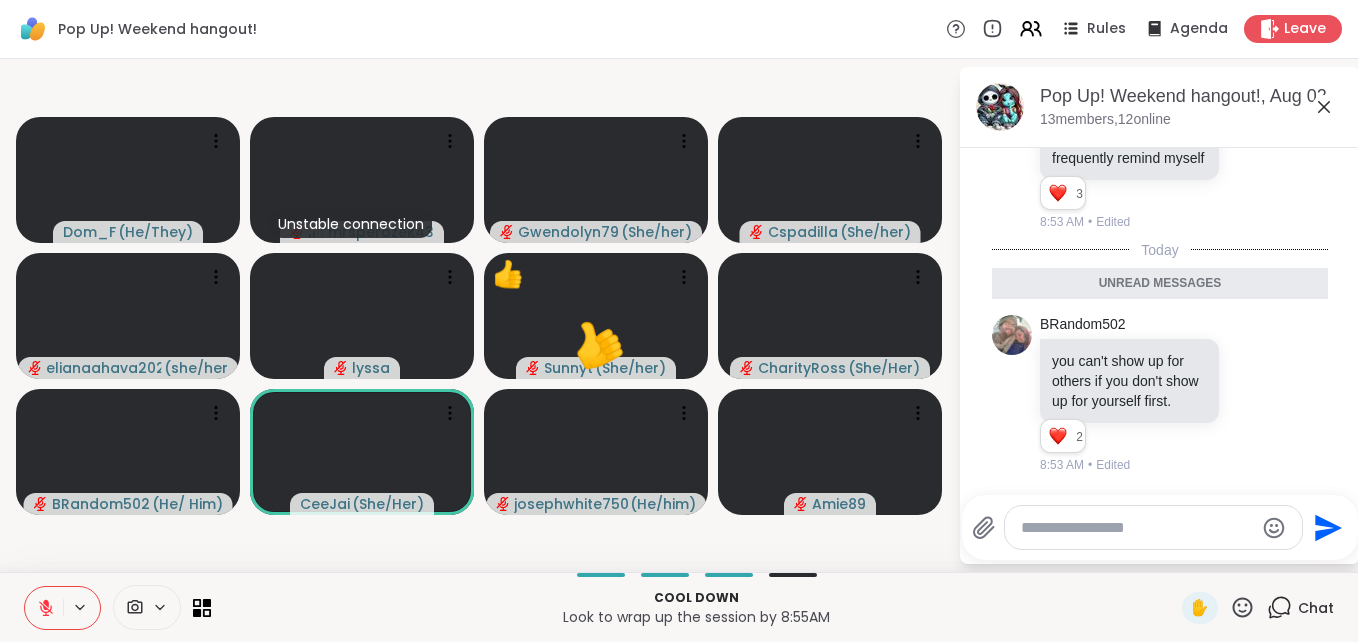 click 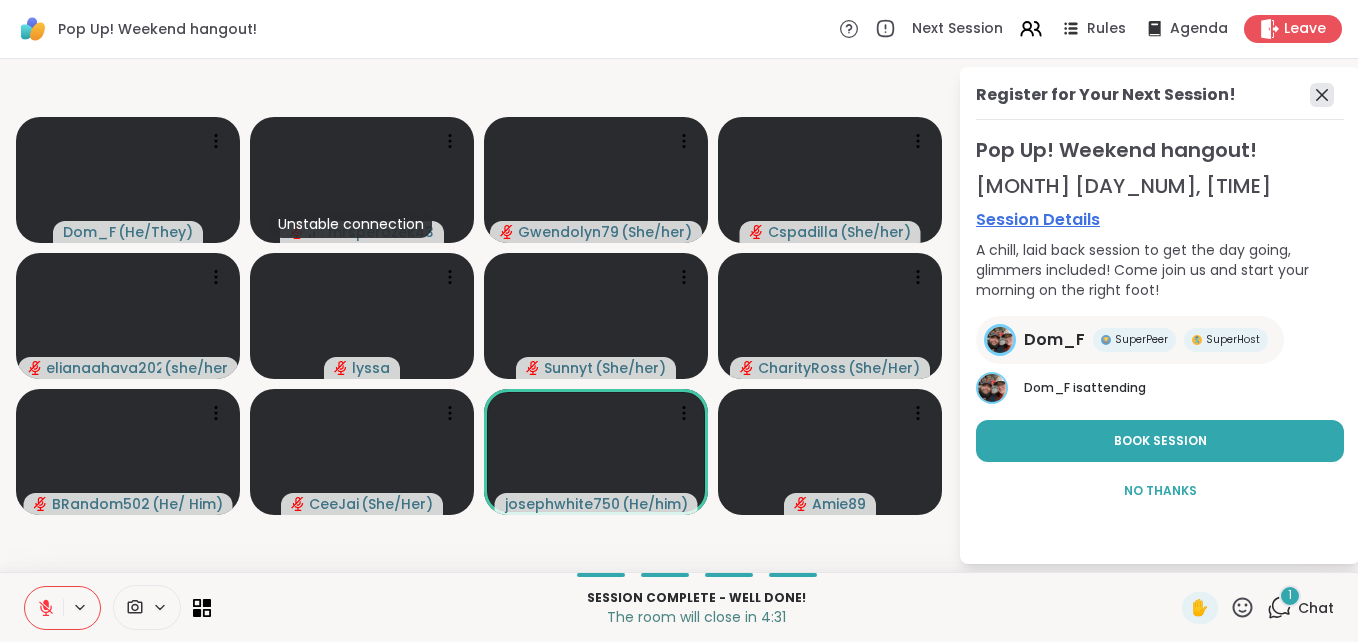 click 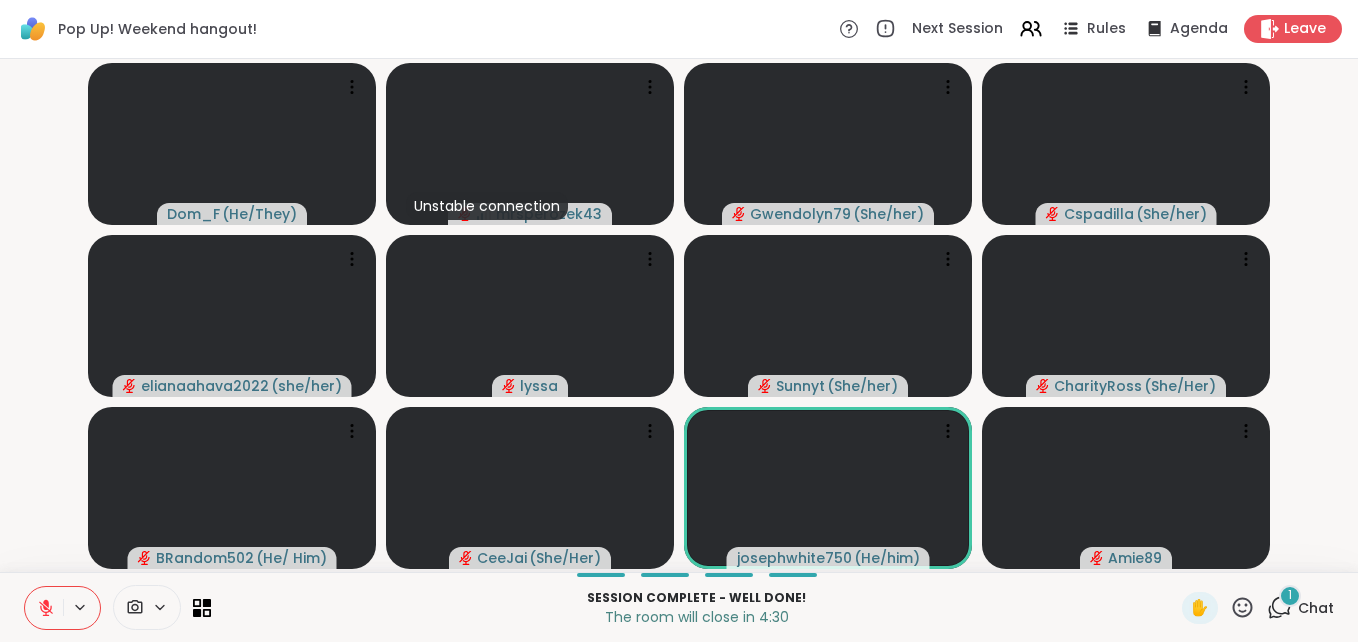 click on "1" at bounding box center [1290, 596] 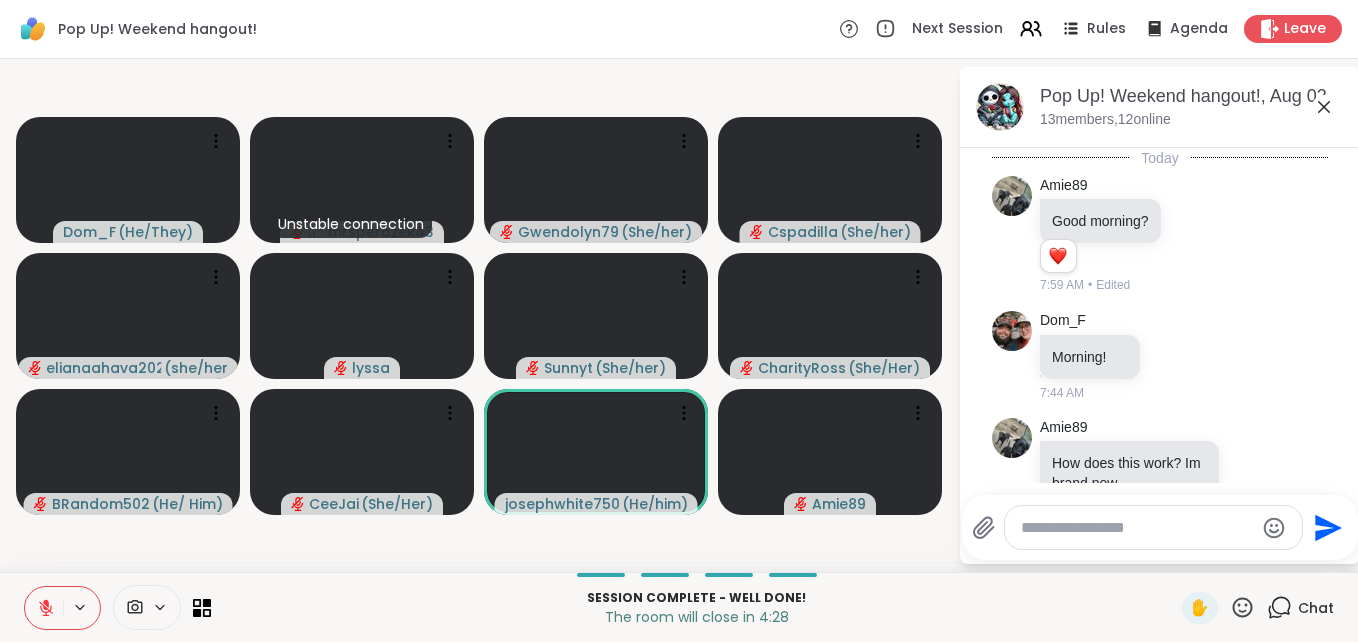 scroll, scrollTop: 13283, scrollLeft: 0, axis: vertical 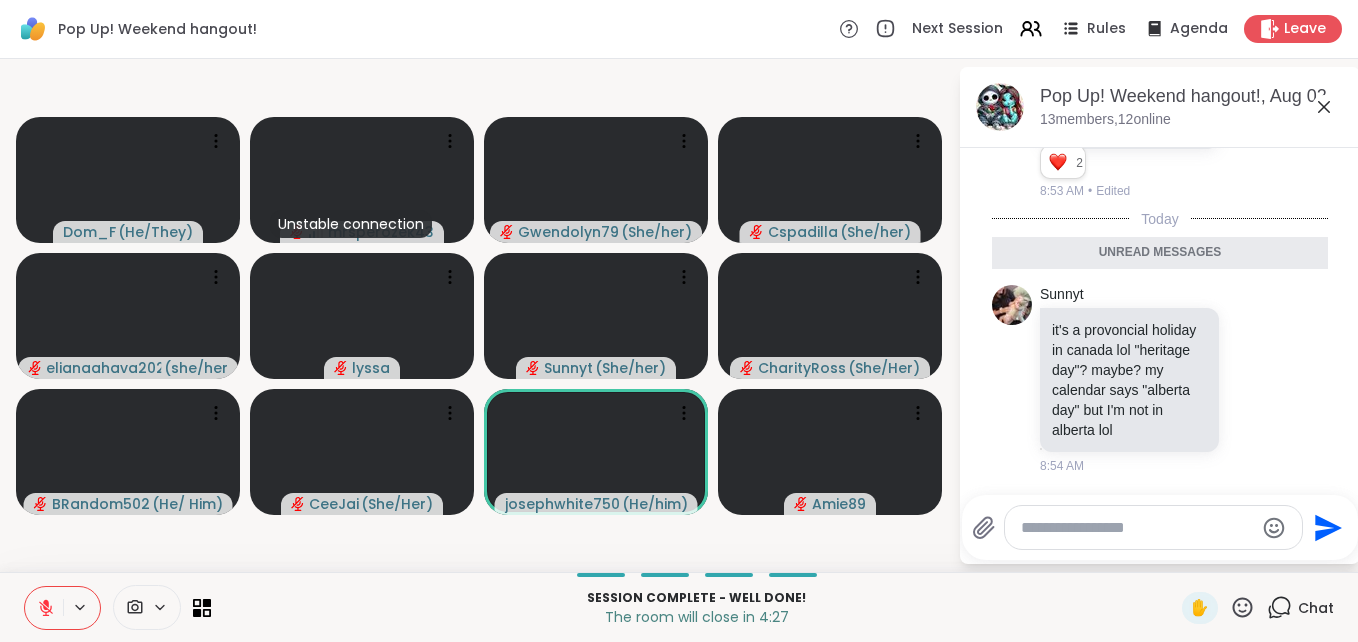 click at bounding box center (1137, 528) 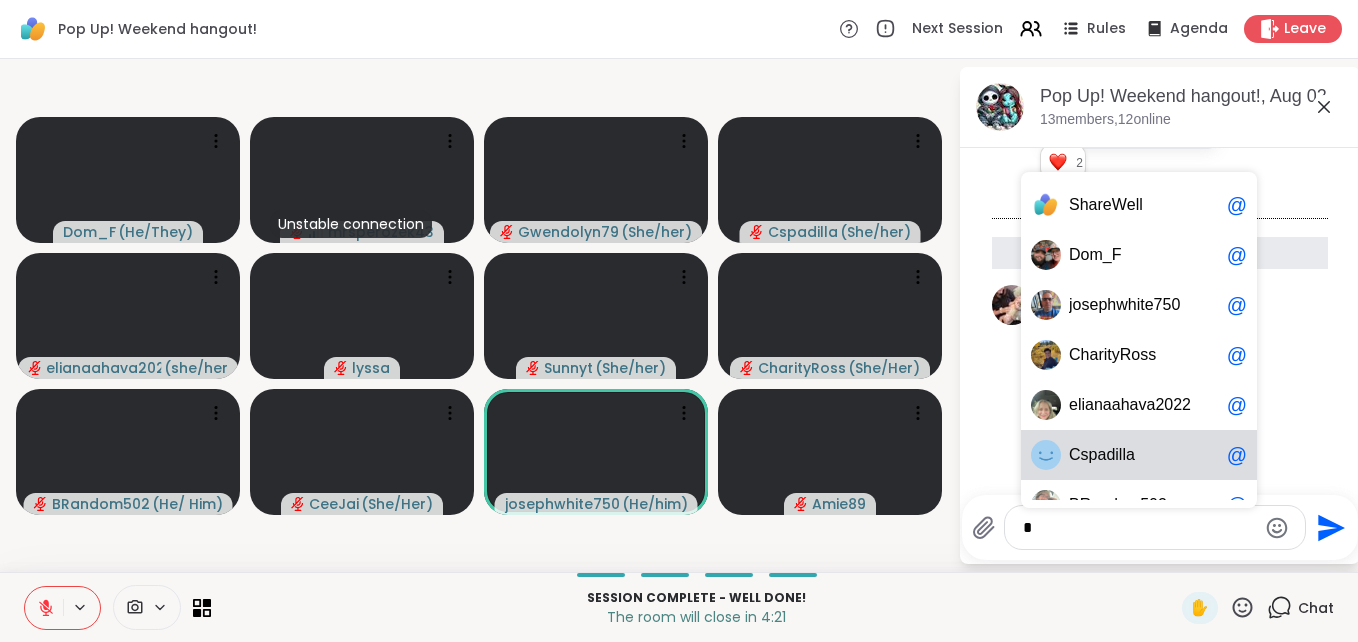 click on "C s p a d i l l a @" at bounding box center (1139, 455) 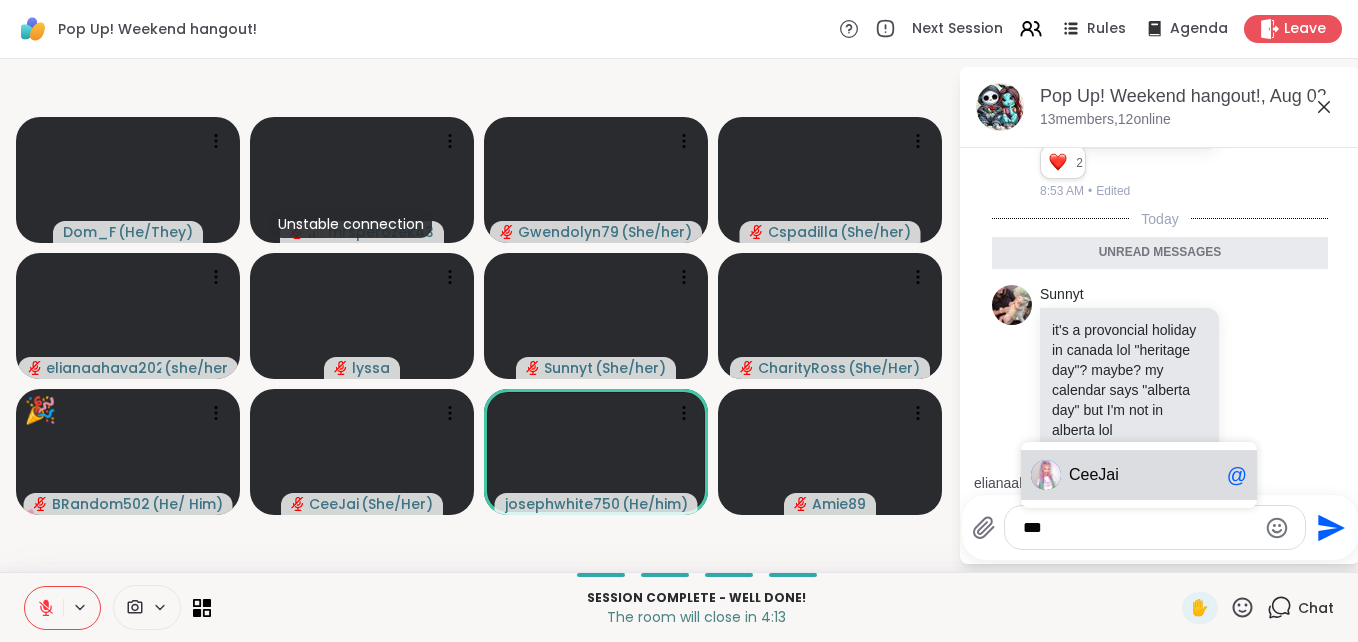 click on "[FIRST] [LAST] @" at bounding box center (1139, 475) 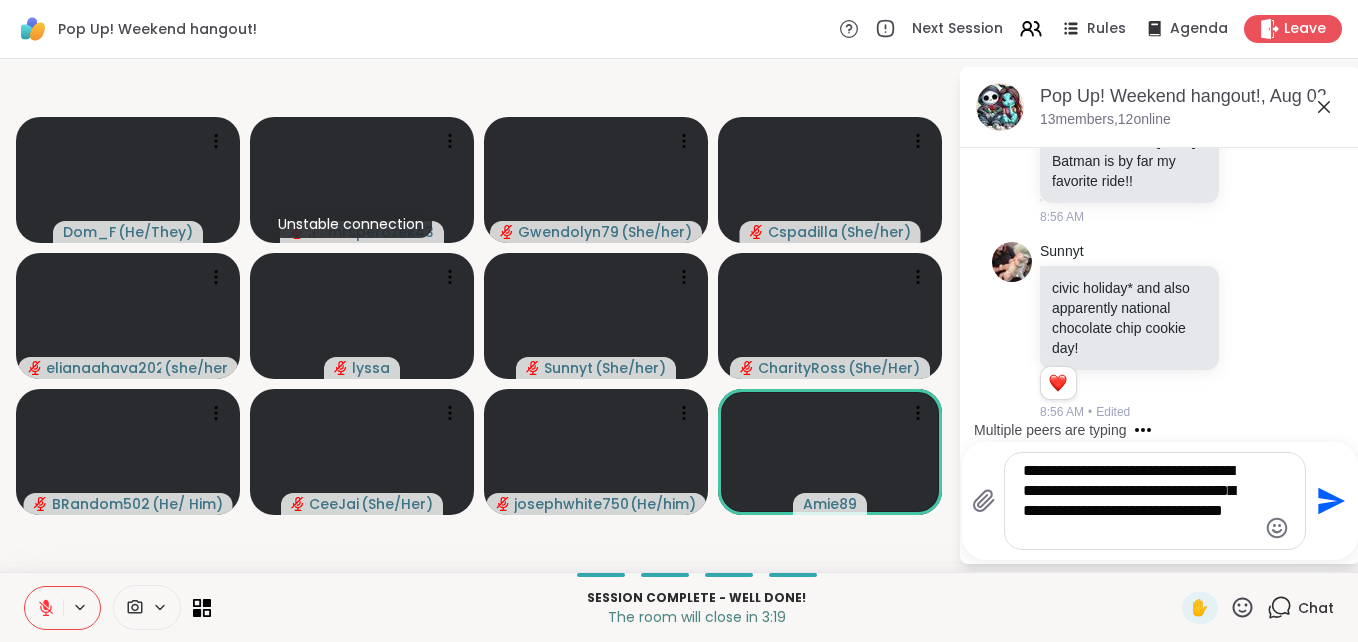 scroll, scrollTop: 13866, scrollLeft: 0, axis: vertical 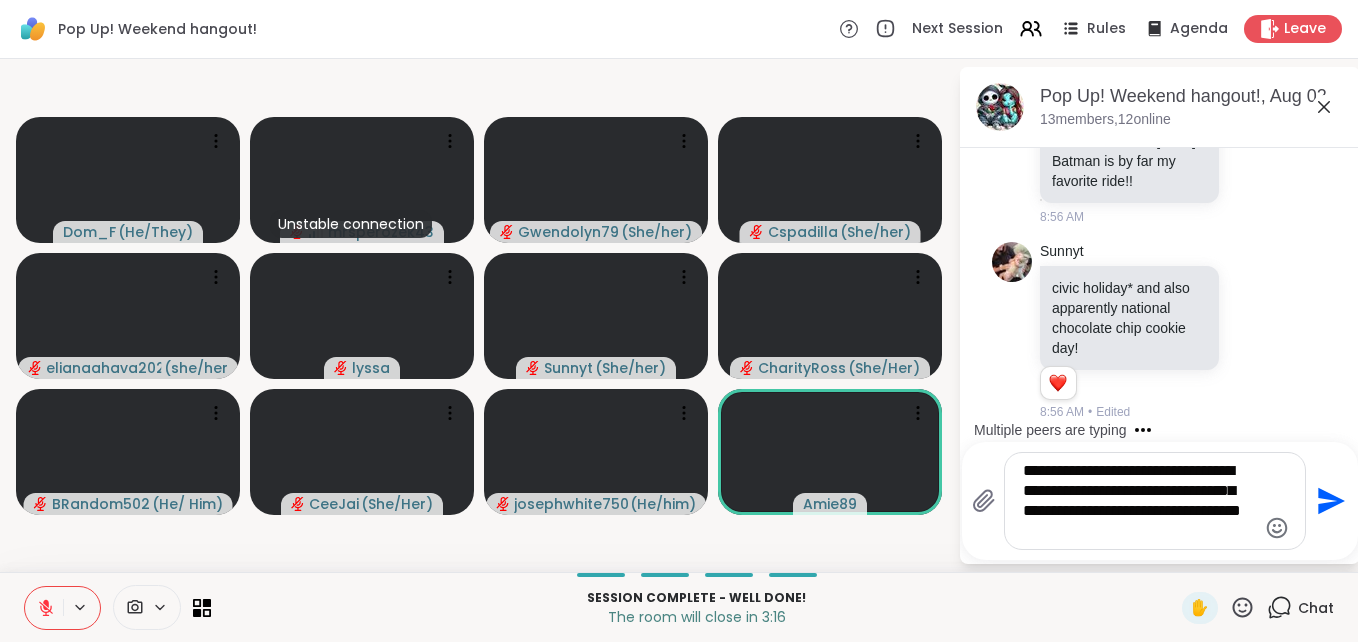 type on "**********" 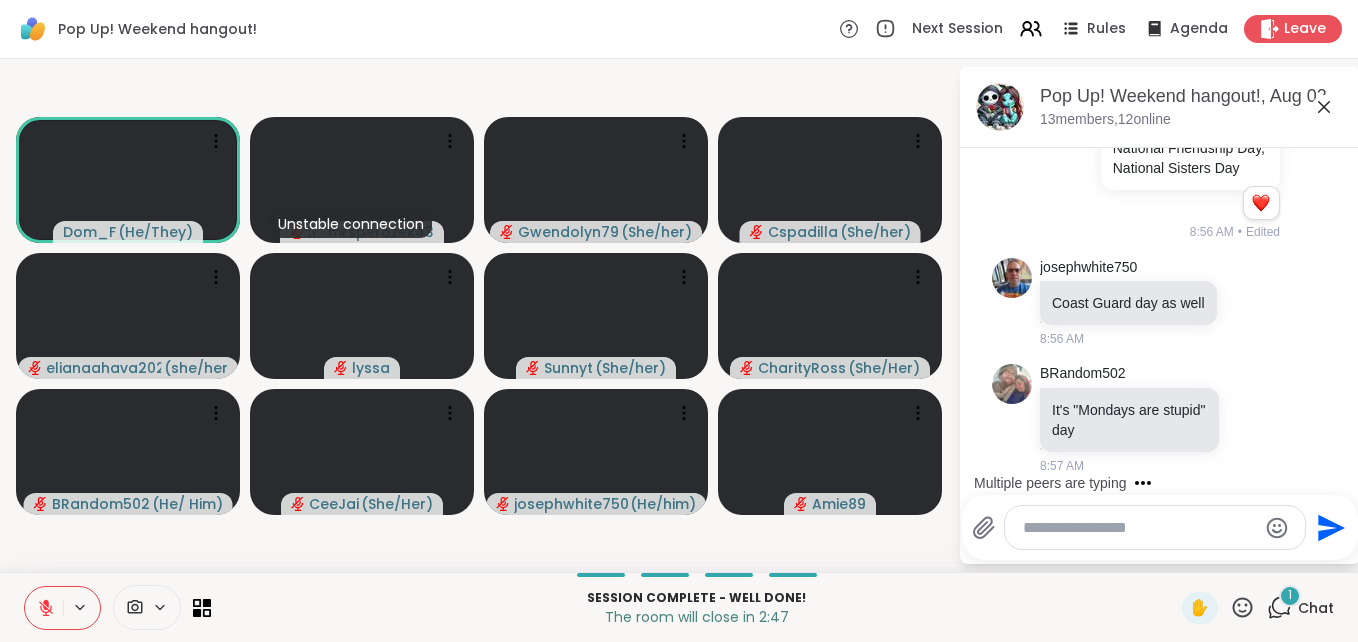 scroll, scrollTop: 14301, scrollLeft: 0, axis: vertical 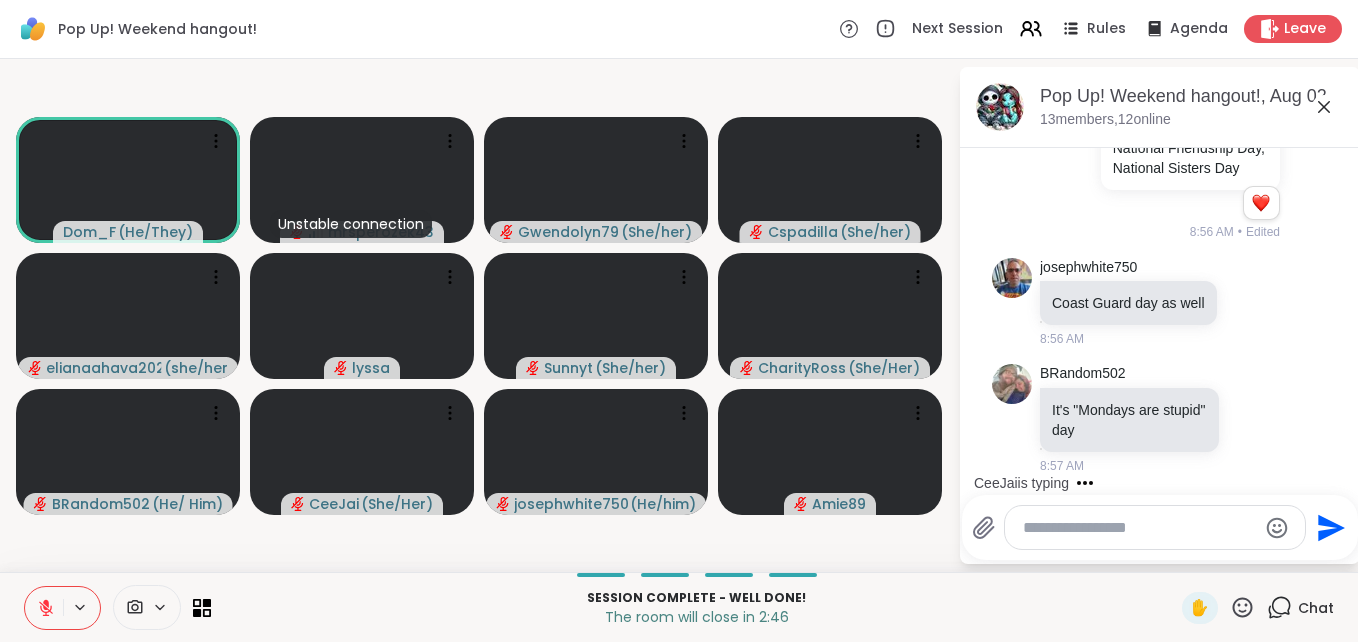 click at bounding box center [1139, 528] 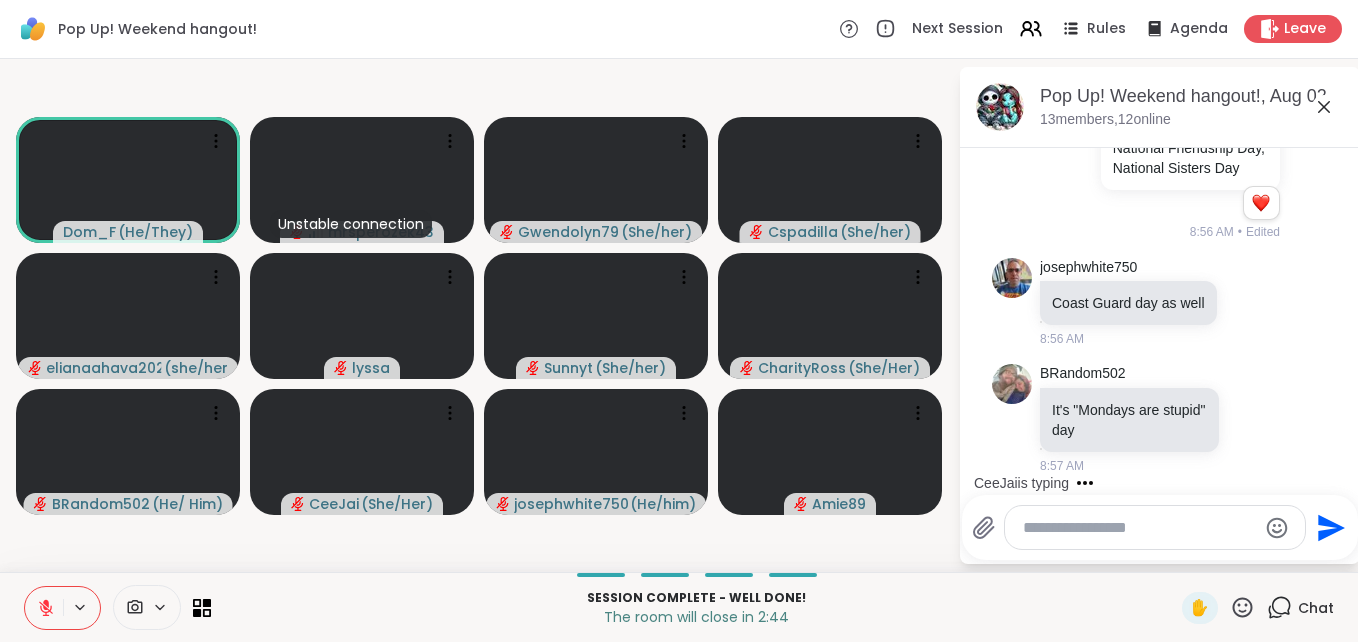 click at bounding box center [1139, 528] 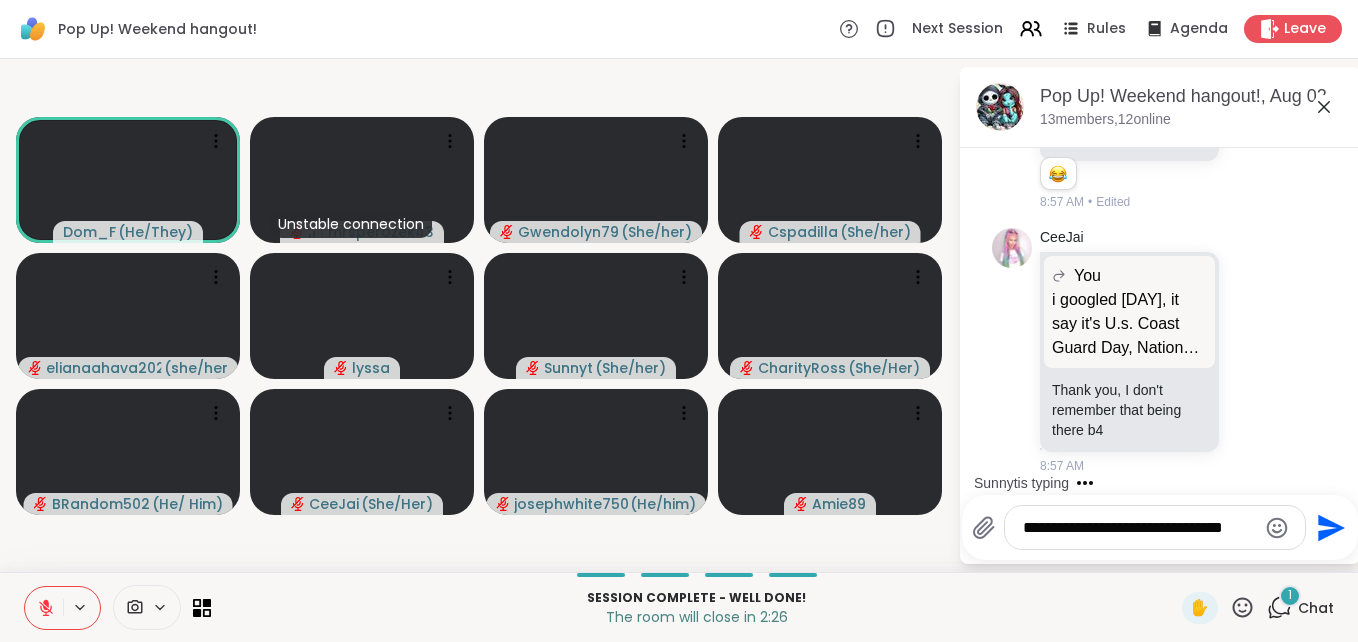 scroll, scrollTop: 14592, scrollLeft: 0, axis: vertical 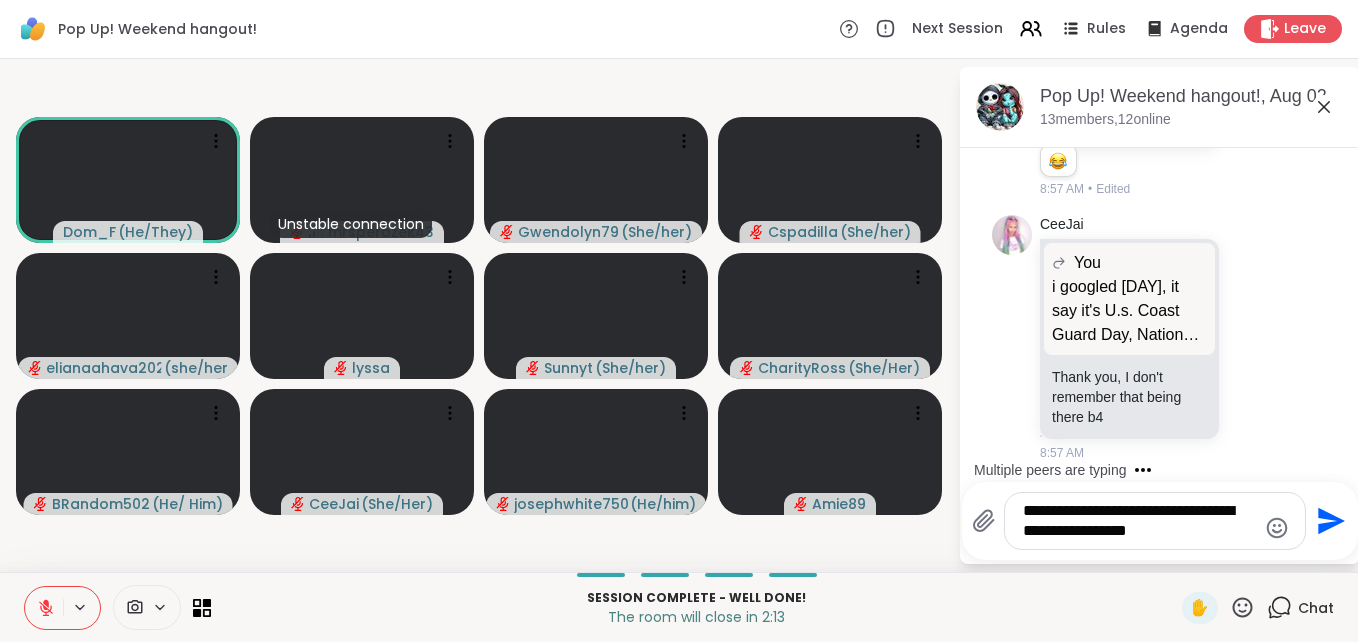 type on "**********" 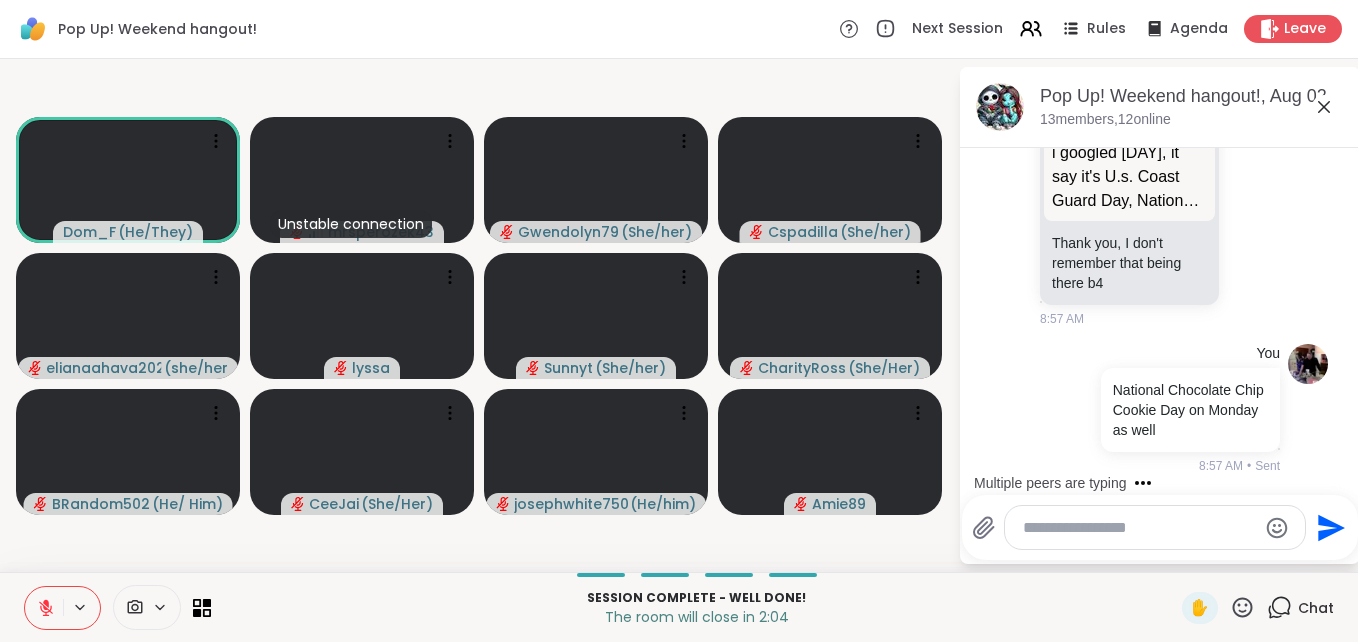 scroll, scrollTop: 14767, scrollLeft: 0, axis: vertical 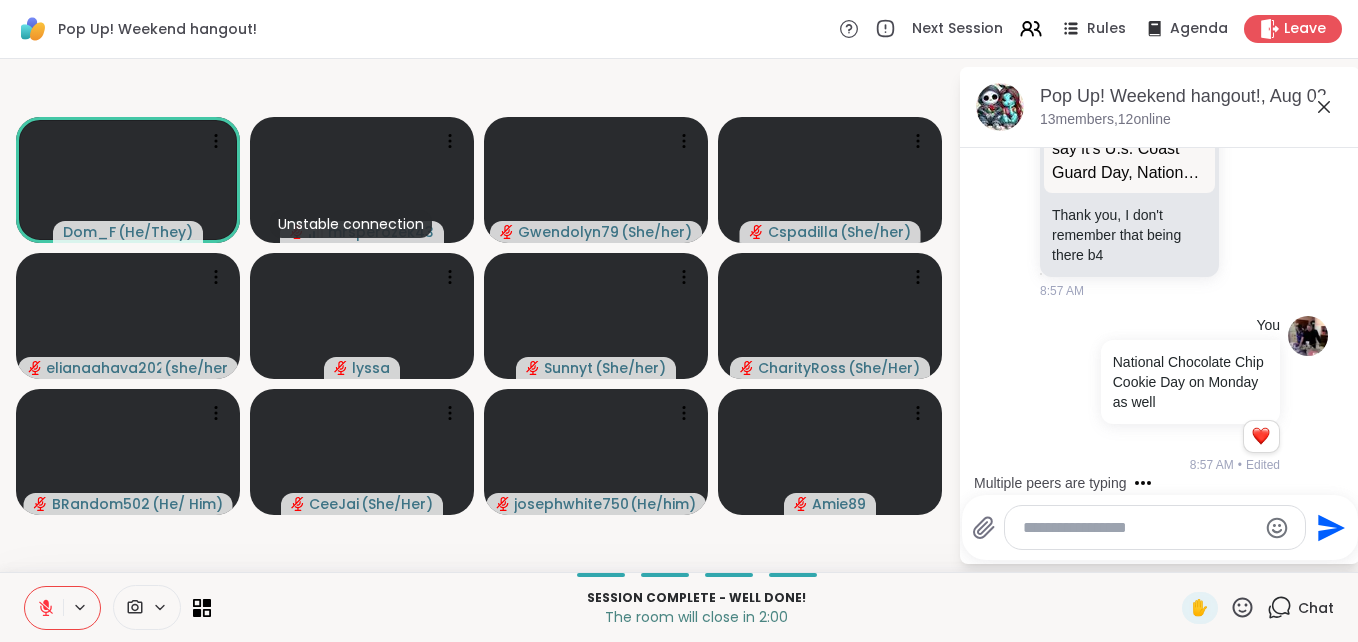click 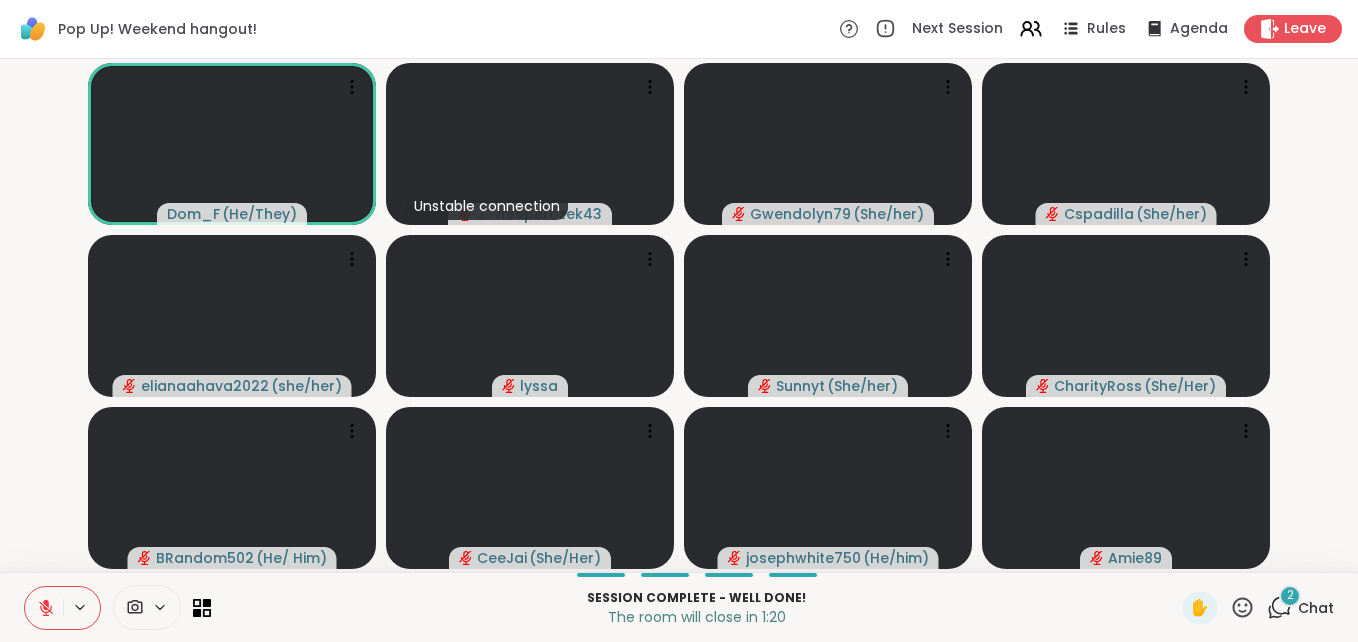 click on "2" at bounding box center [1290, 596] 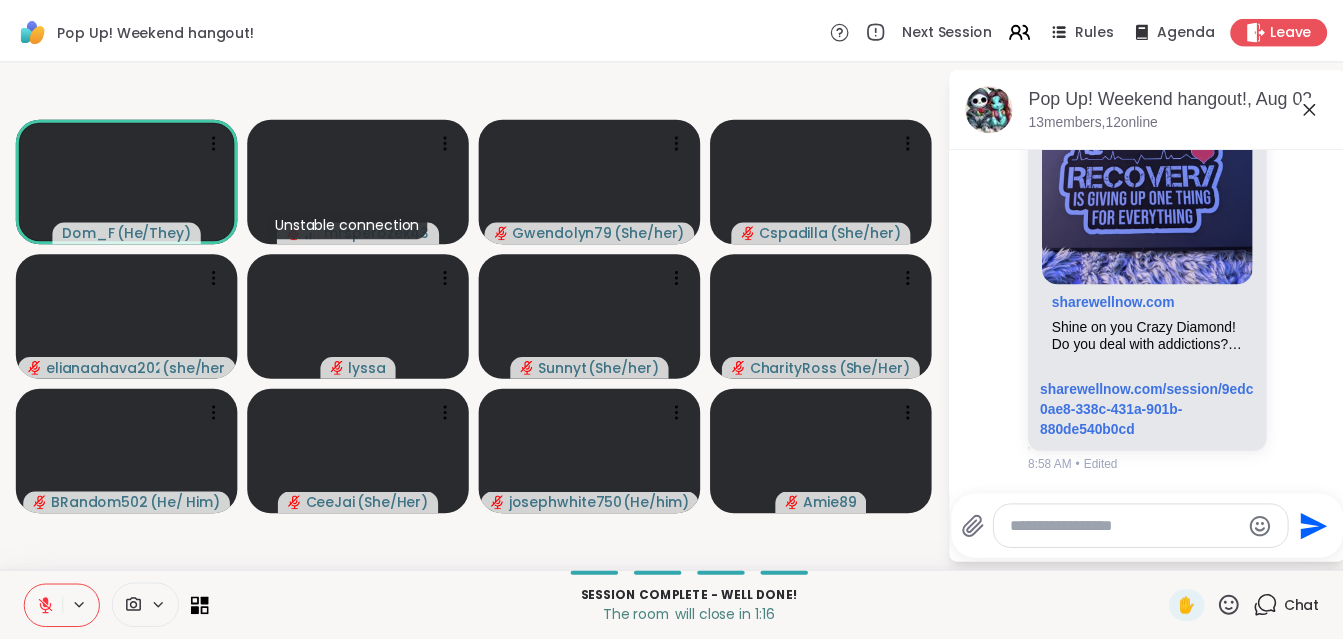 scroll, scrollTop: 15496, scrollLeft: 0, axis: vertical 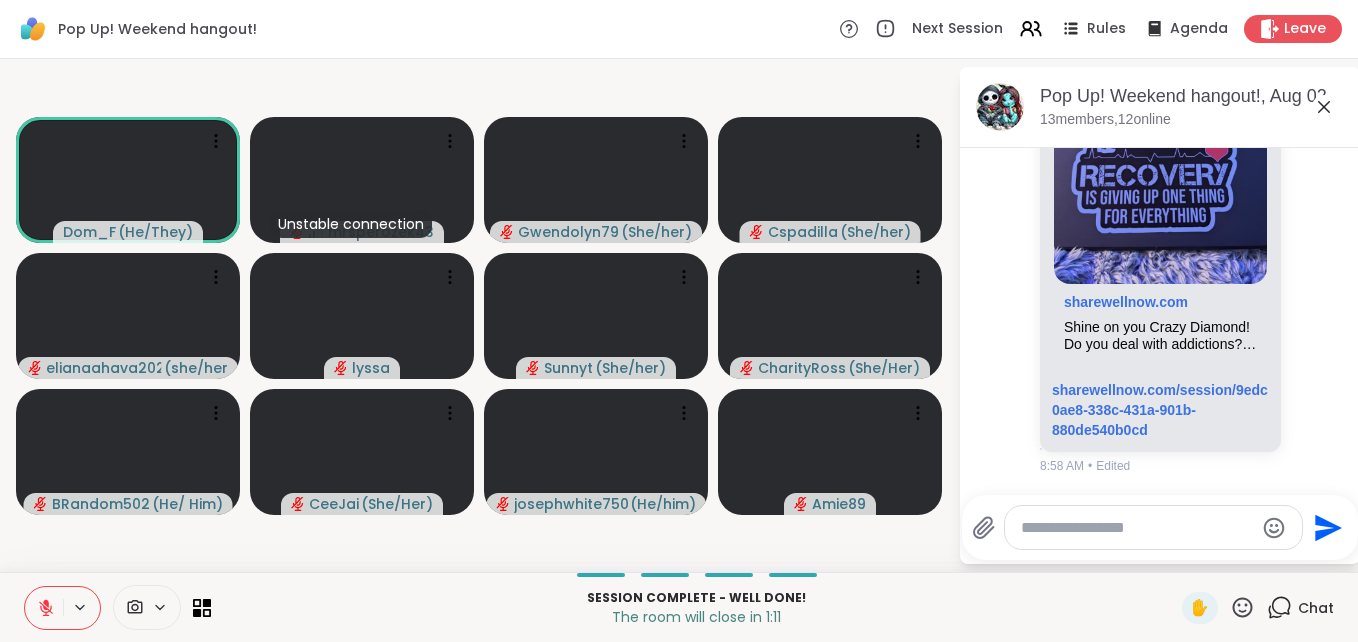 click 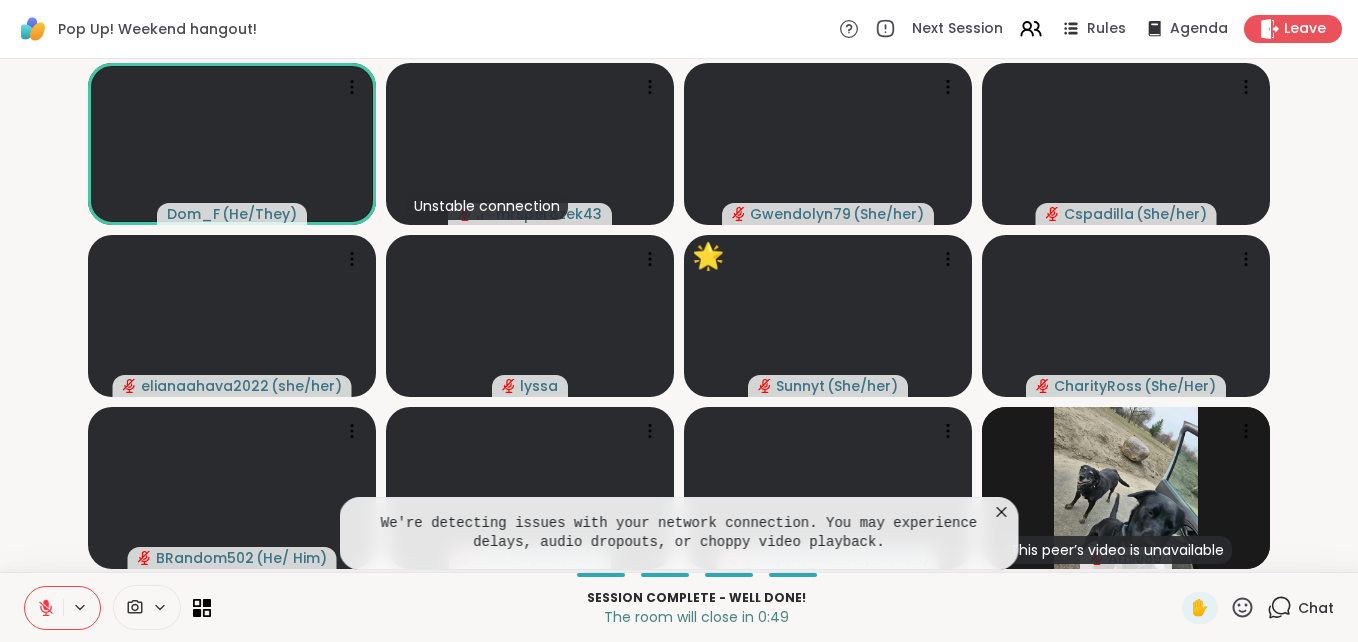 click 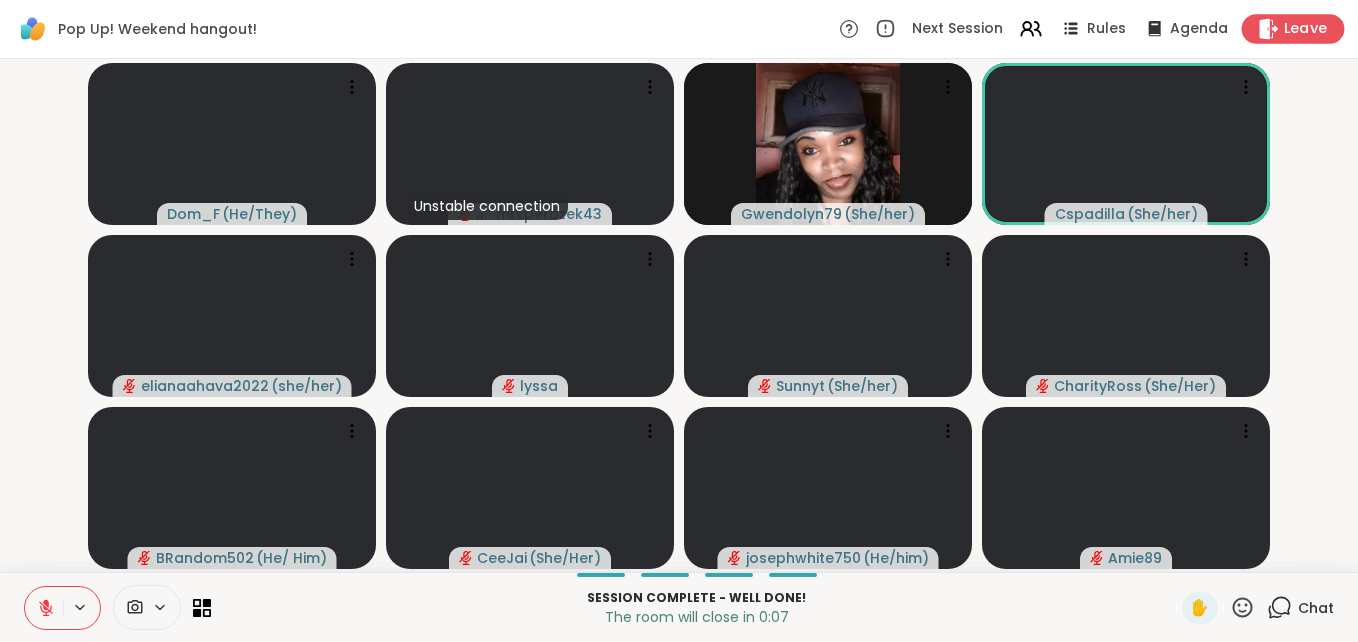 click on "Leave" at bounding box center [1306, 29] 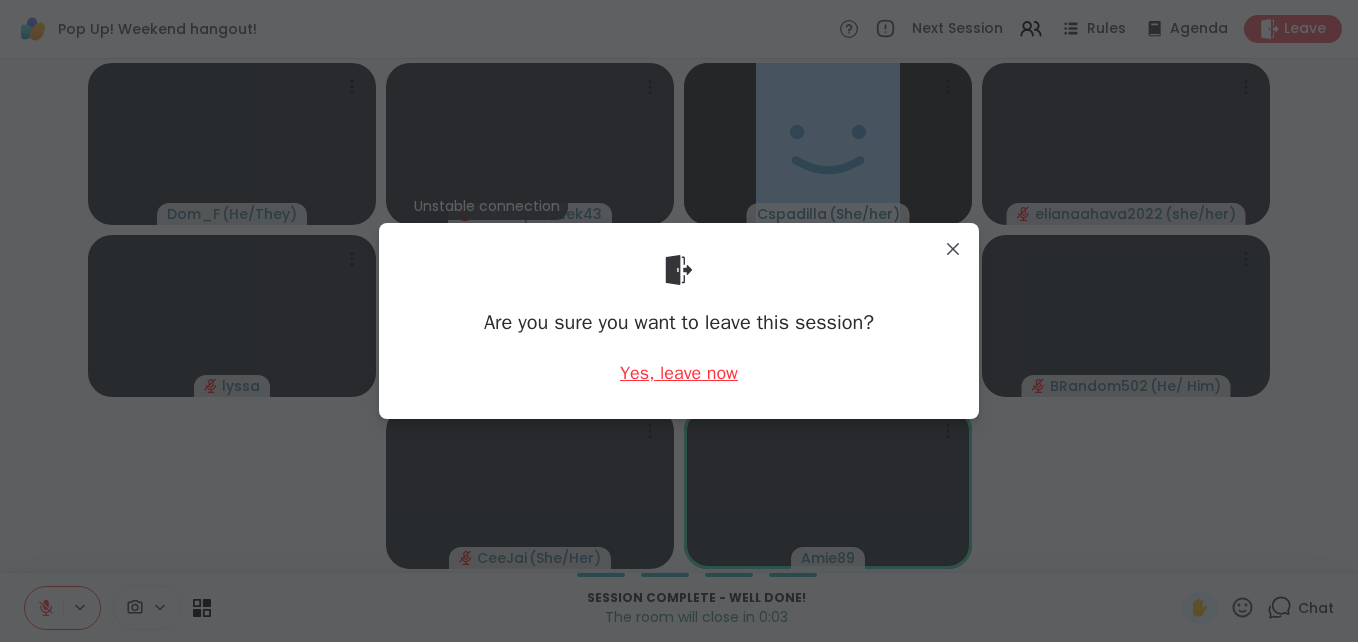 click on "Yes, leave now" at bounding box center [679, 373] 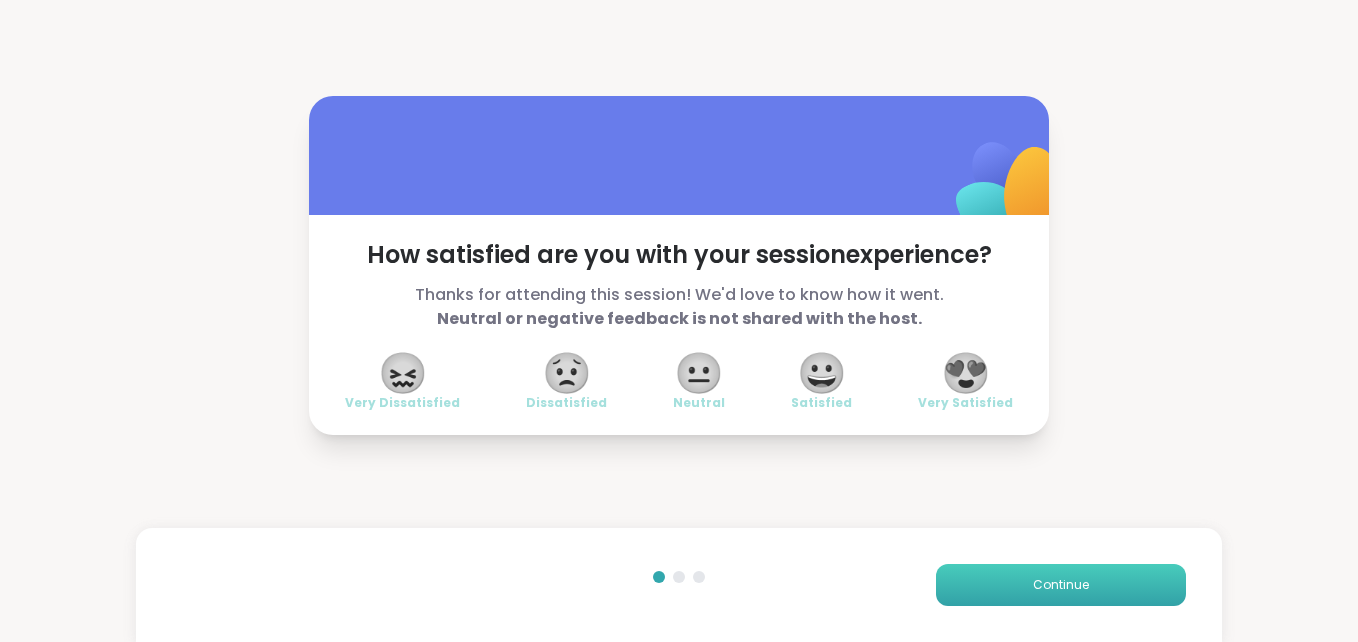 click on "Continue" at bounding box center (1061, 585) 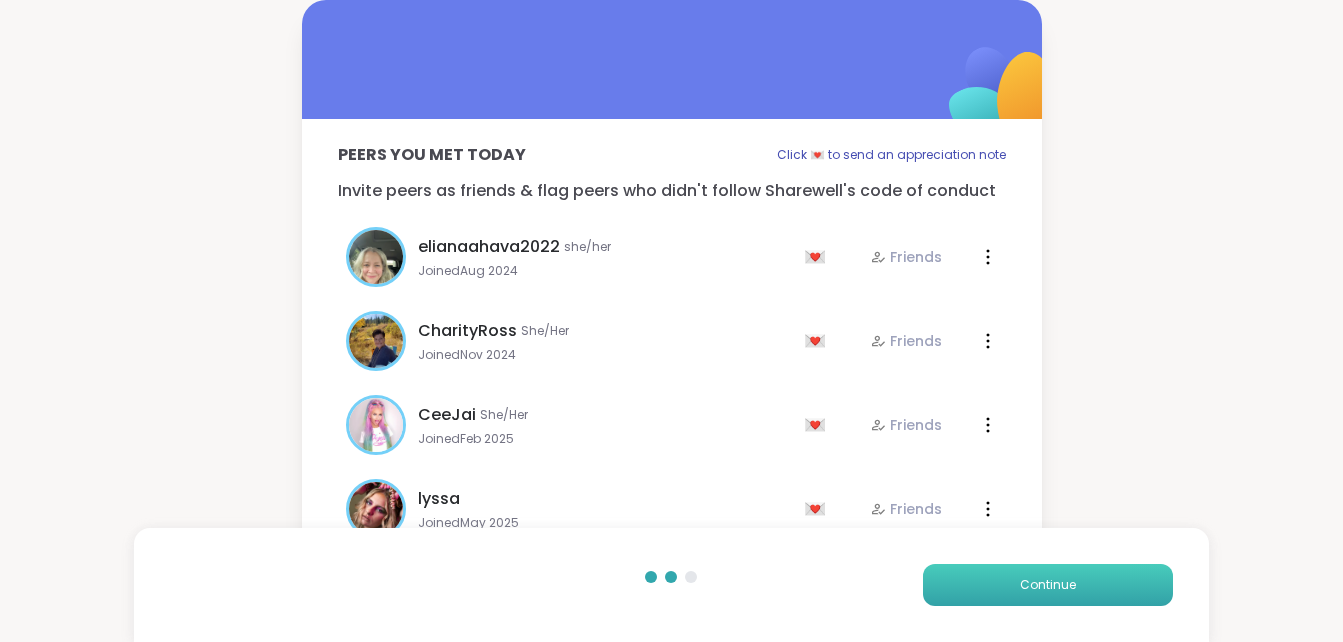 click on "Continue" at bounding box center [1048, 585] 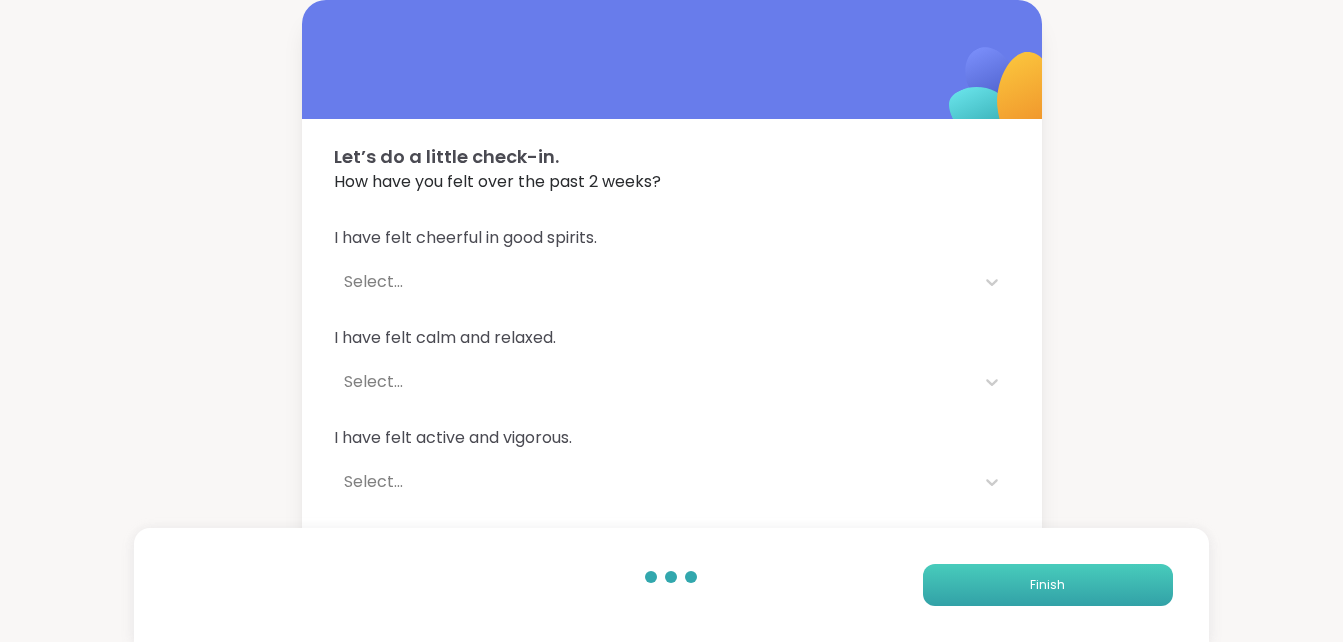 click on "Finish" at bounding box center [1048, 585] 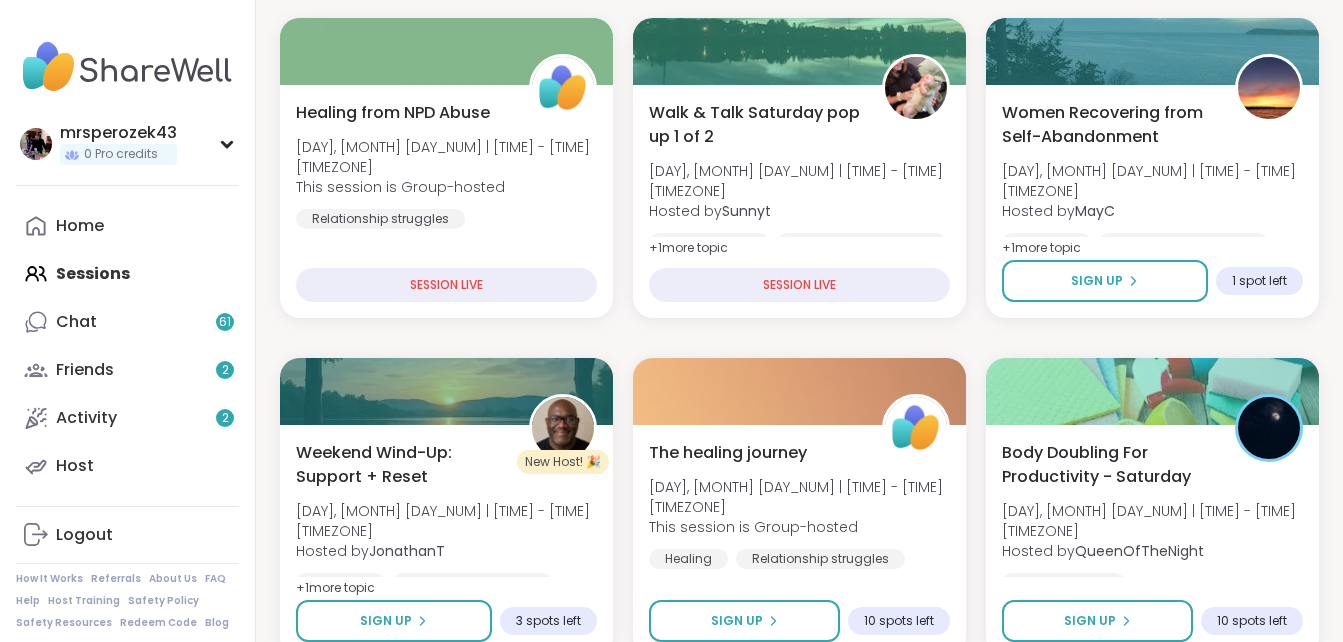 scroll, scrollTop: 817, scrollLeft: 0, axis: vertical 